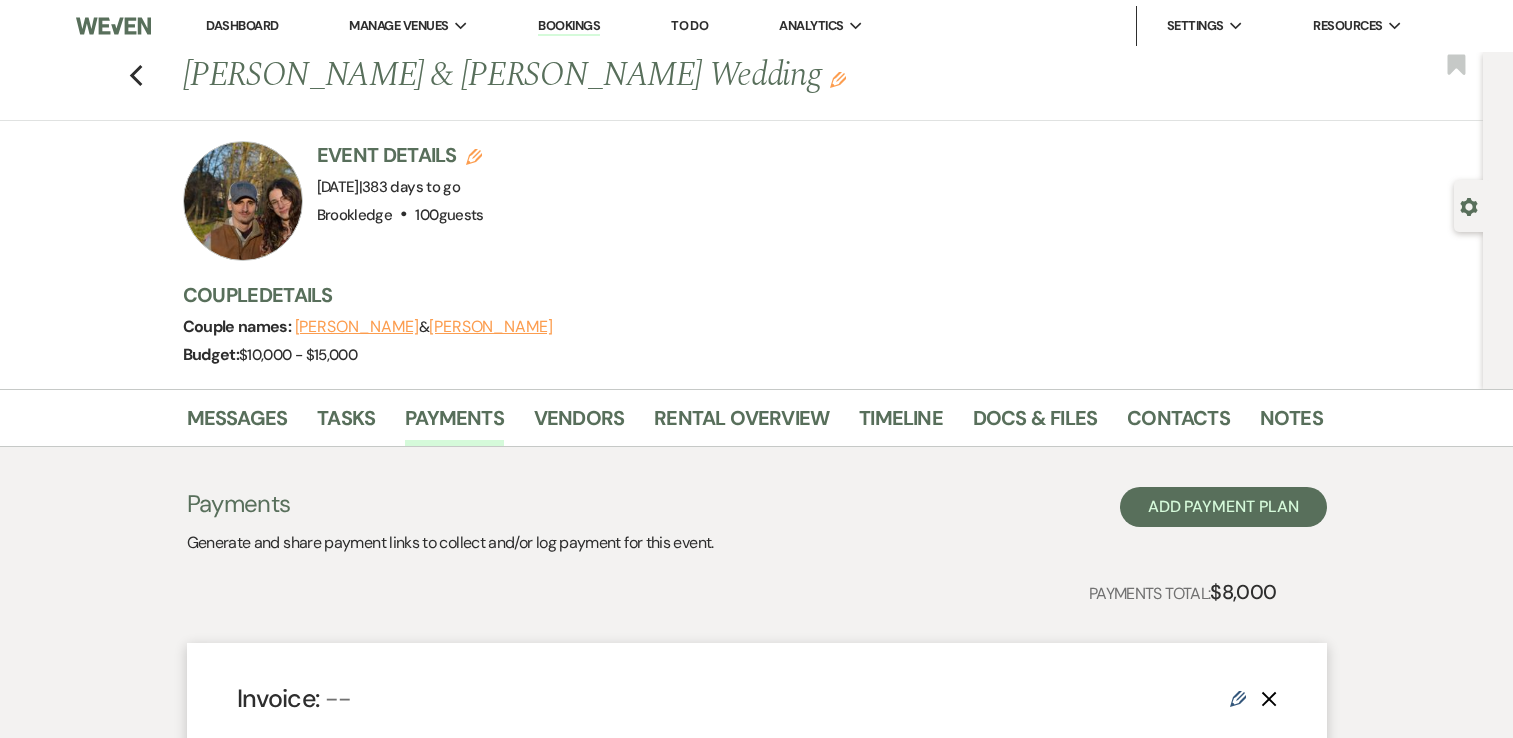 scroll, scrollTop: 0, scrollLeft: 0, axis: both 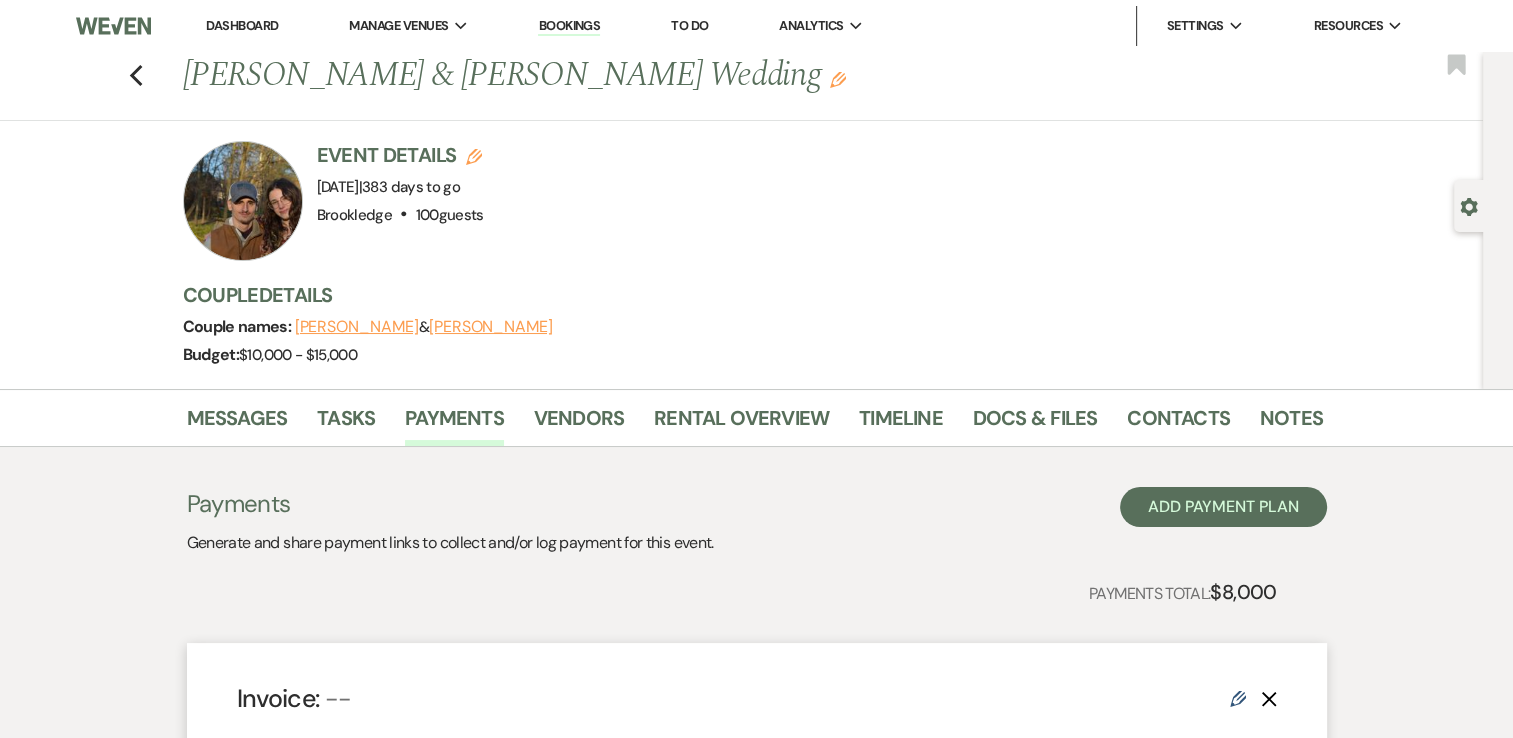 click on "Dashboard" at bounding box center [242, 25] 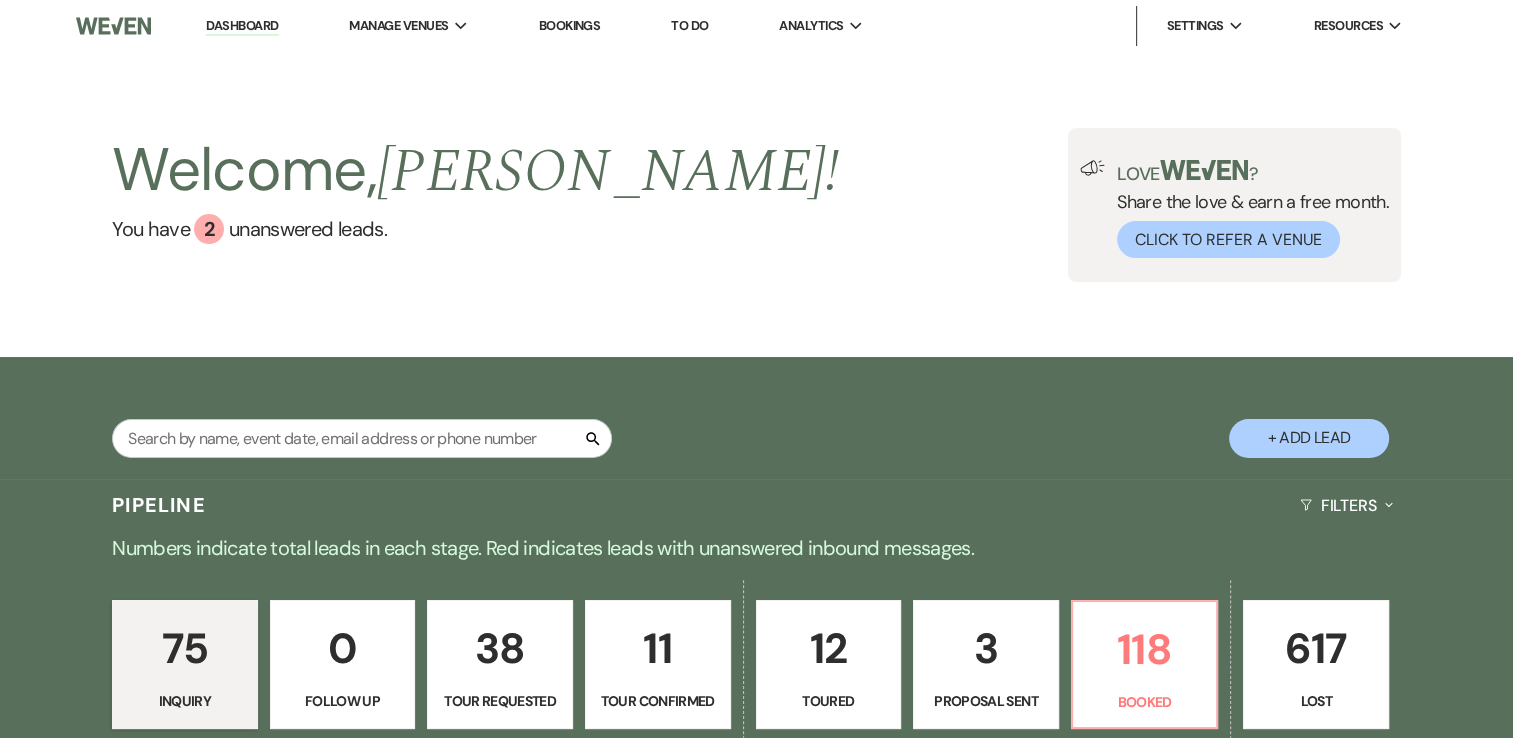 click on "38" at bounding box center (500, 648) 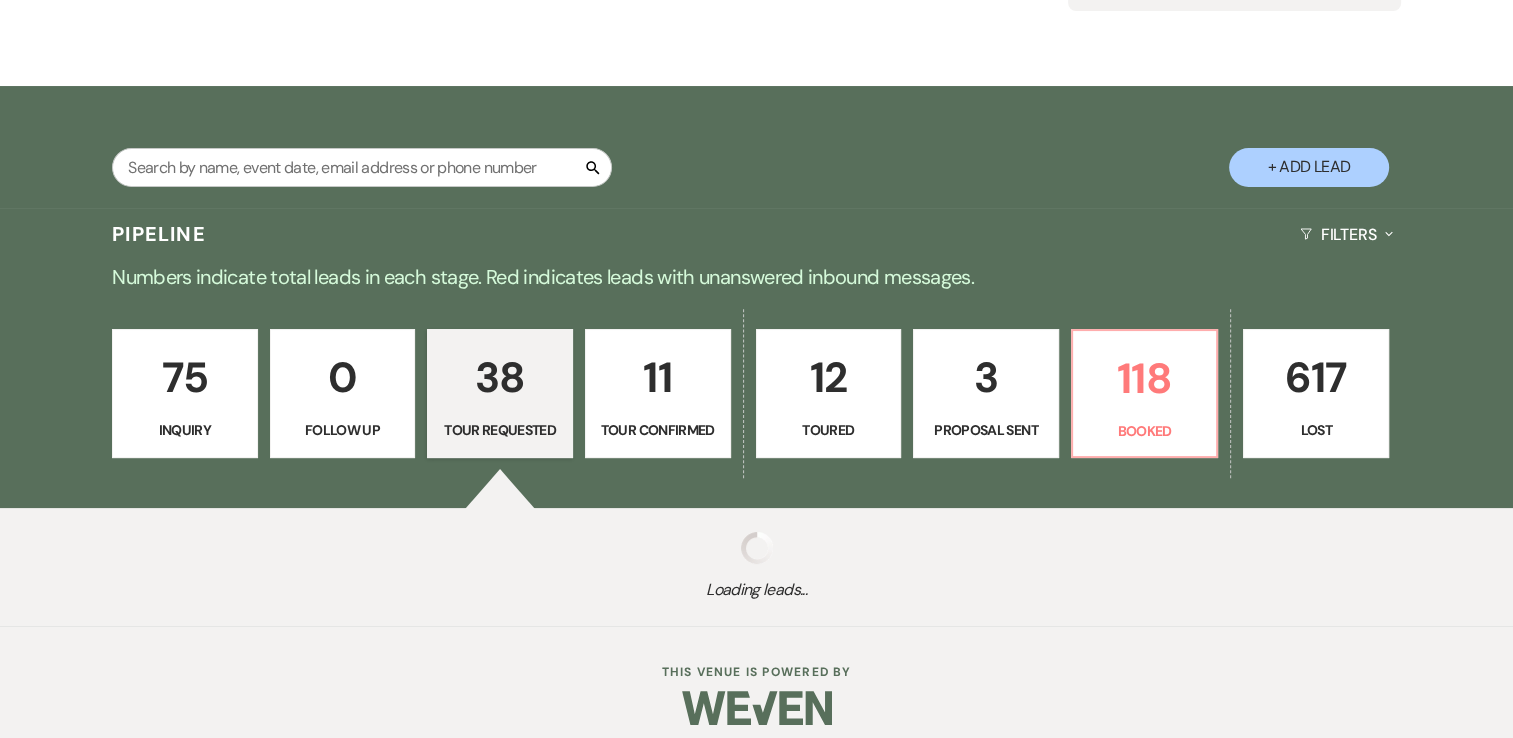 select on "2" 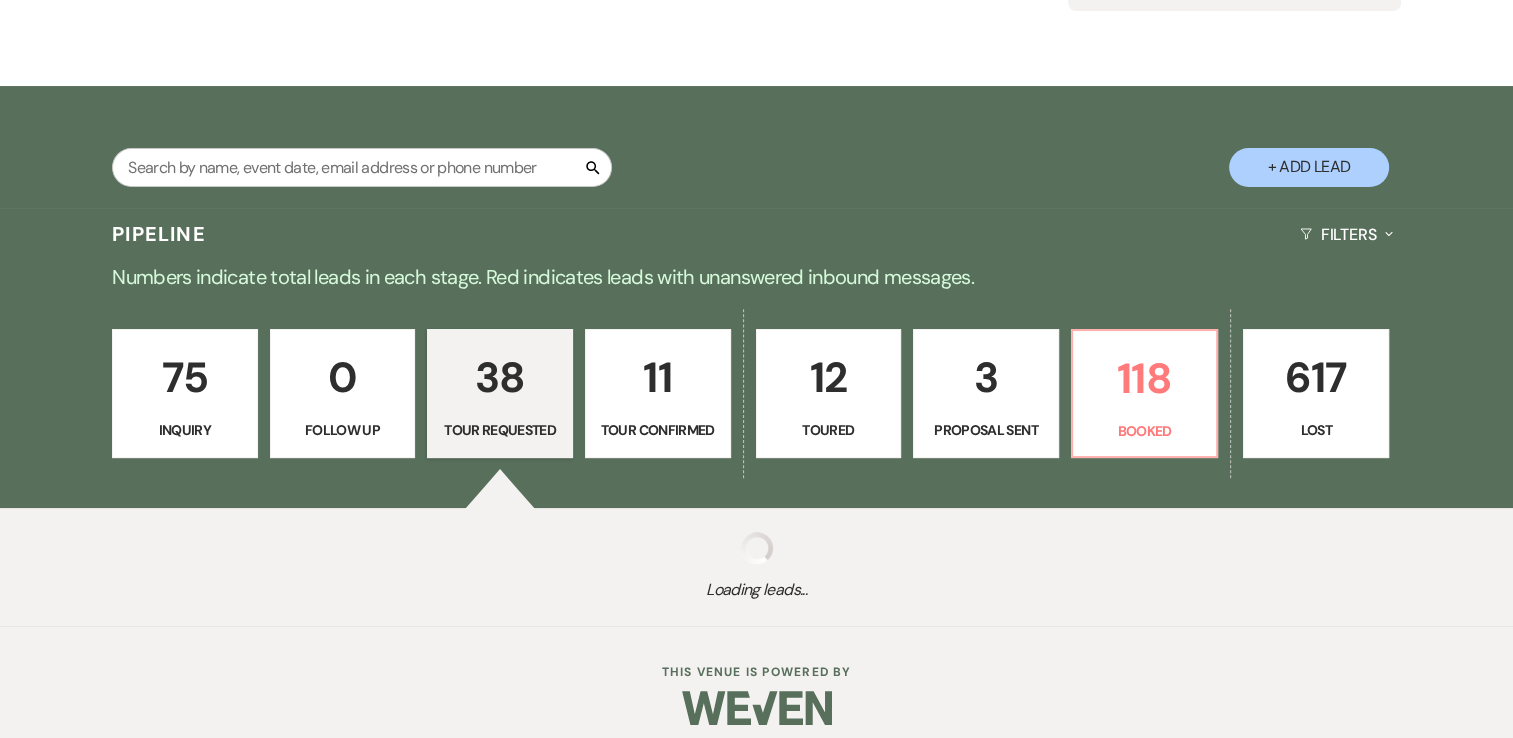 select on "2" 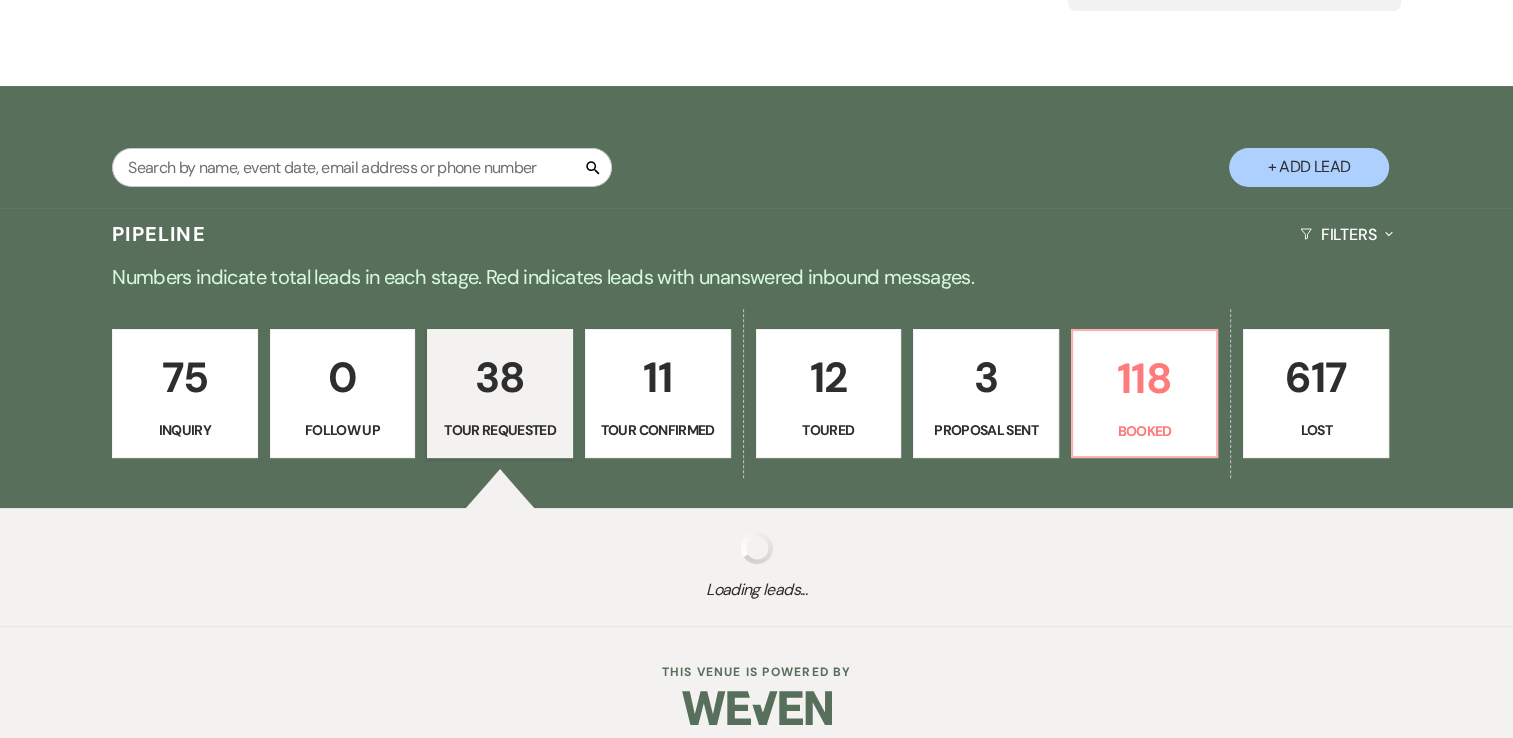 select on "2" 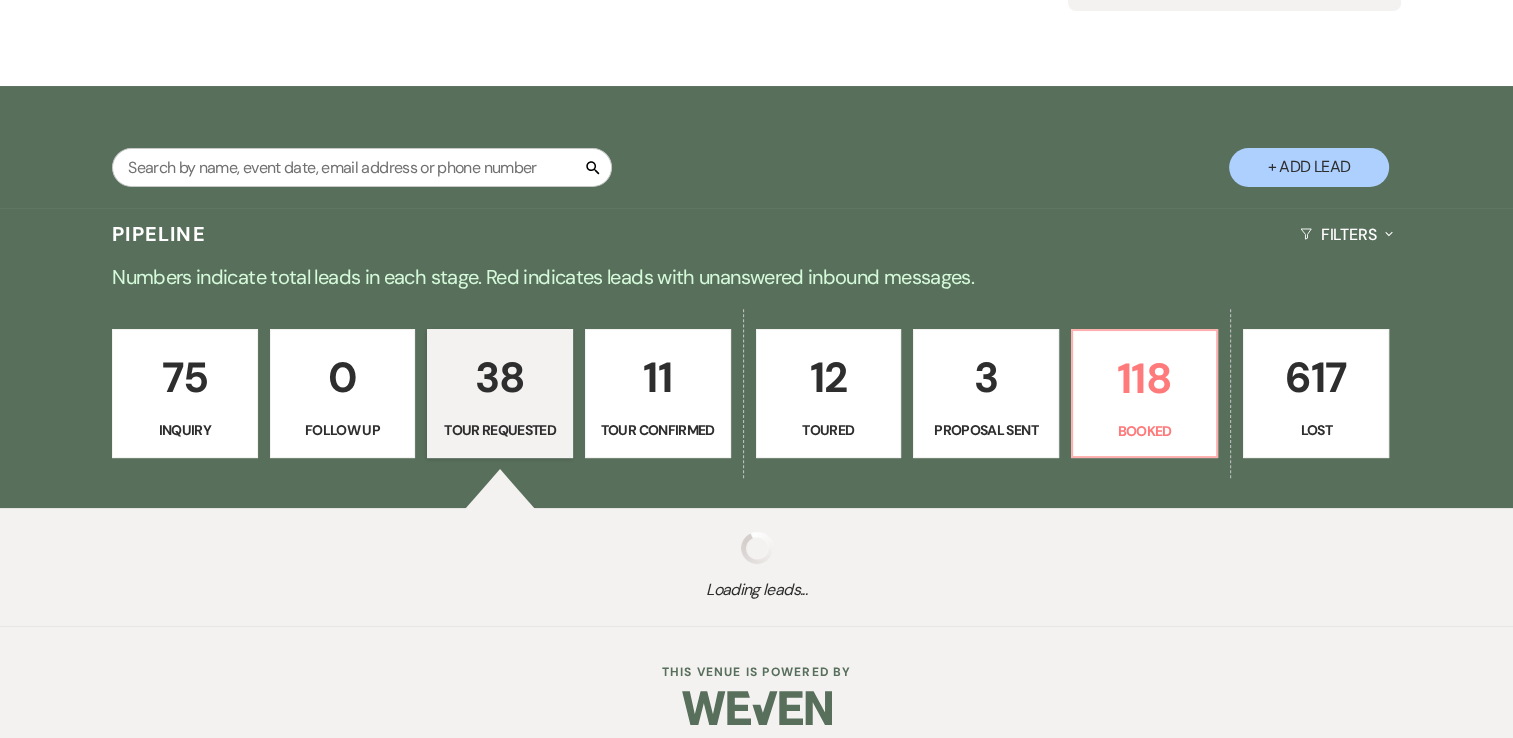 select on "2" 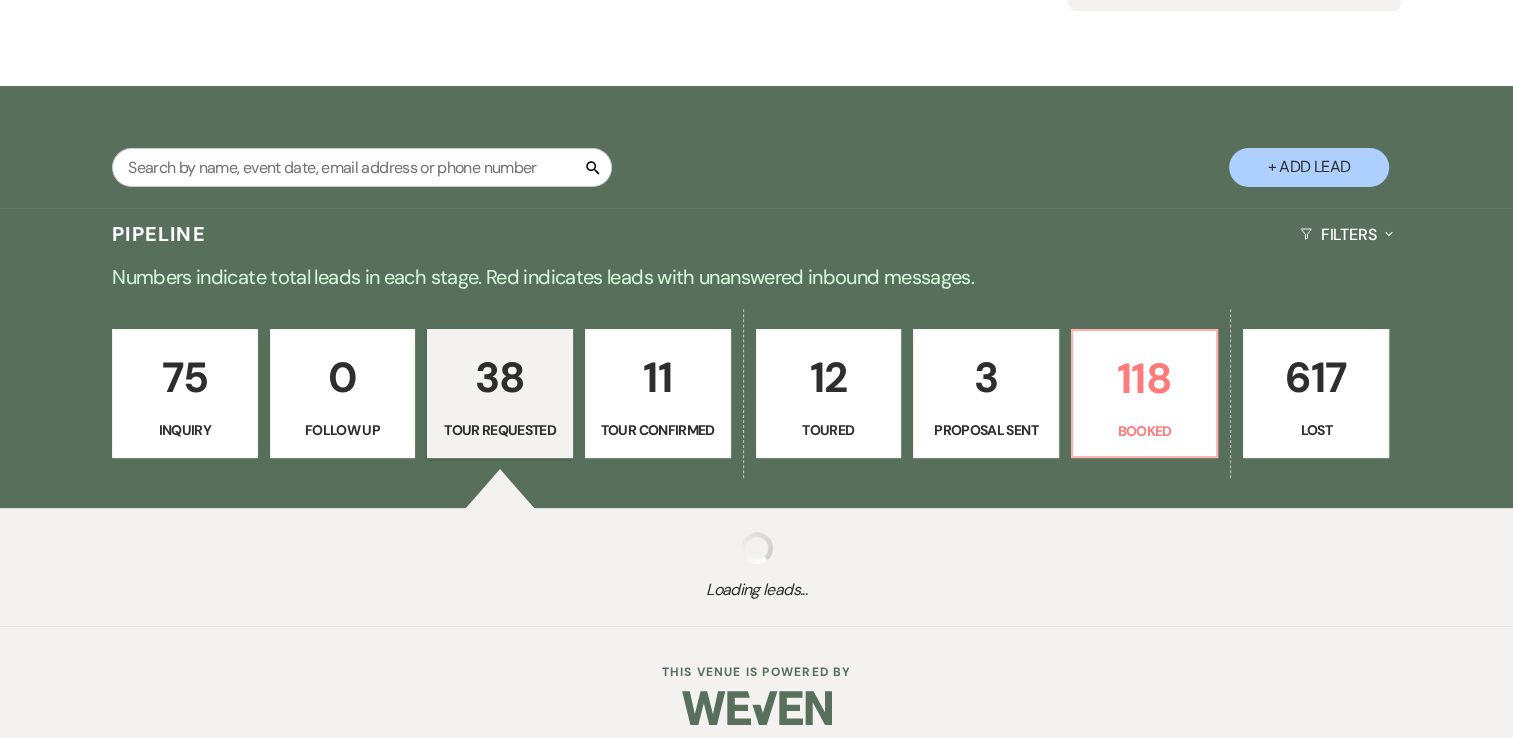 select on "2" 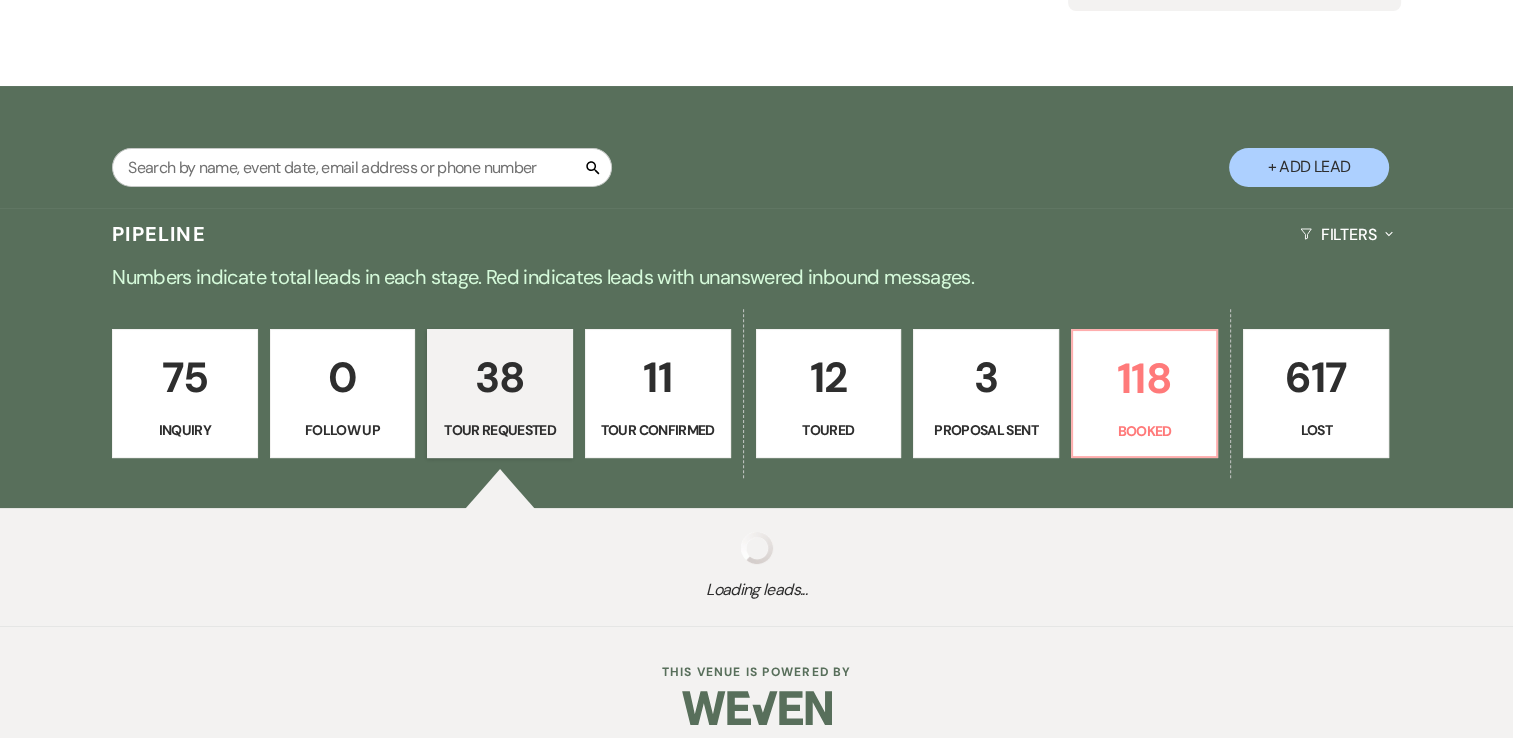 select on "2" 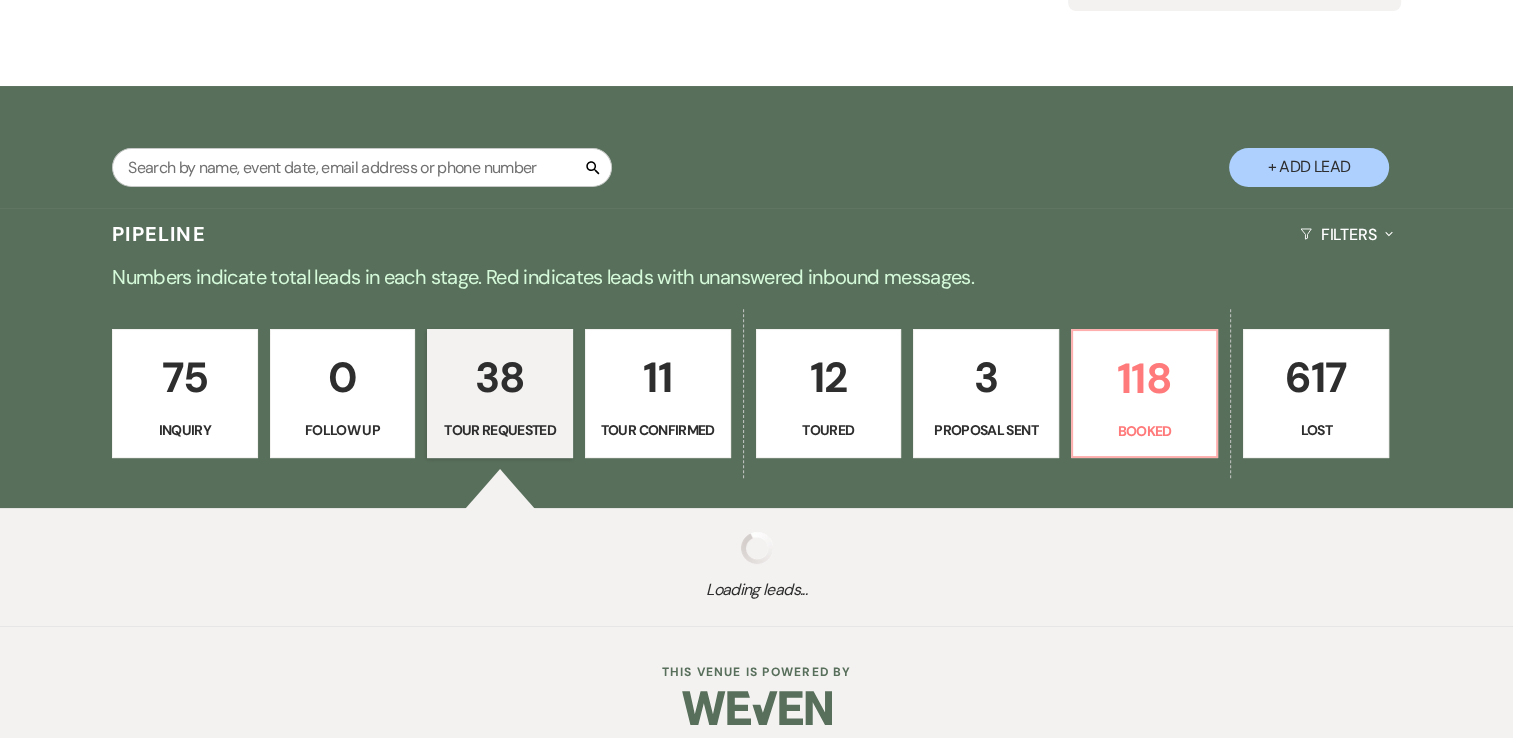 select on "2" 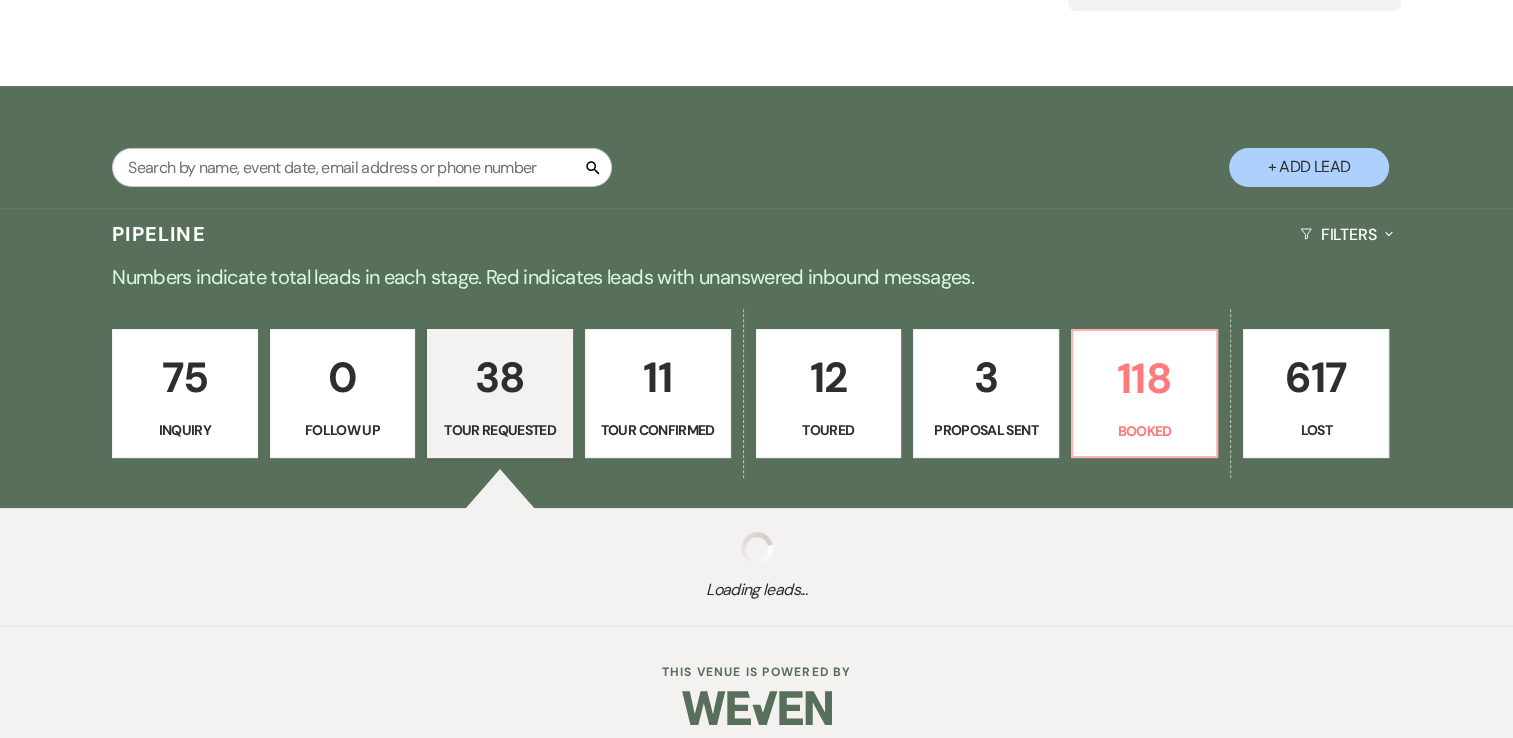 select on "2" 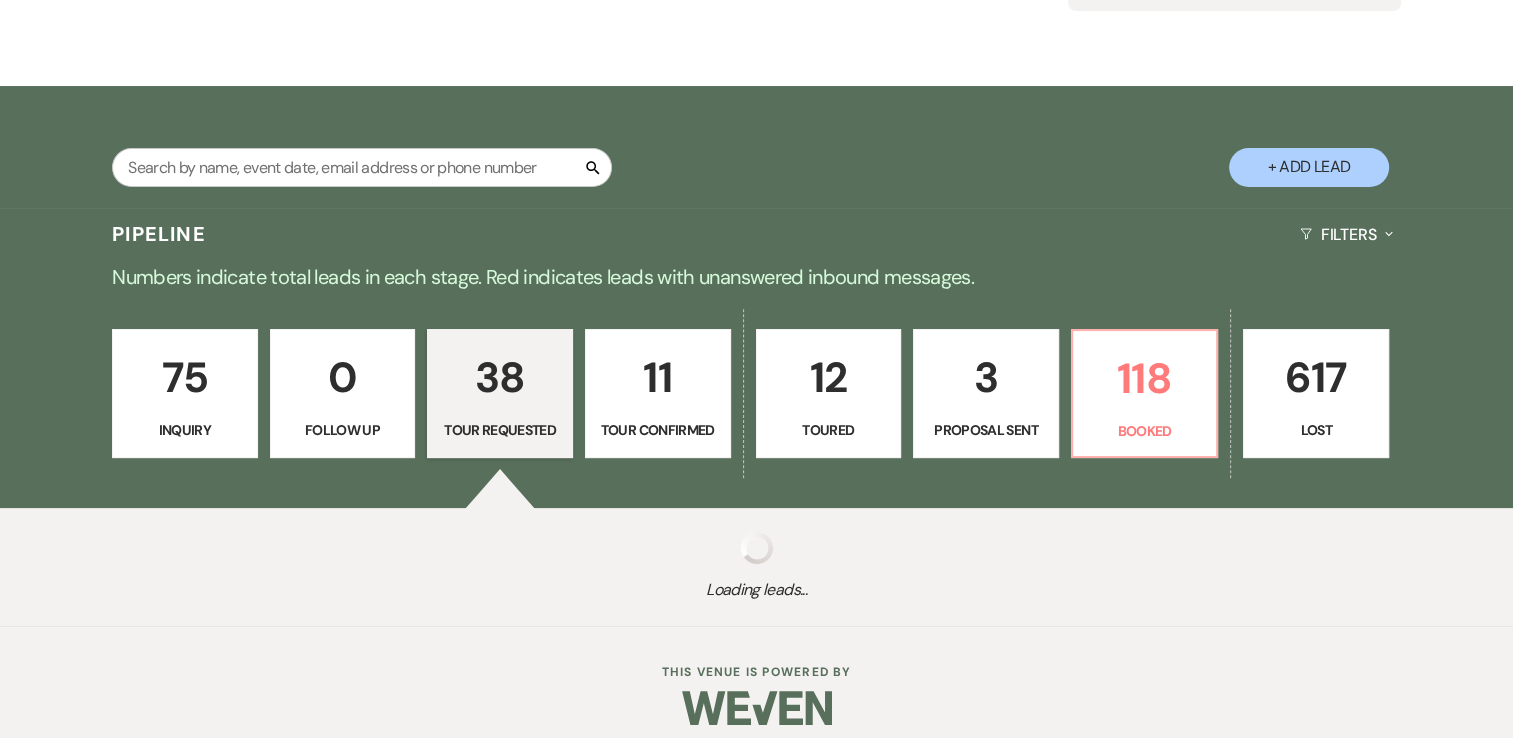 select on "2" 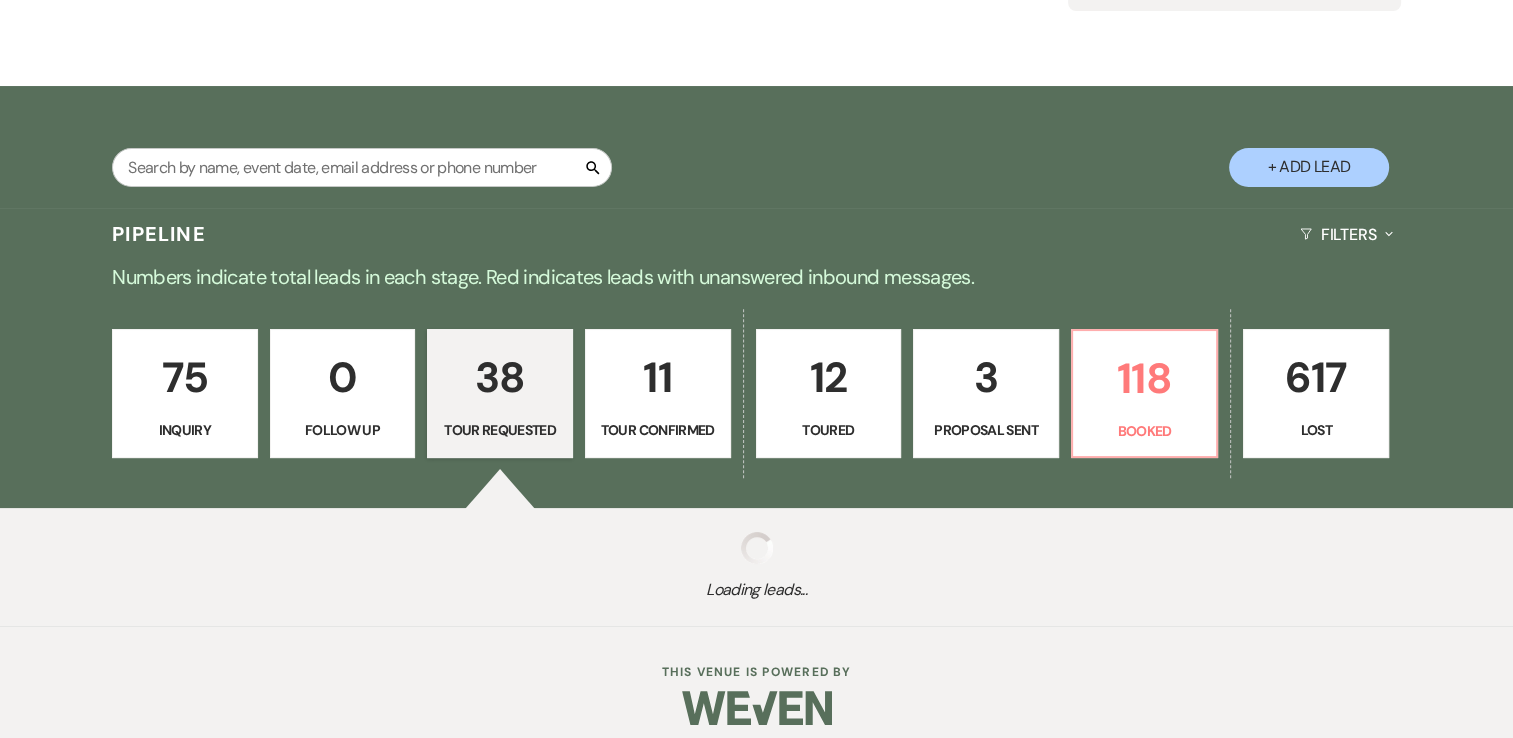 select on "2" 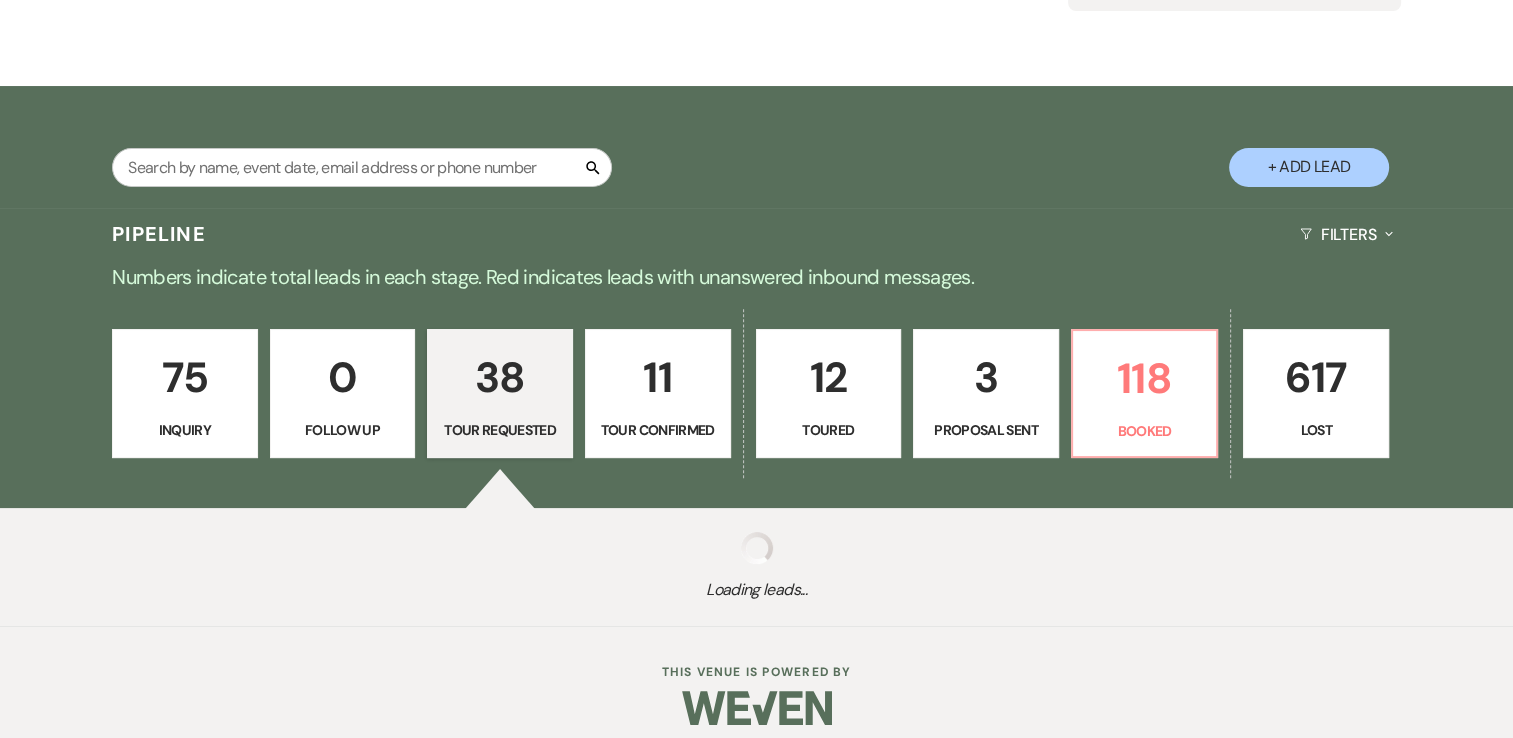 select on "2" 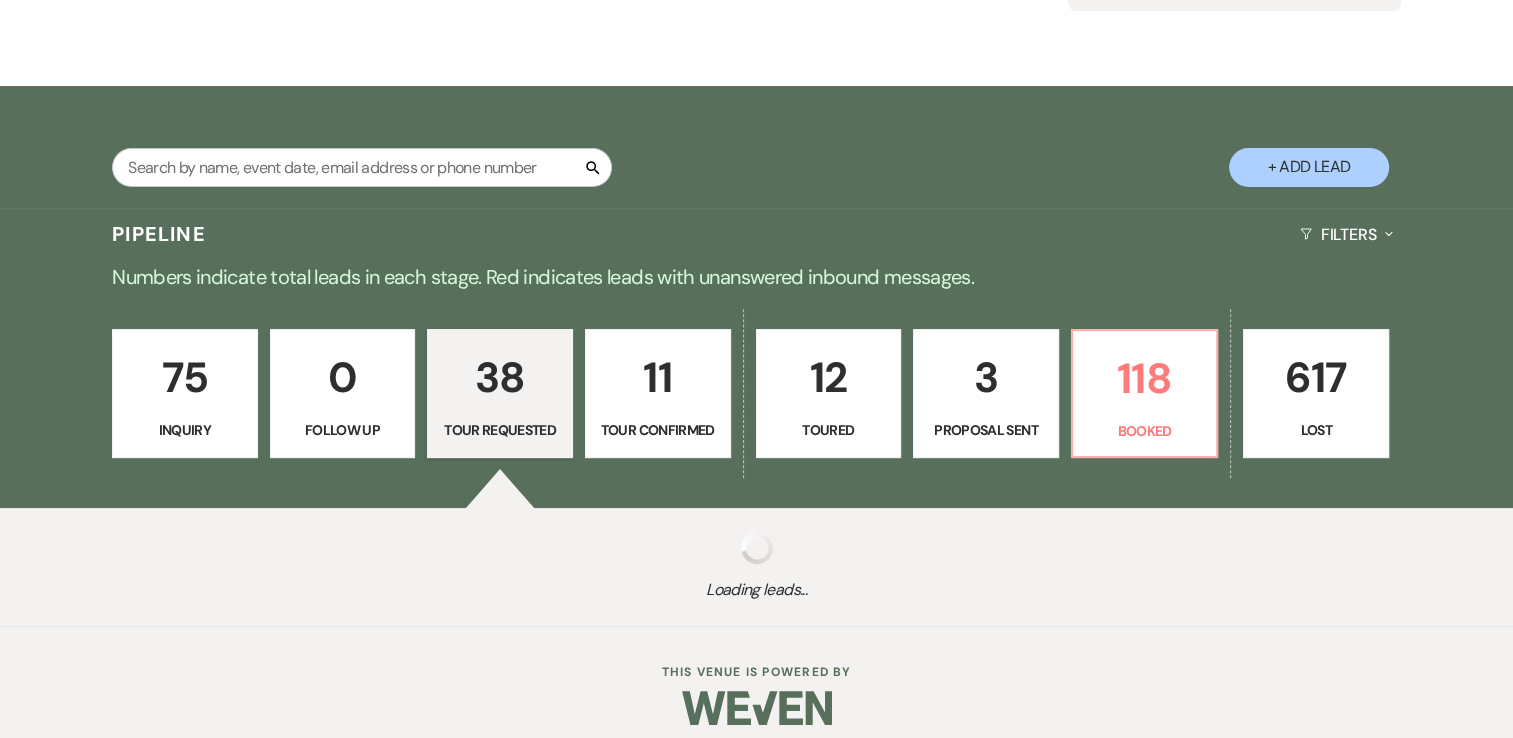 select on "2" 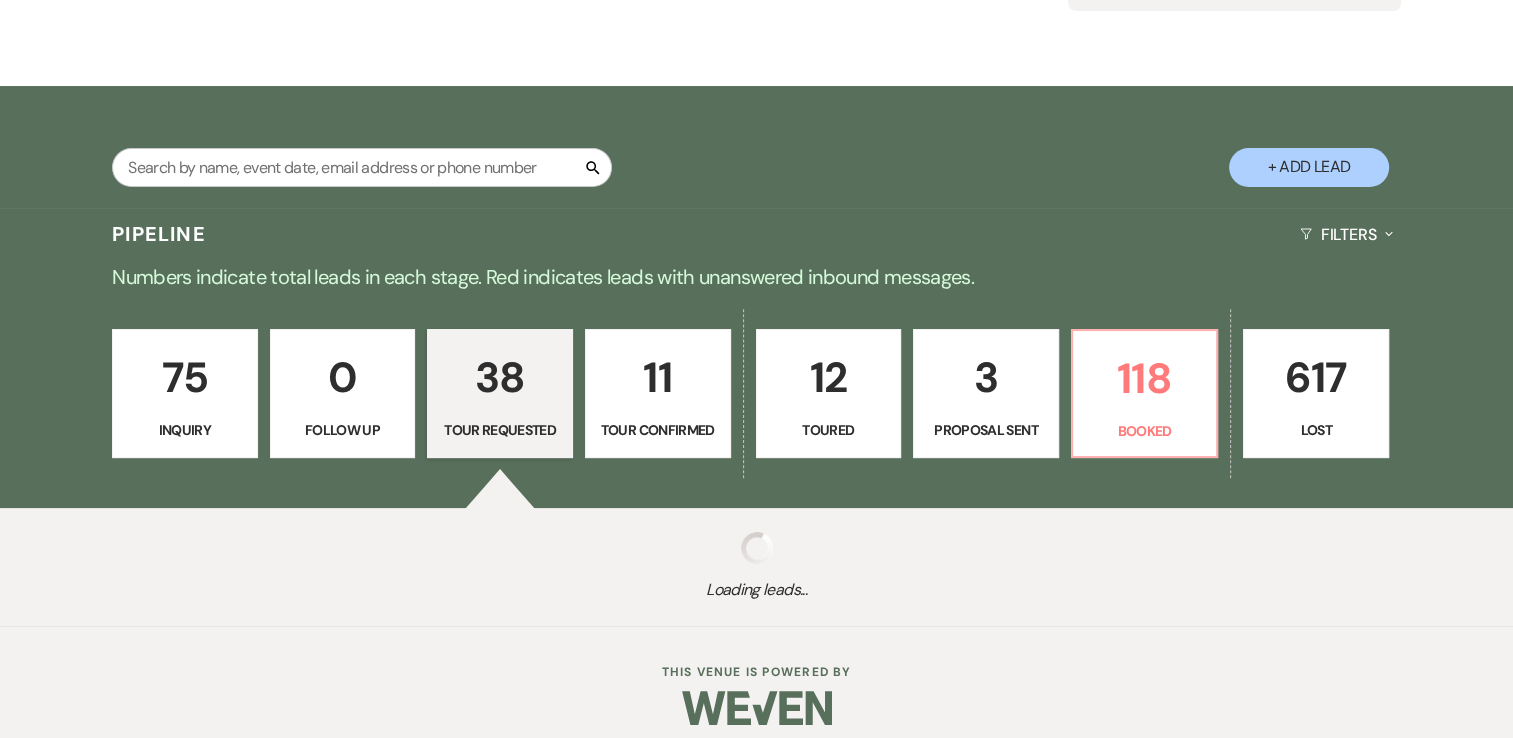 select on "2" 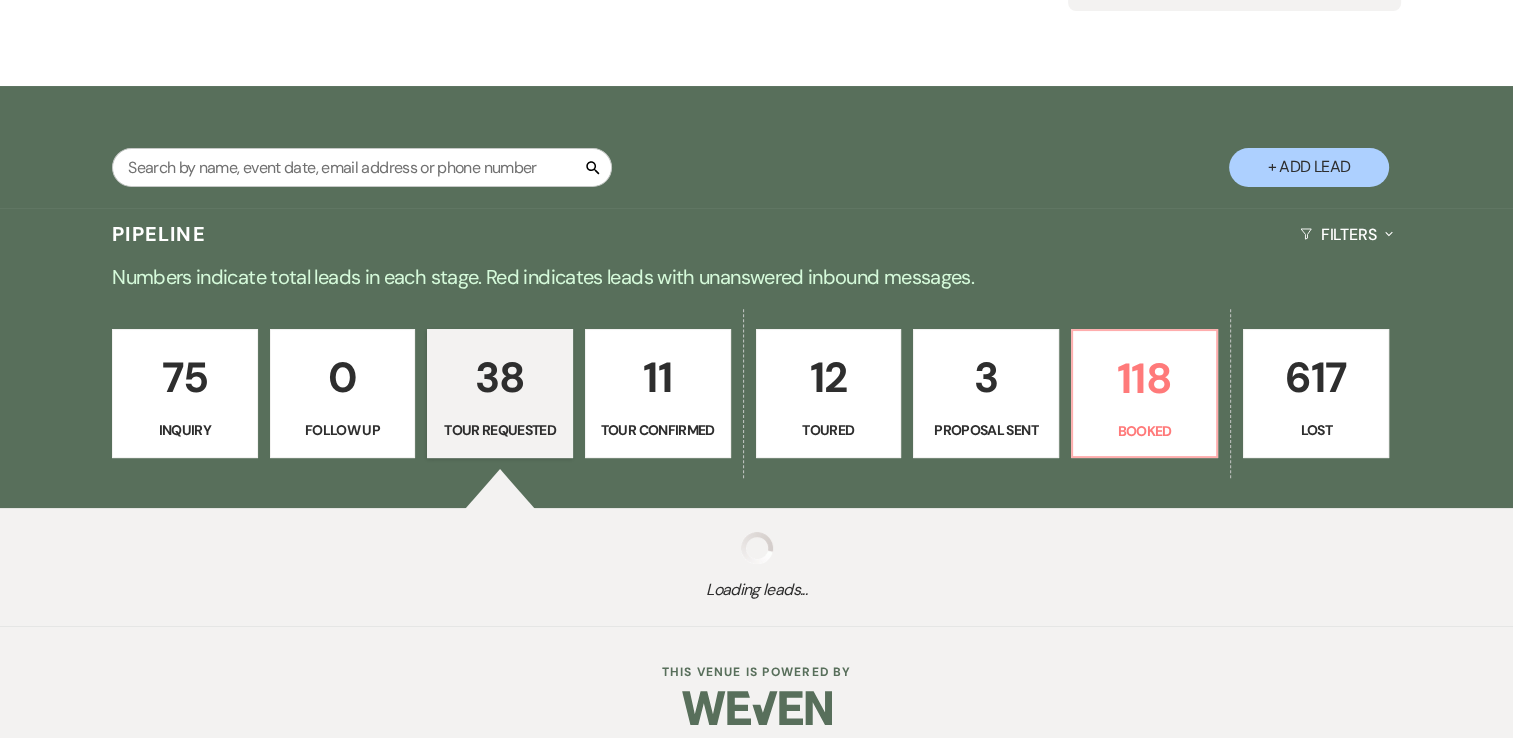 select on "2" 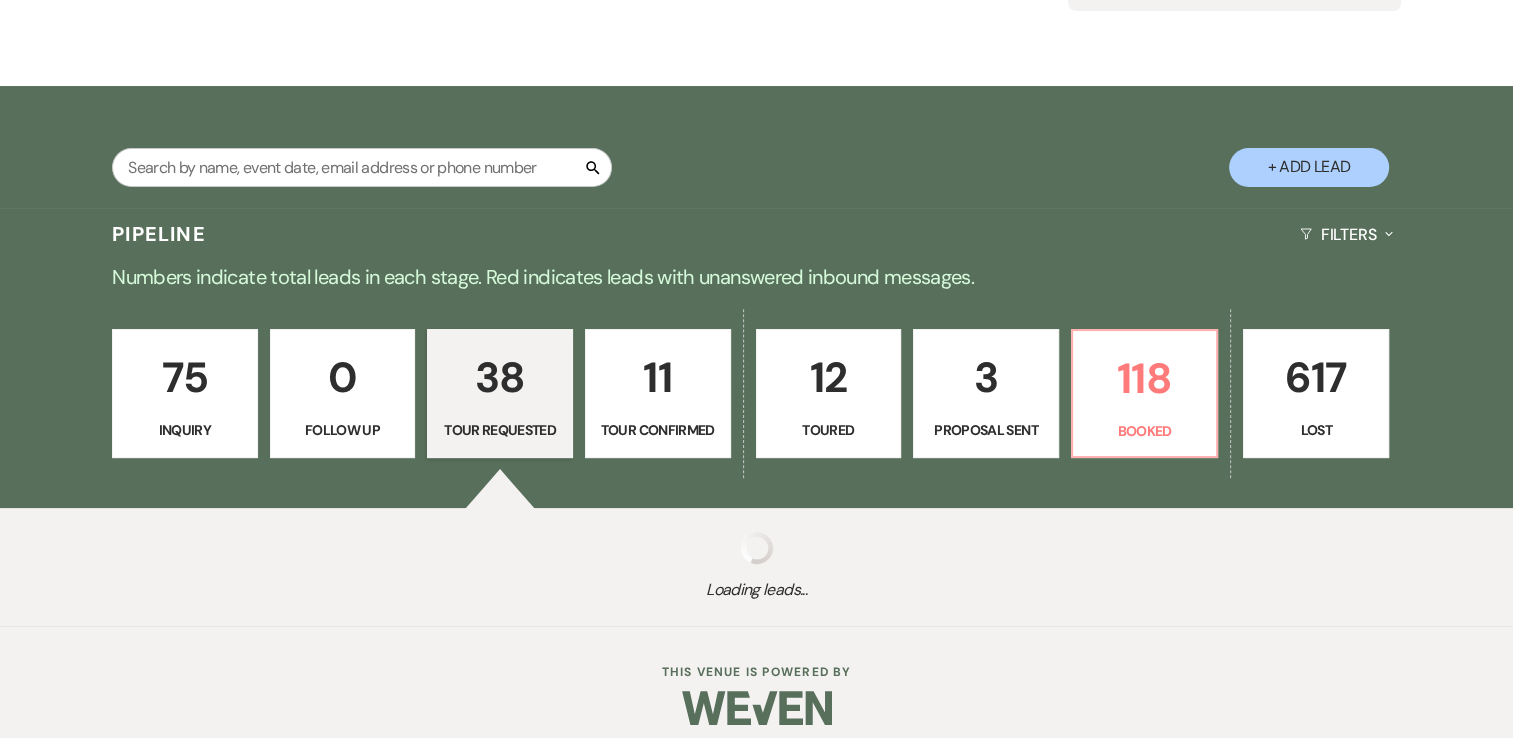 select on "2" 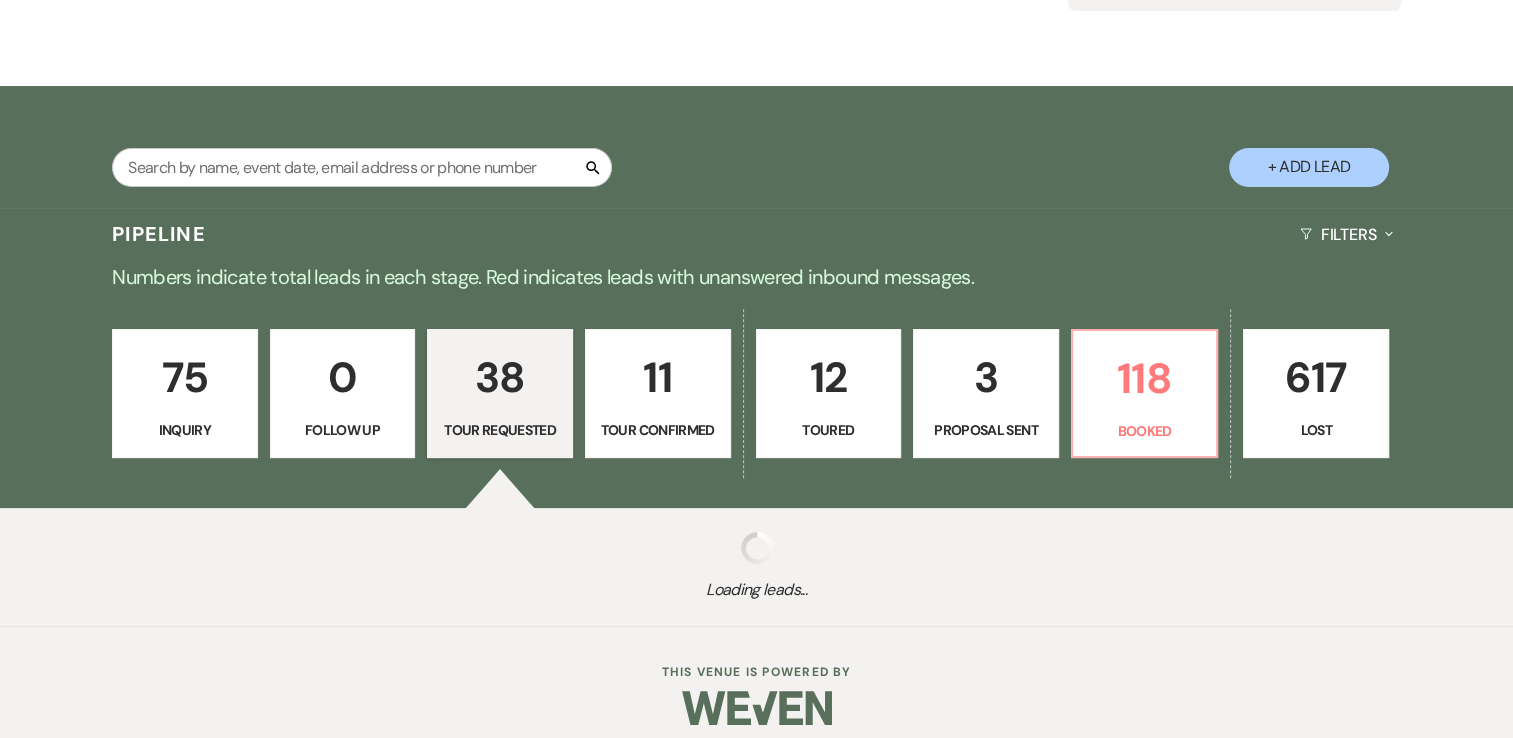 select on "2" 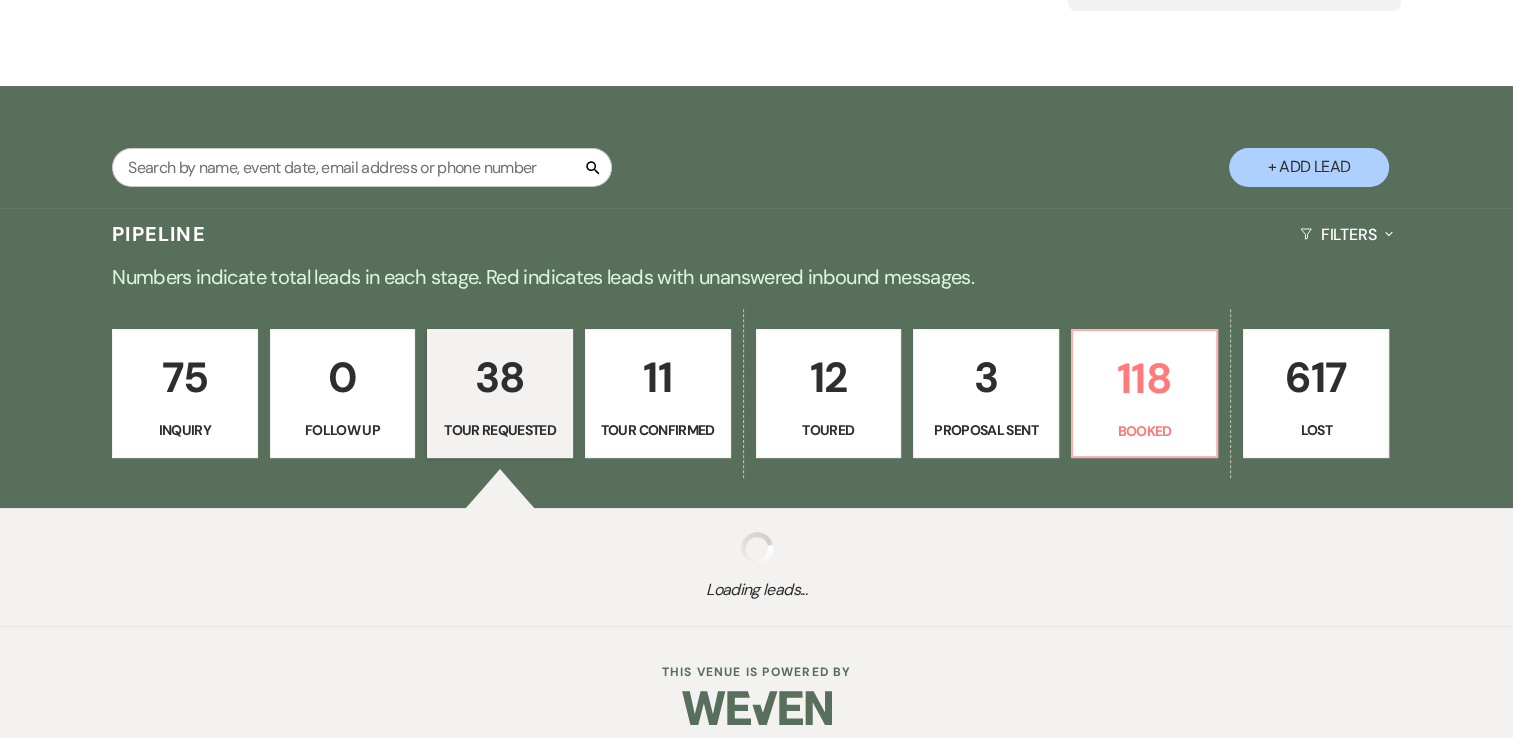 select on "2" 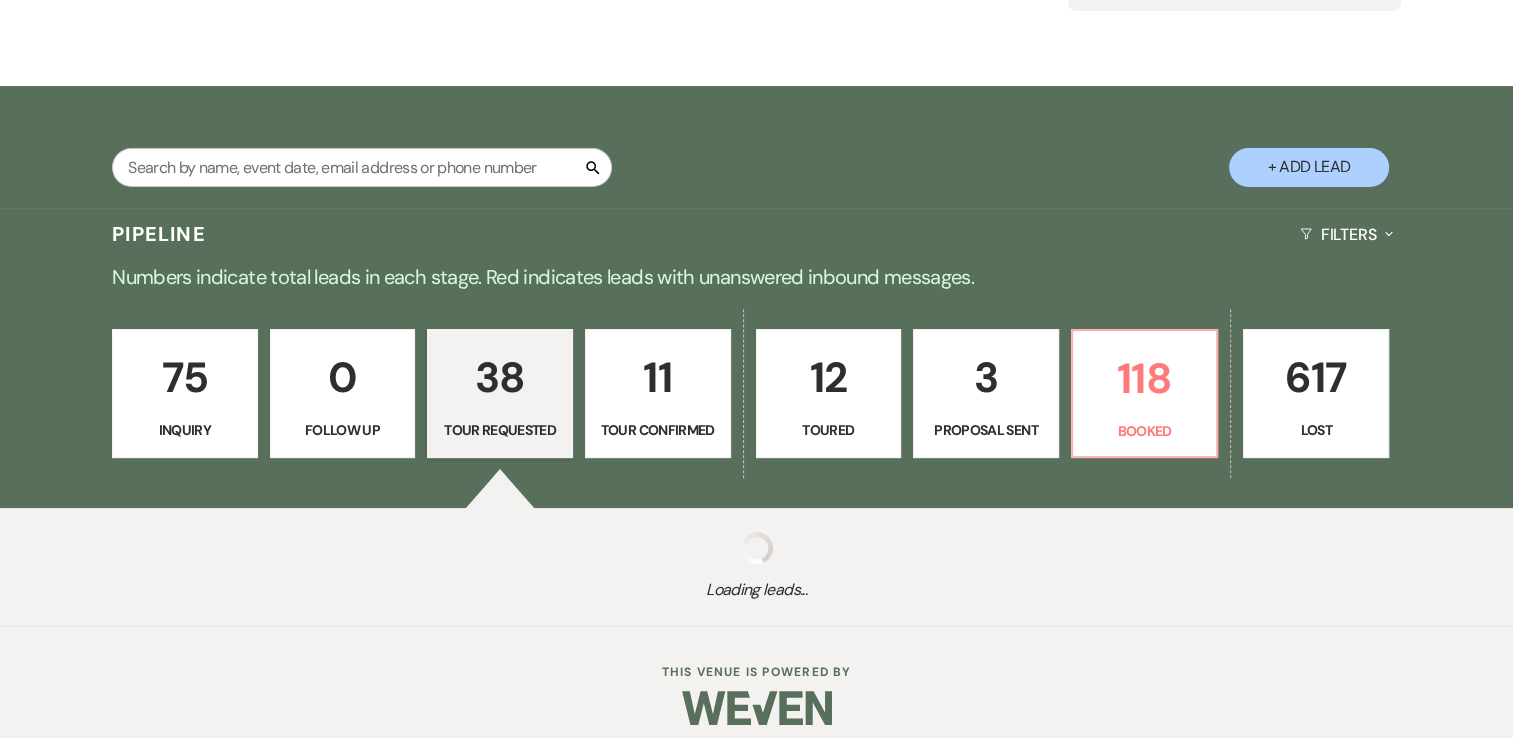 select on "2" 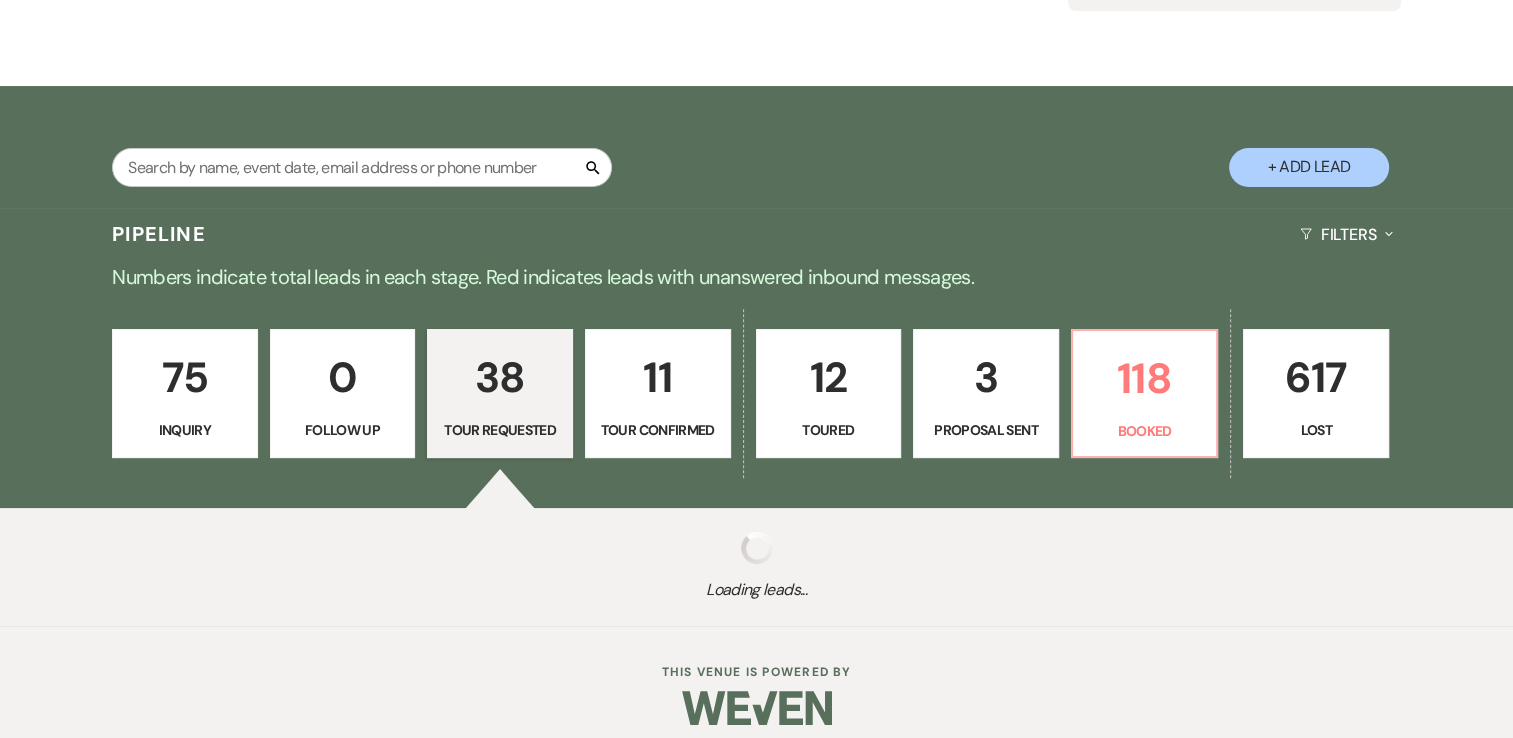 select on "2" 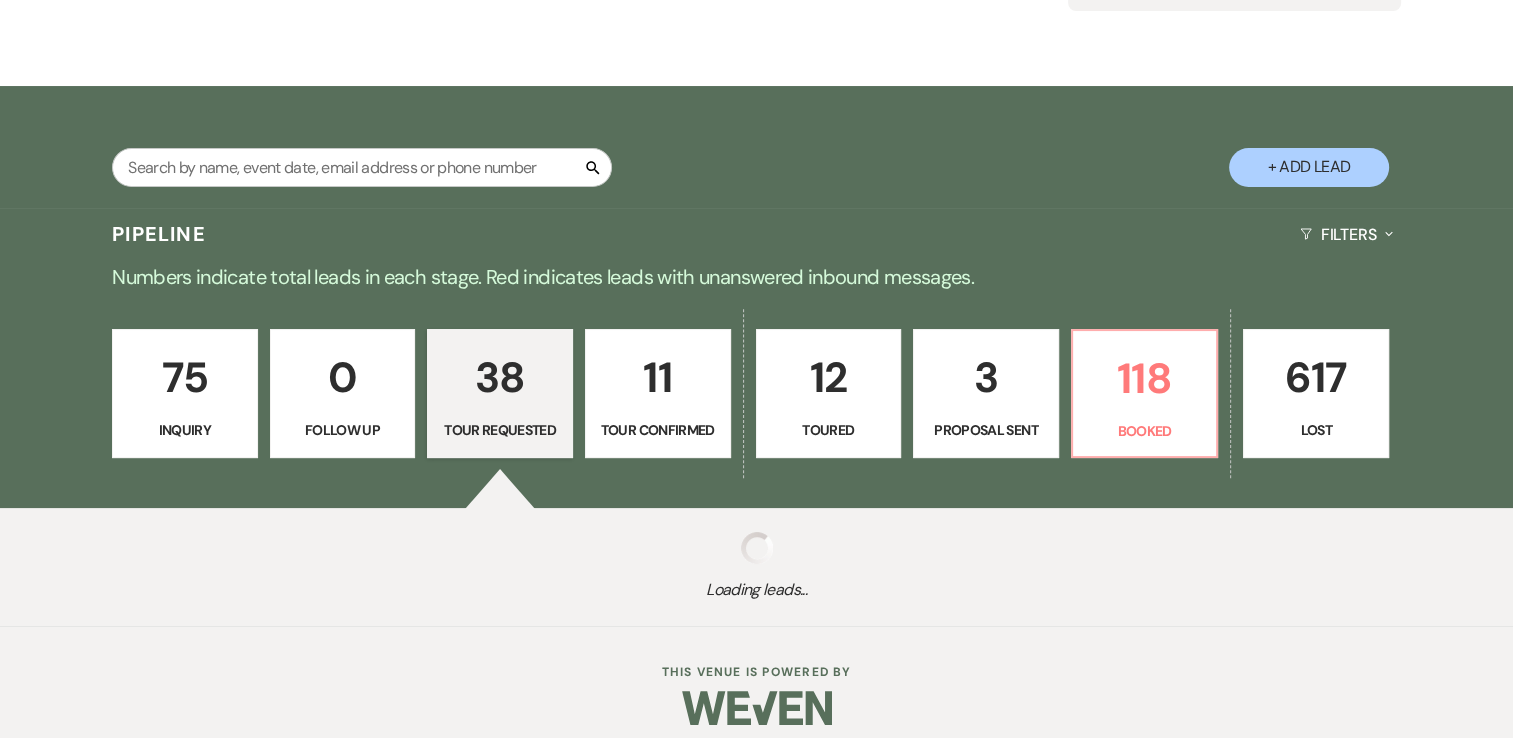 select on "2" 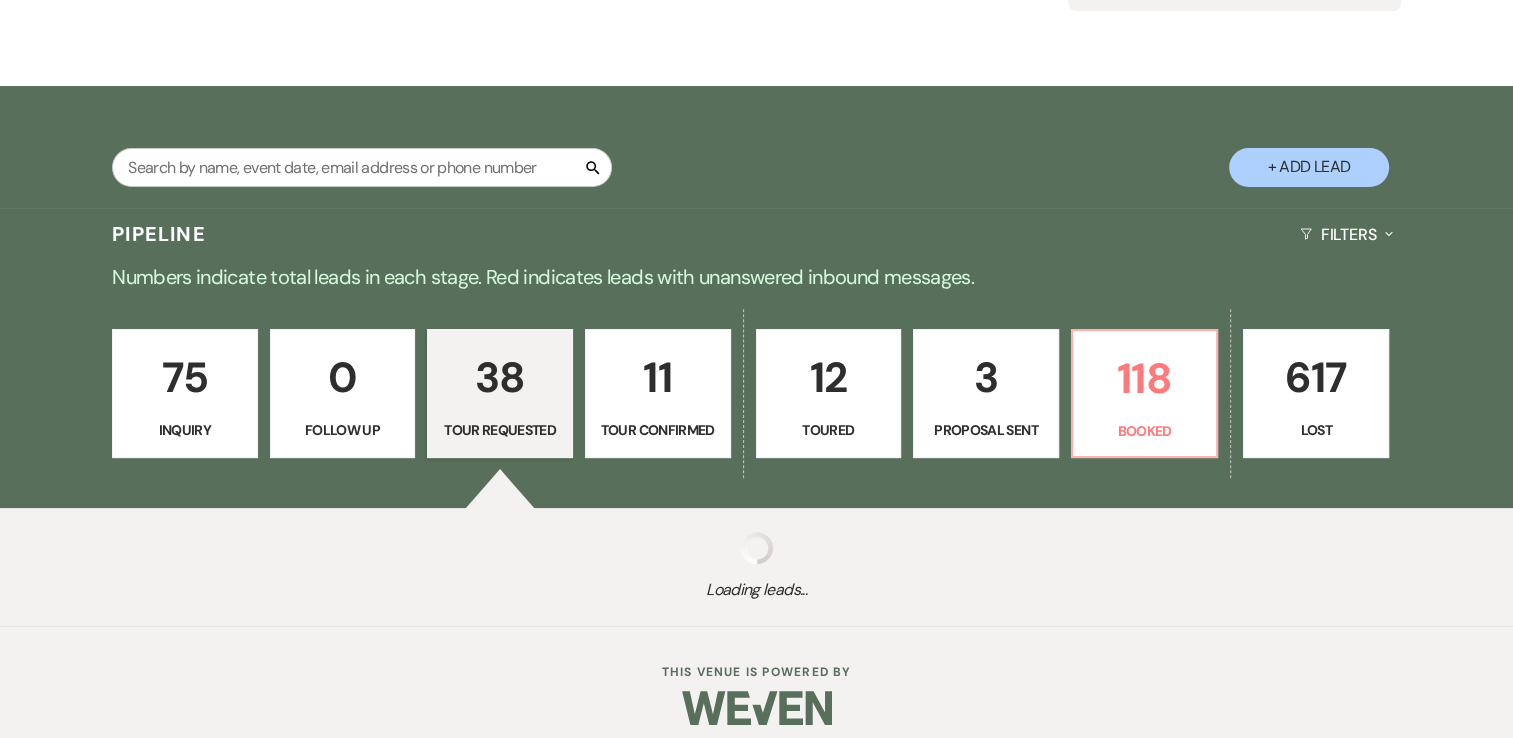 select on "2" 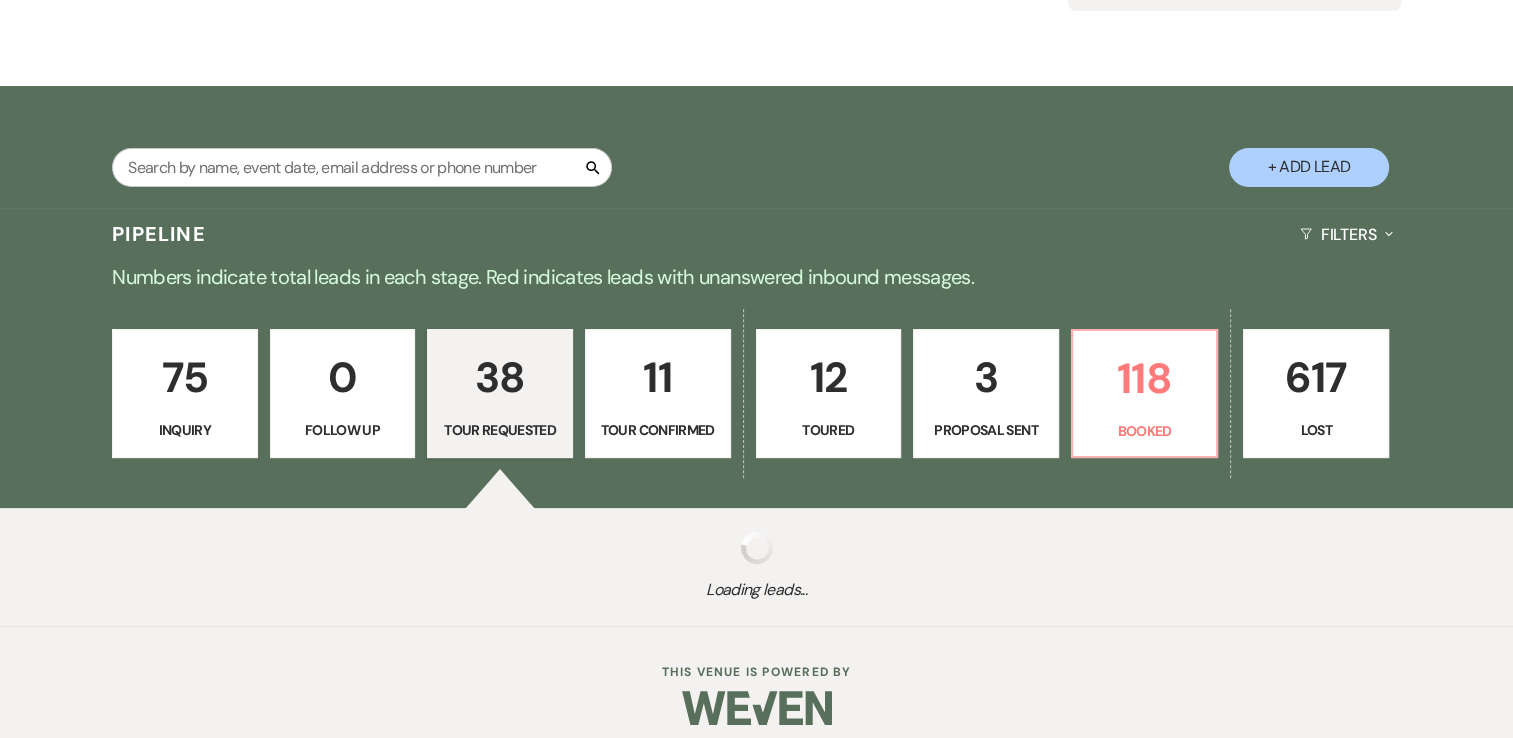 select on "2" 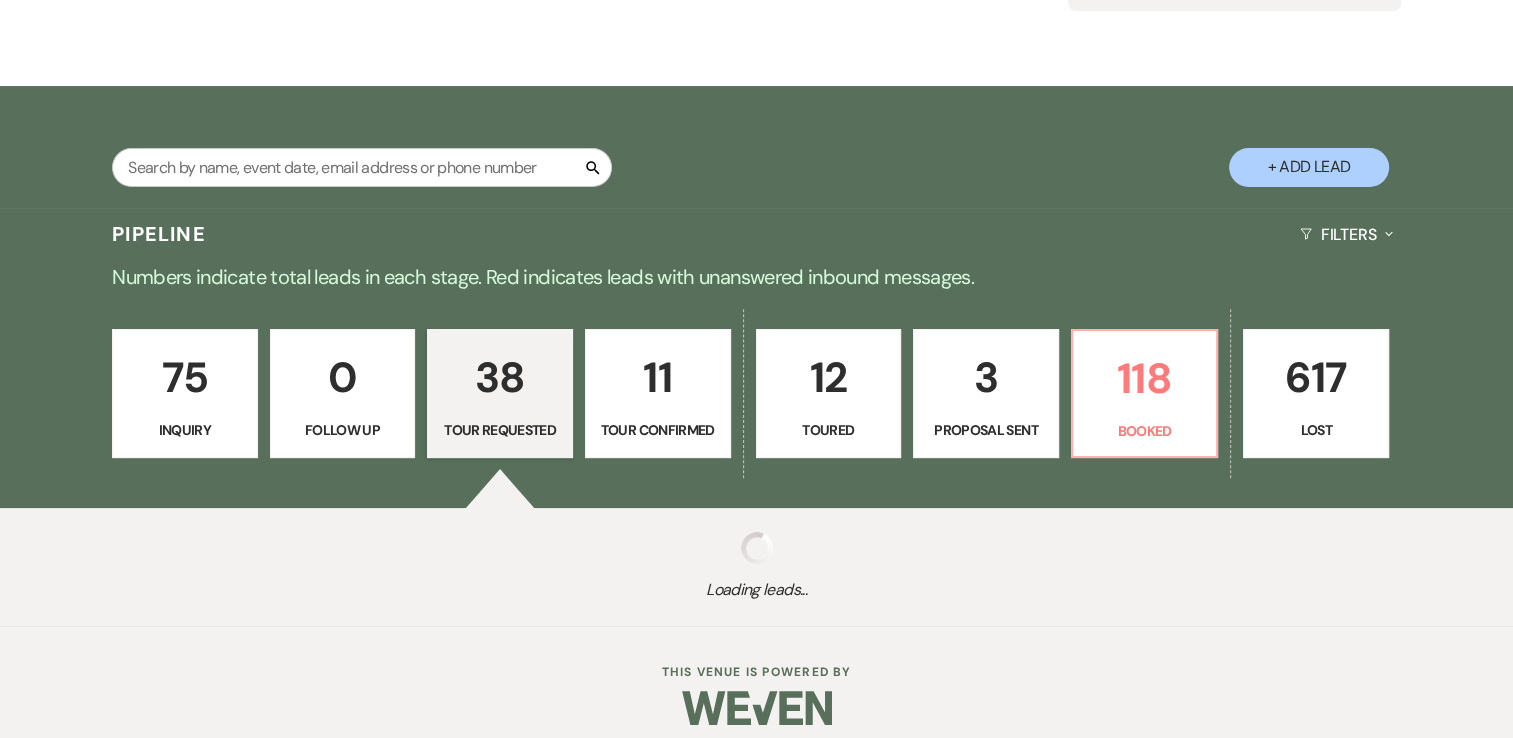 select on "2" 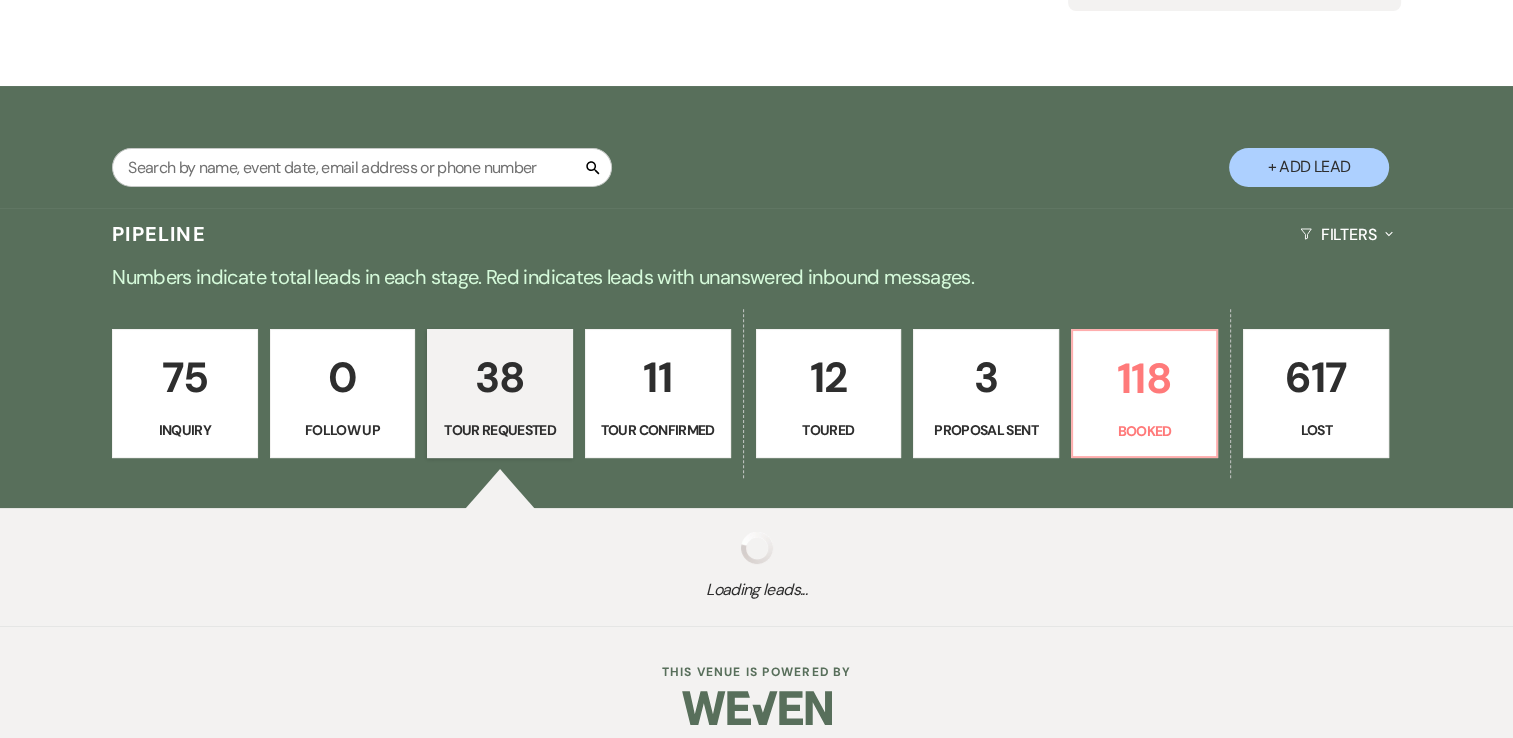 select on "2" 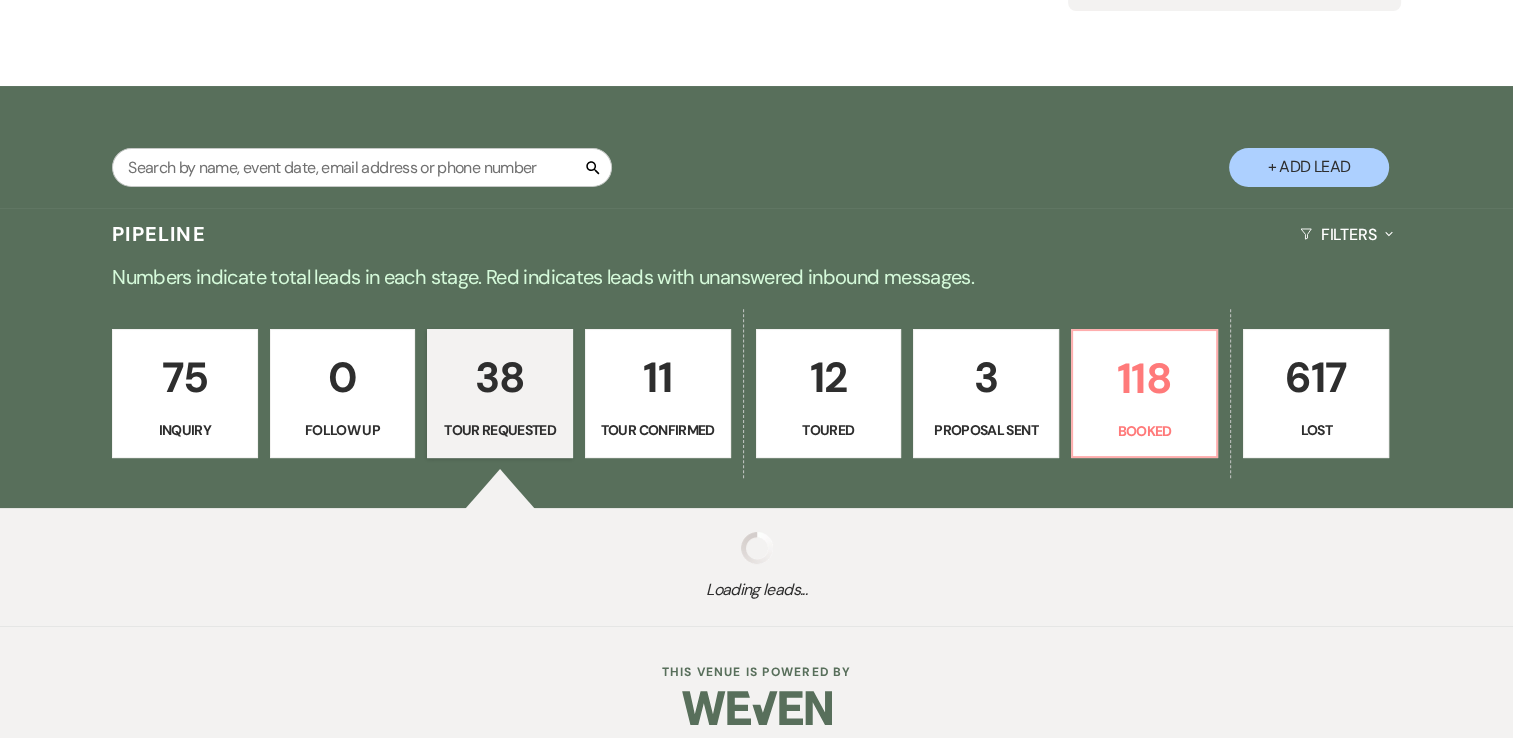 select on "2" 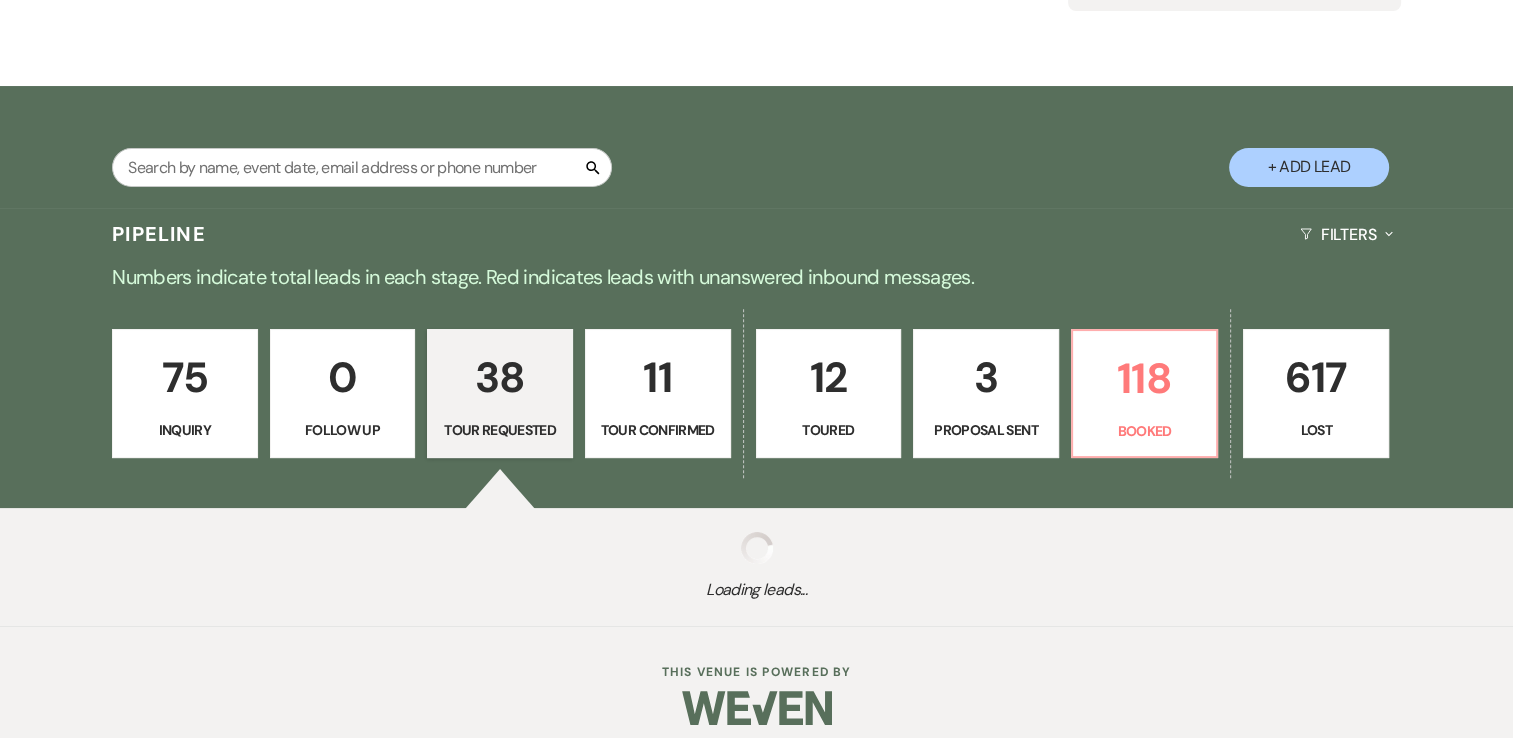 select on "2" 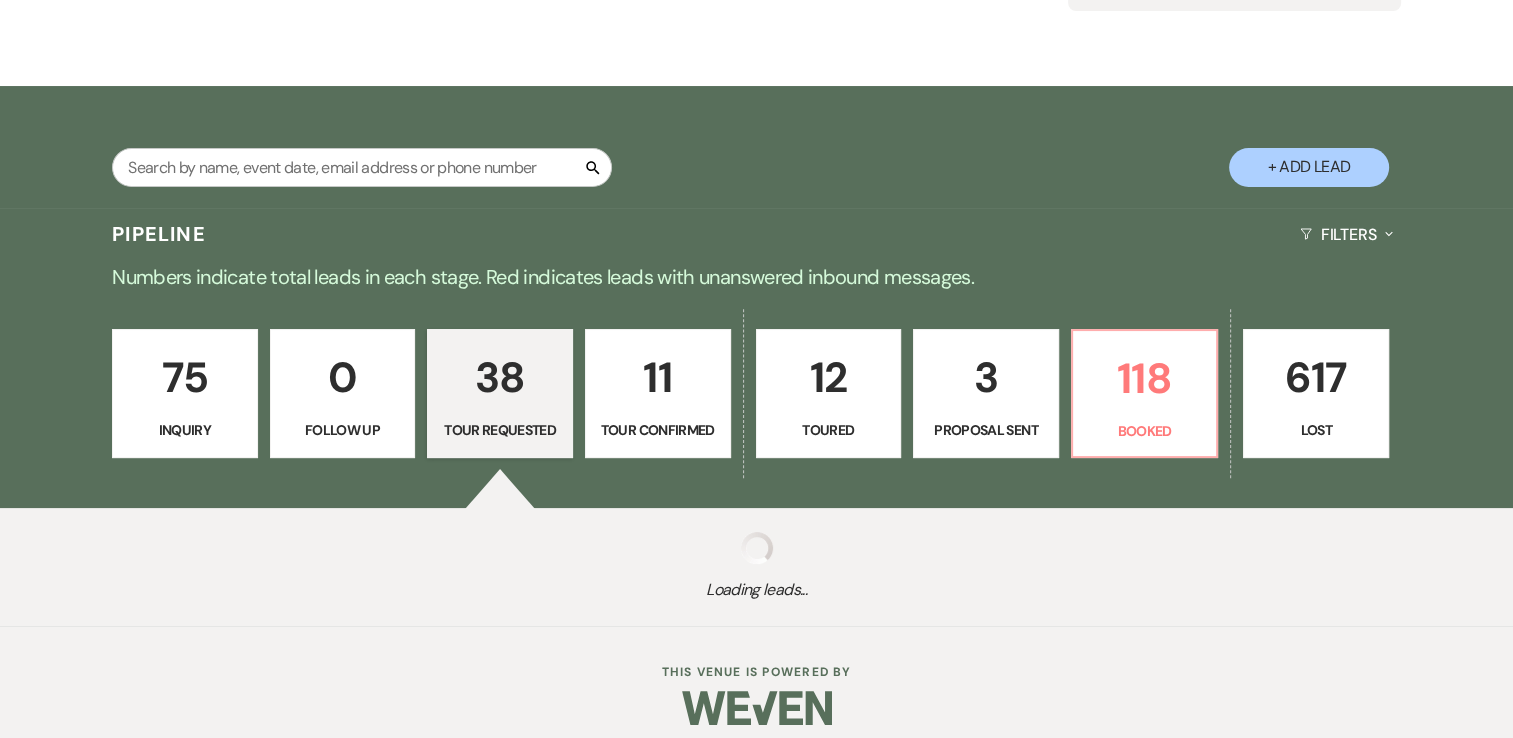select on "2" 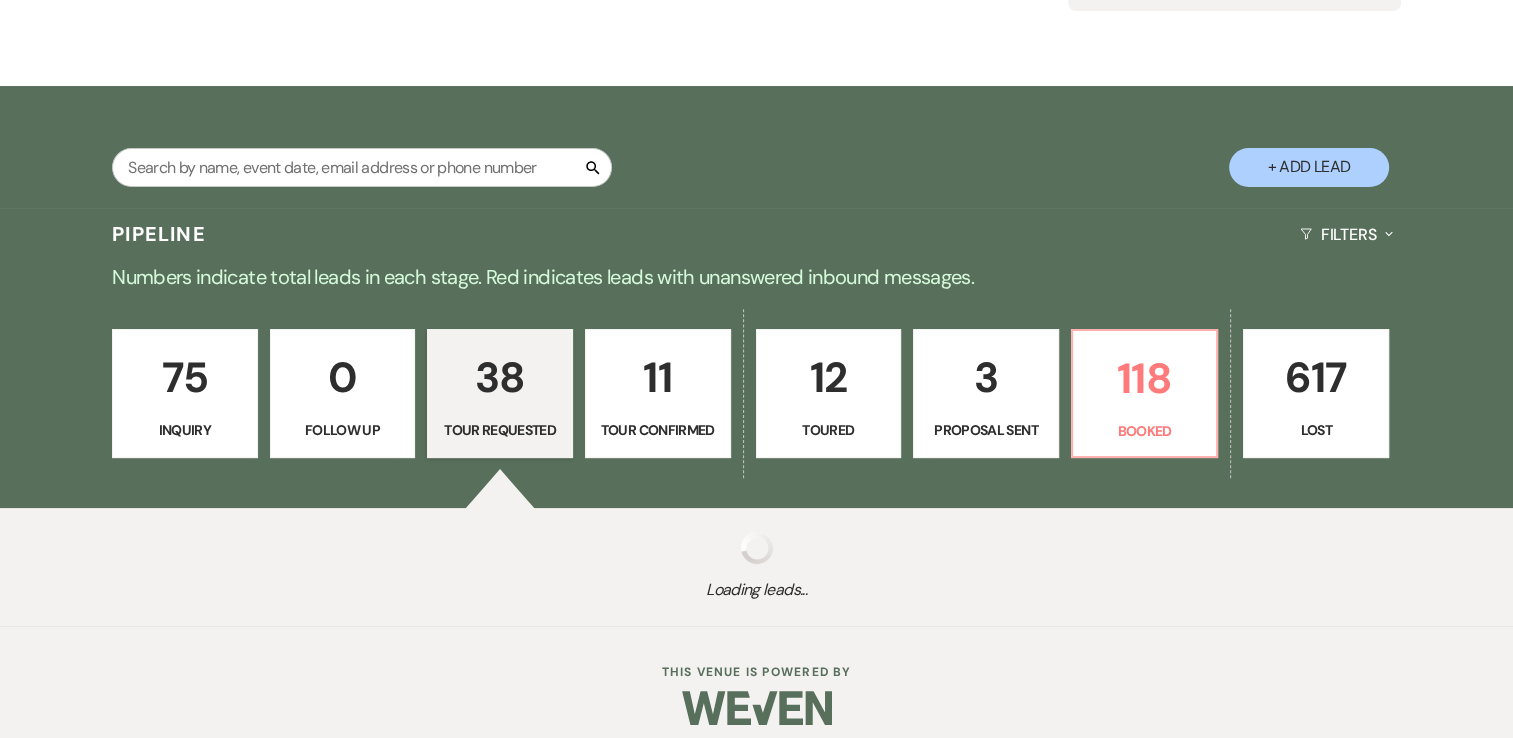 select on "2" 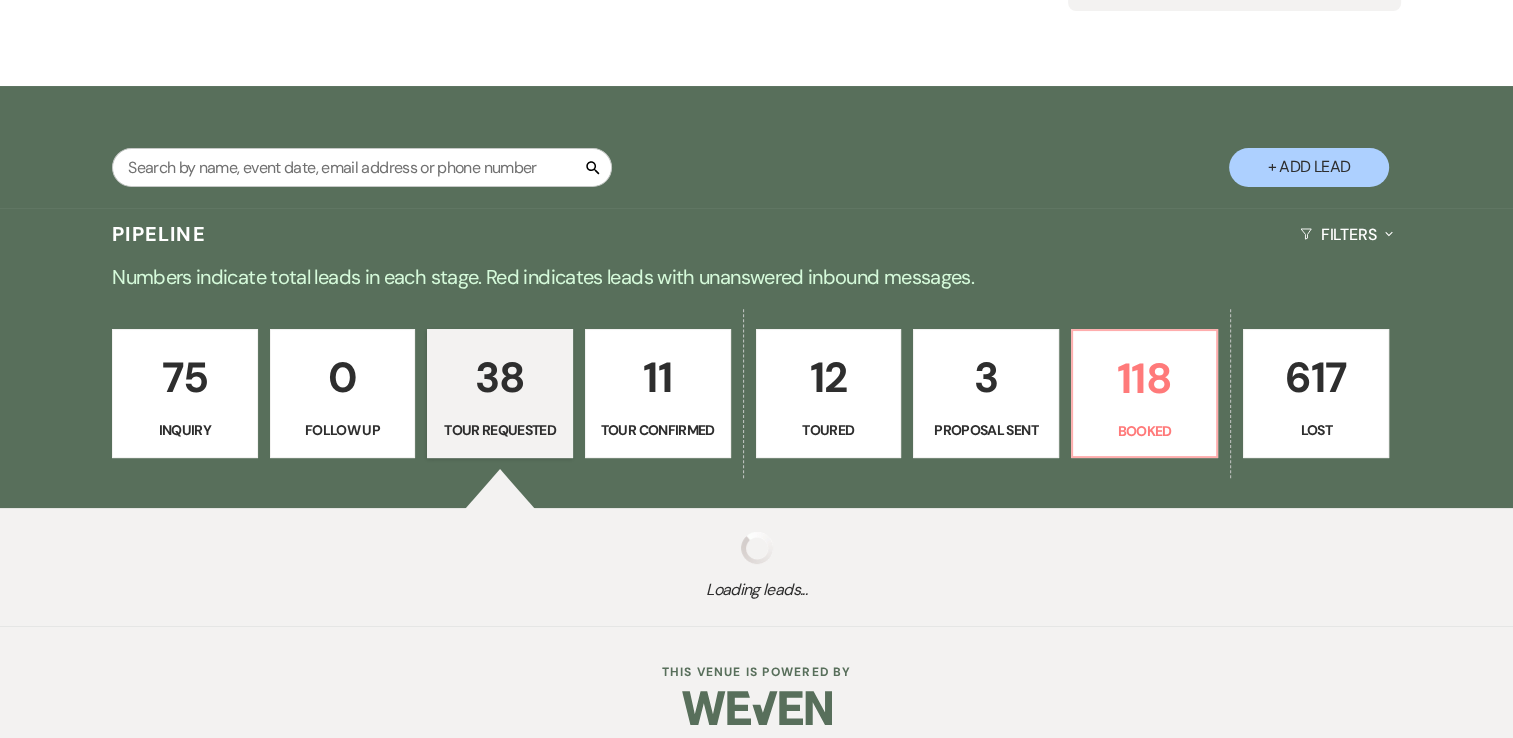 select on "2" 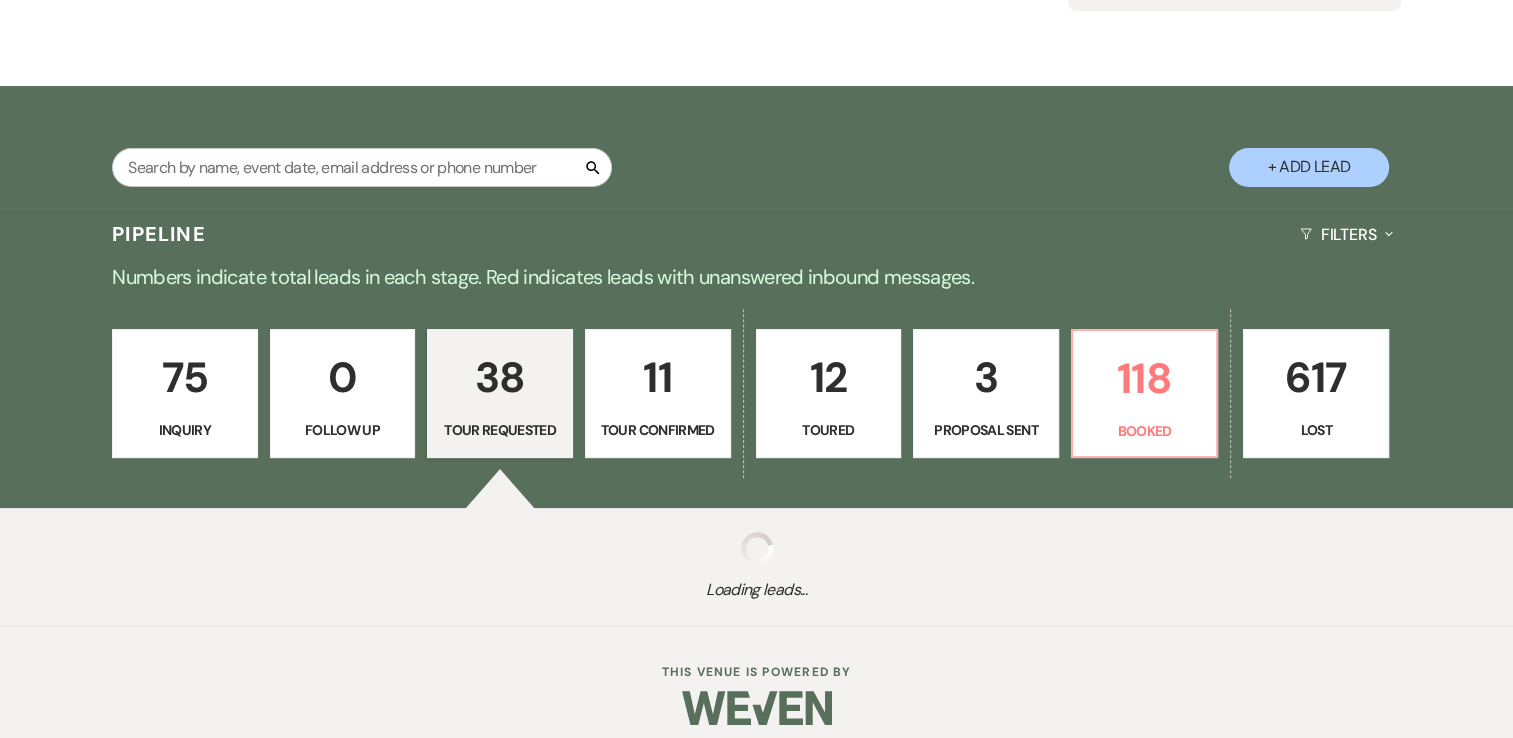 select on "2" 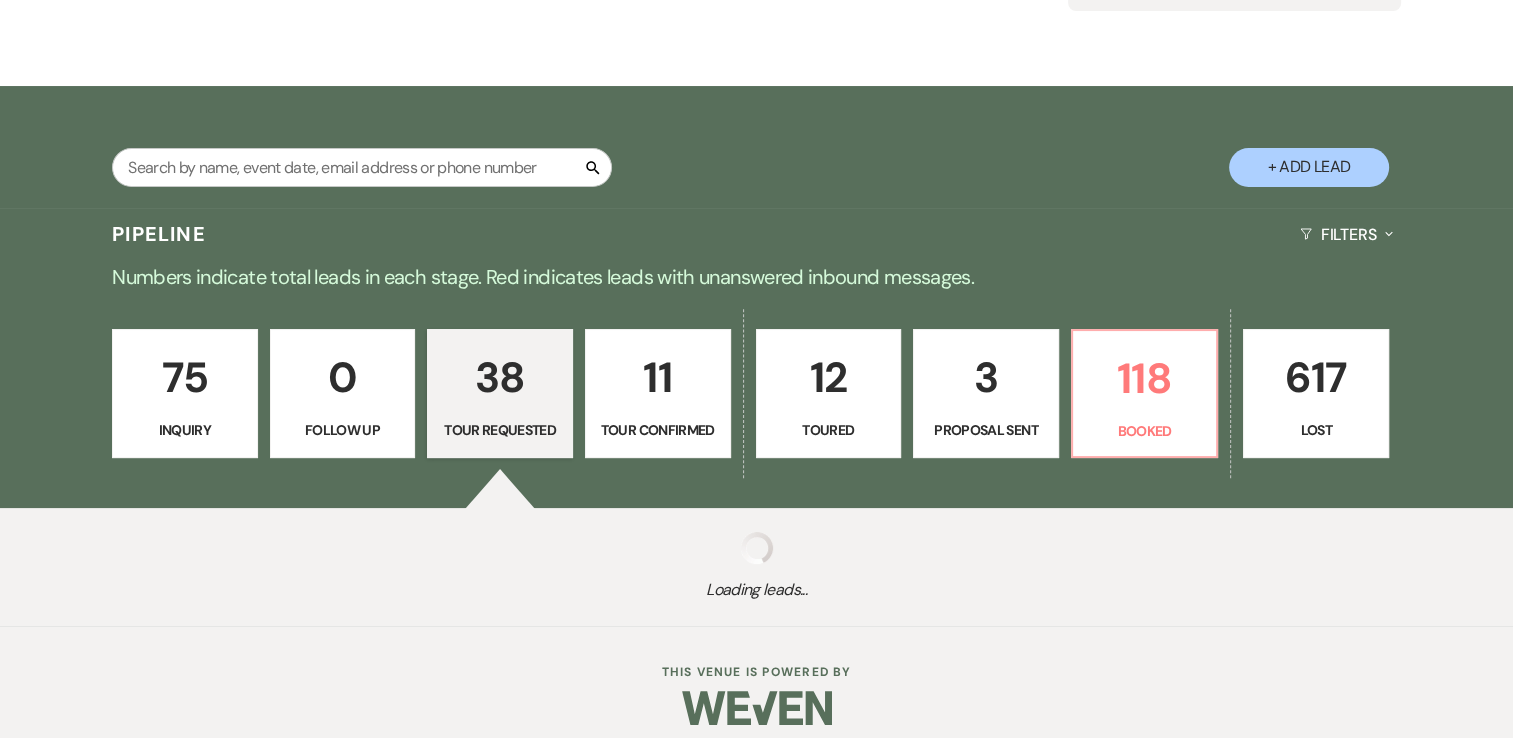 select on "2" 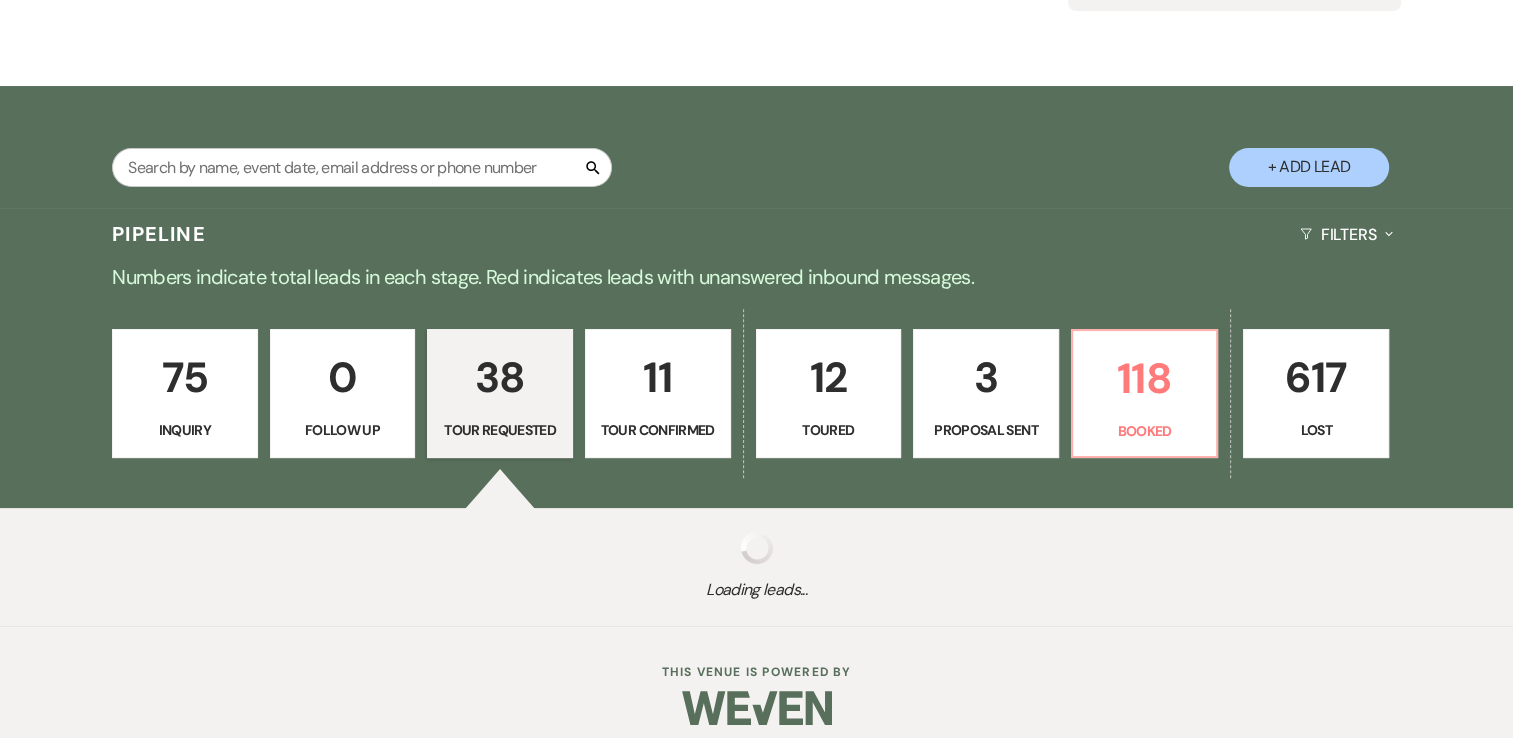 select on "2" 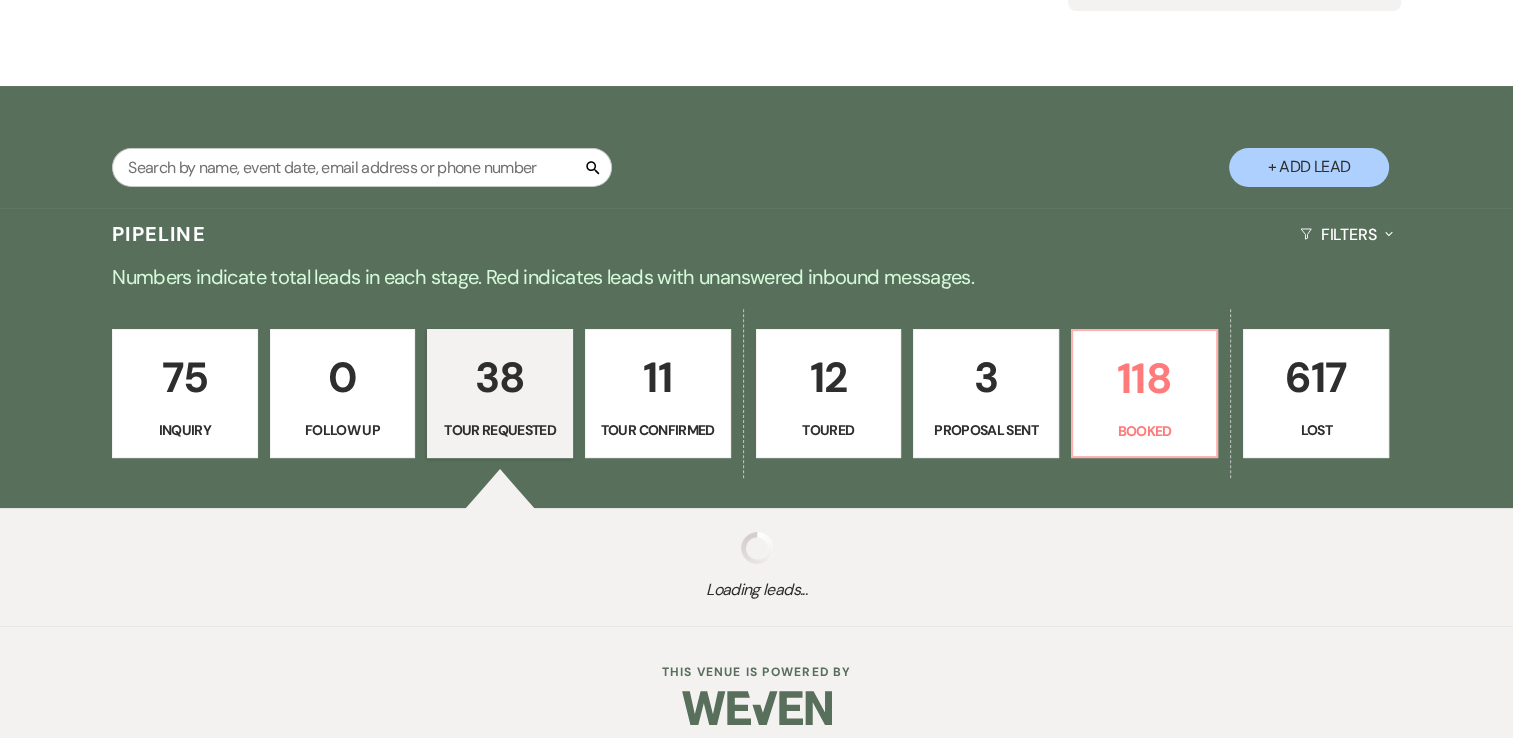 select on "2" 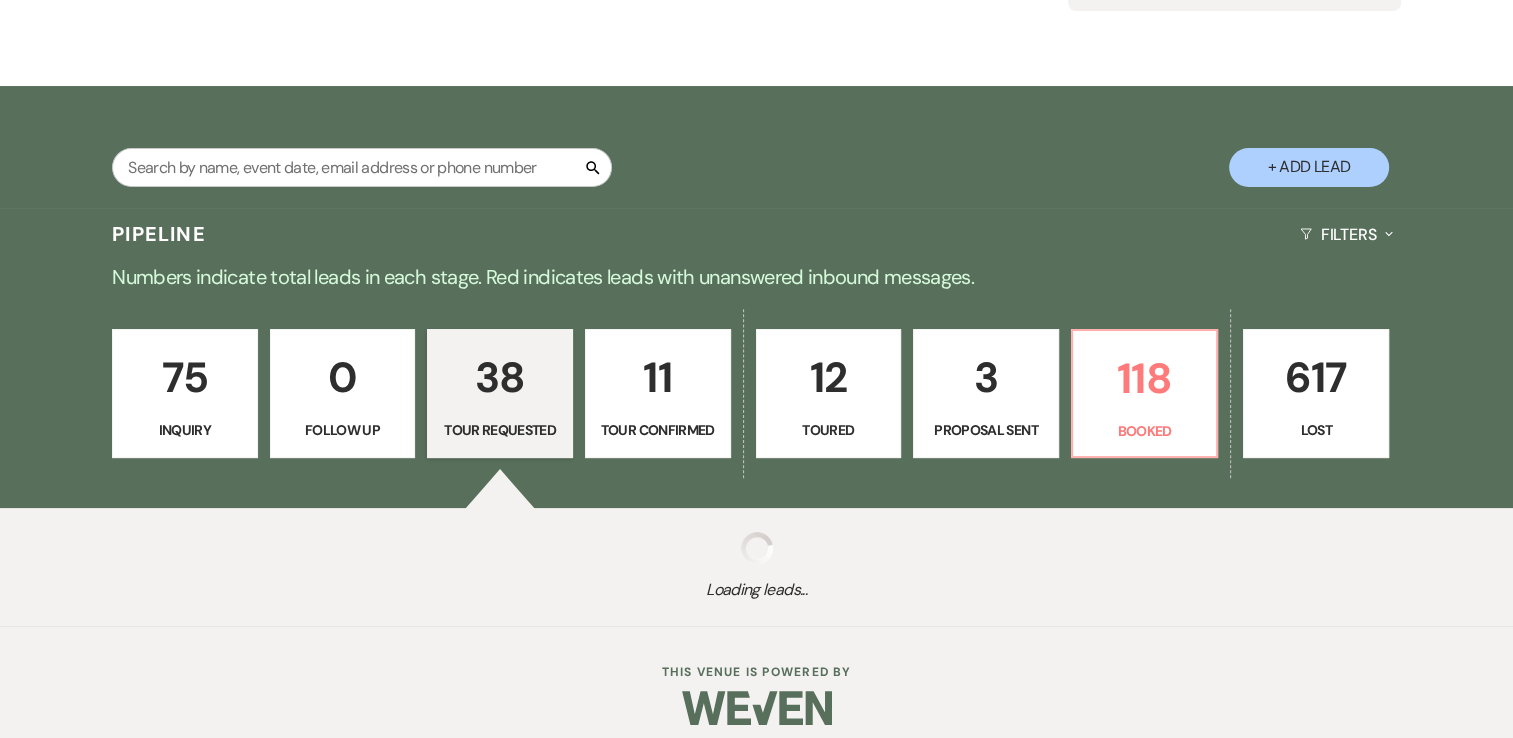 select on "2" 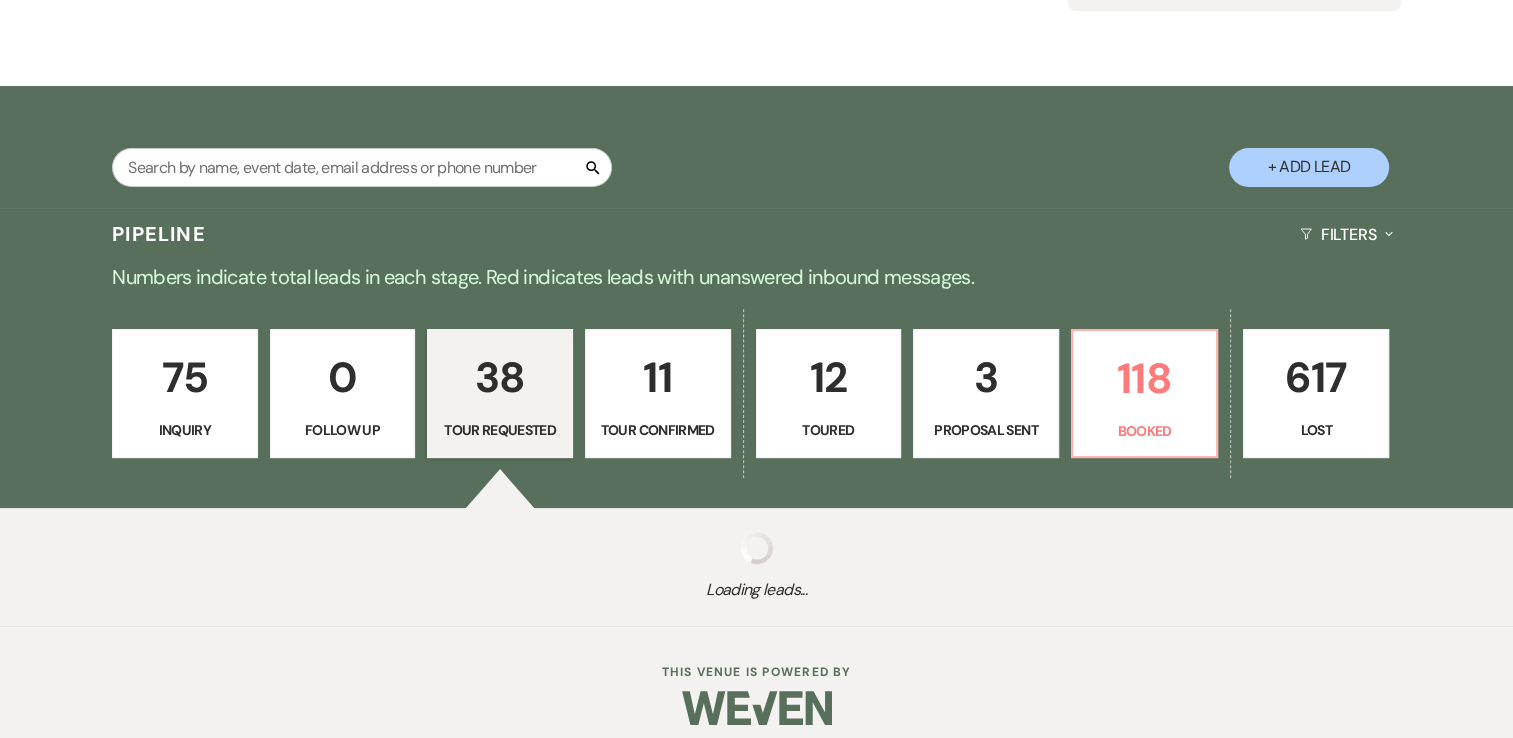 select on "2" 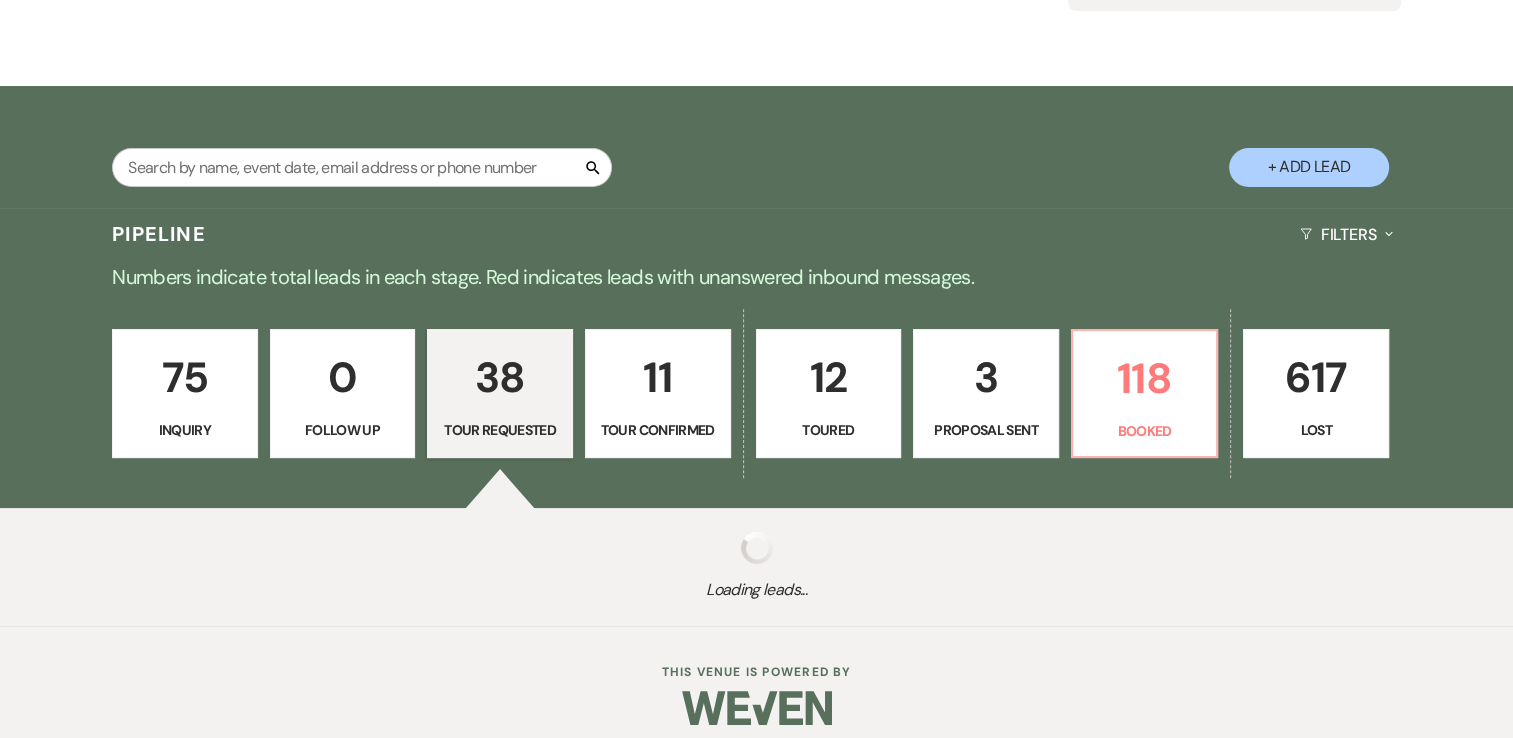 select on "2" 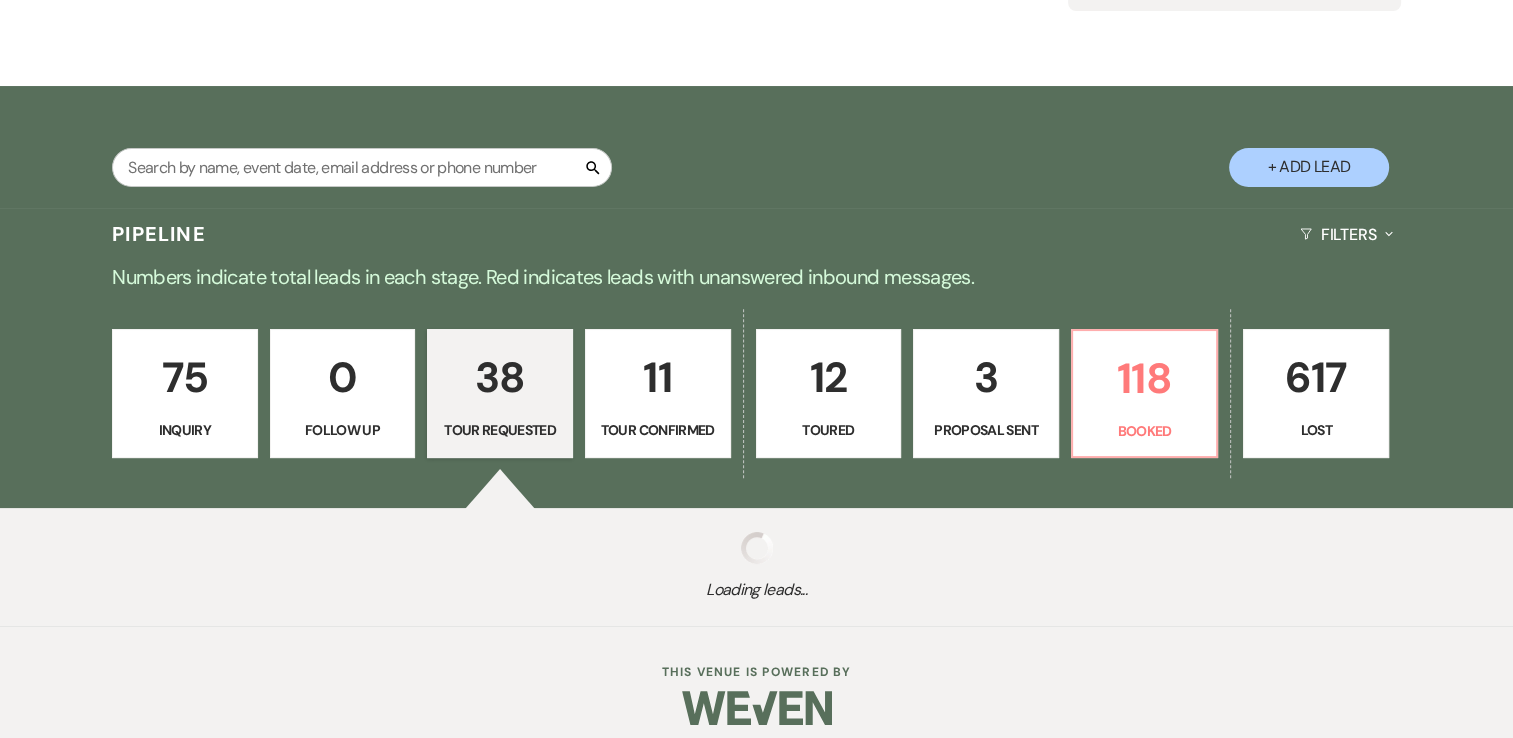 select on "2" 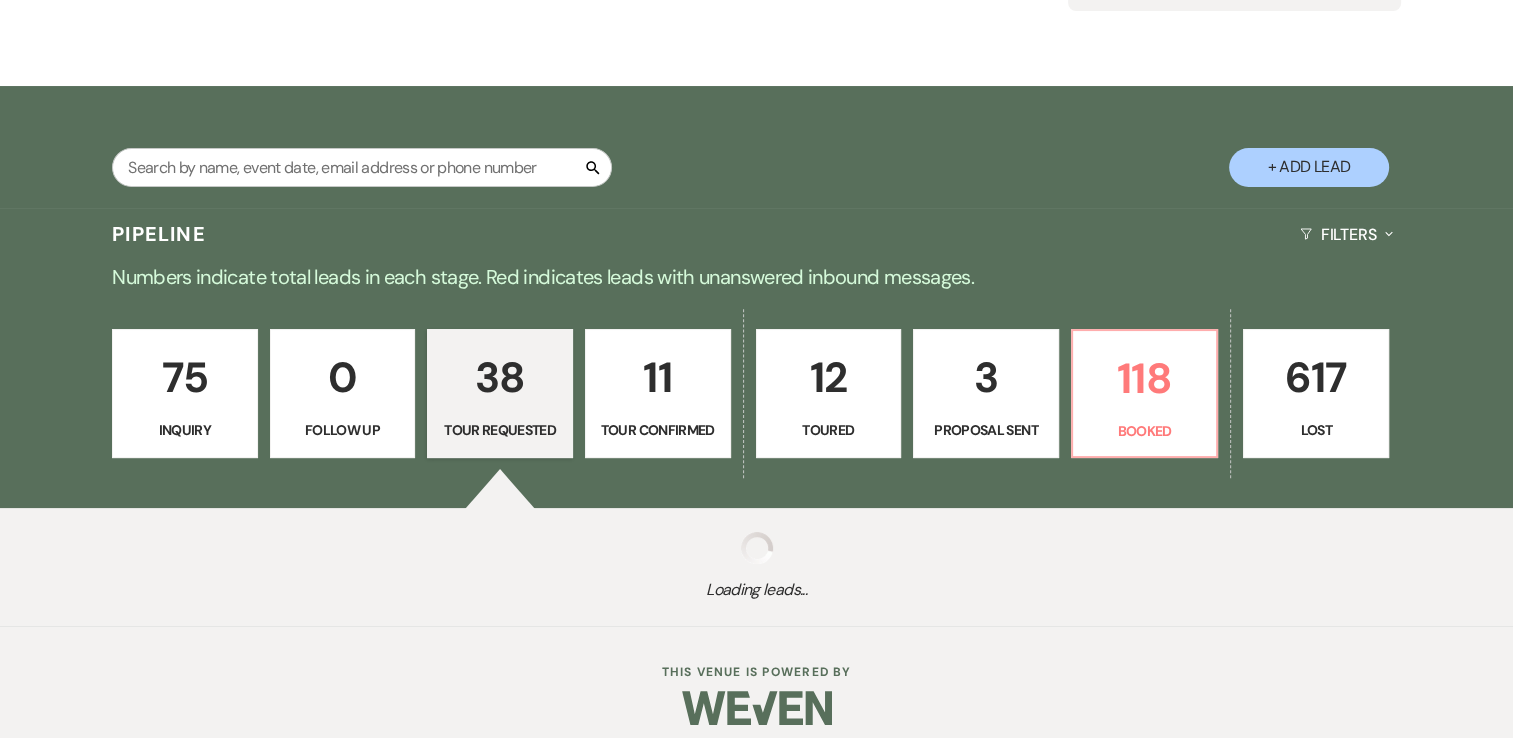 select on "2" 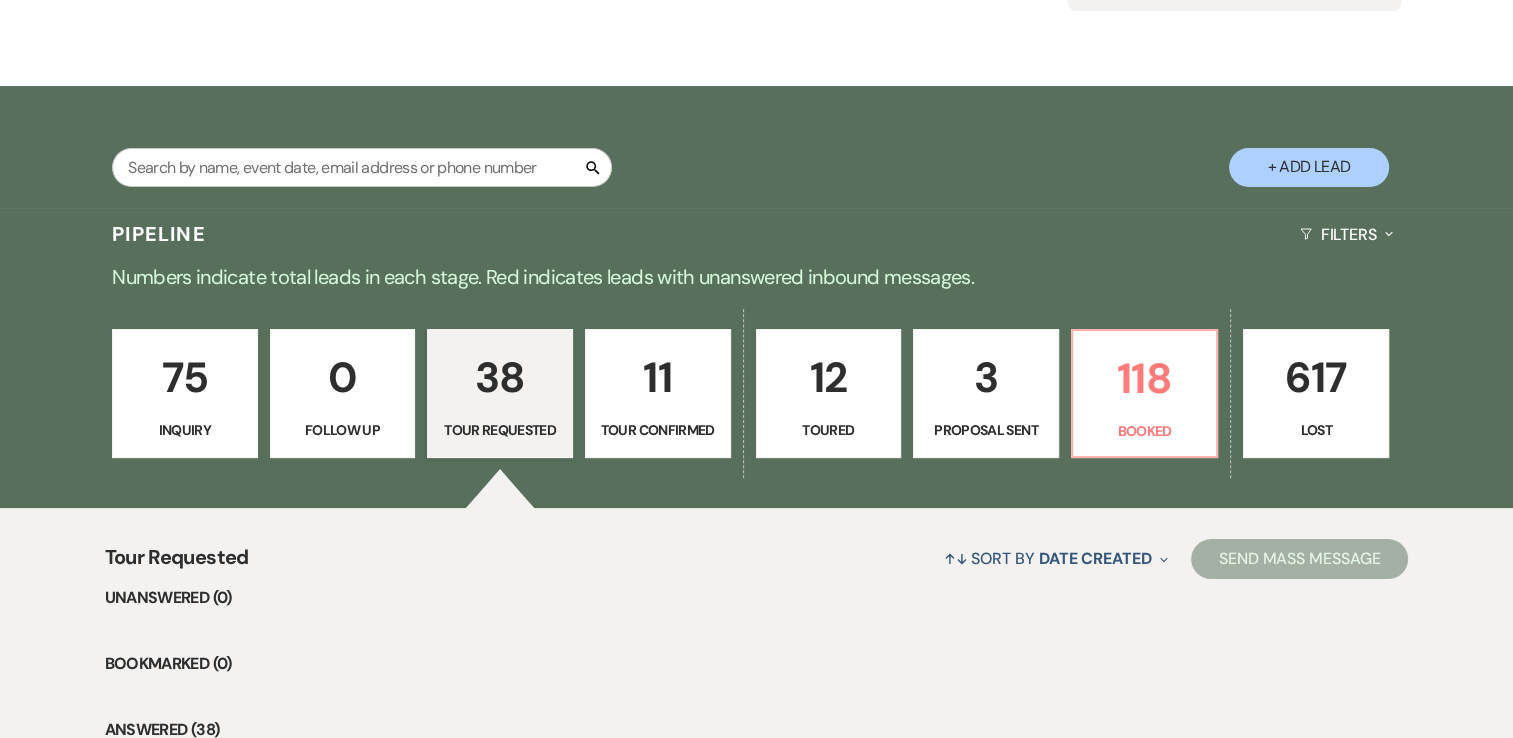 scroll, scrollTop: 288, scrollLeft: 0, axis: vertical 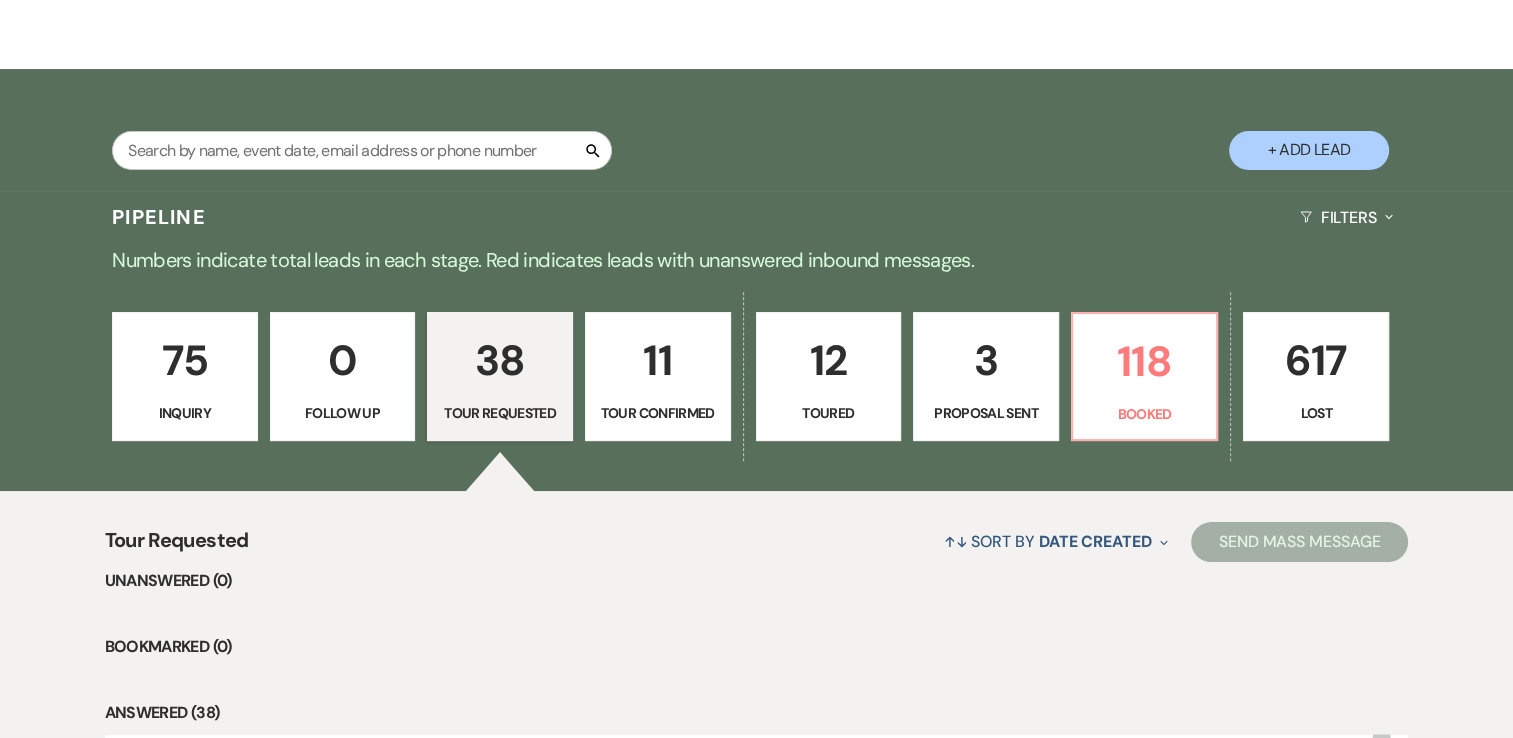 click on "11" at bounding box center [658, 360] 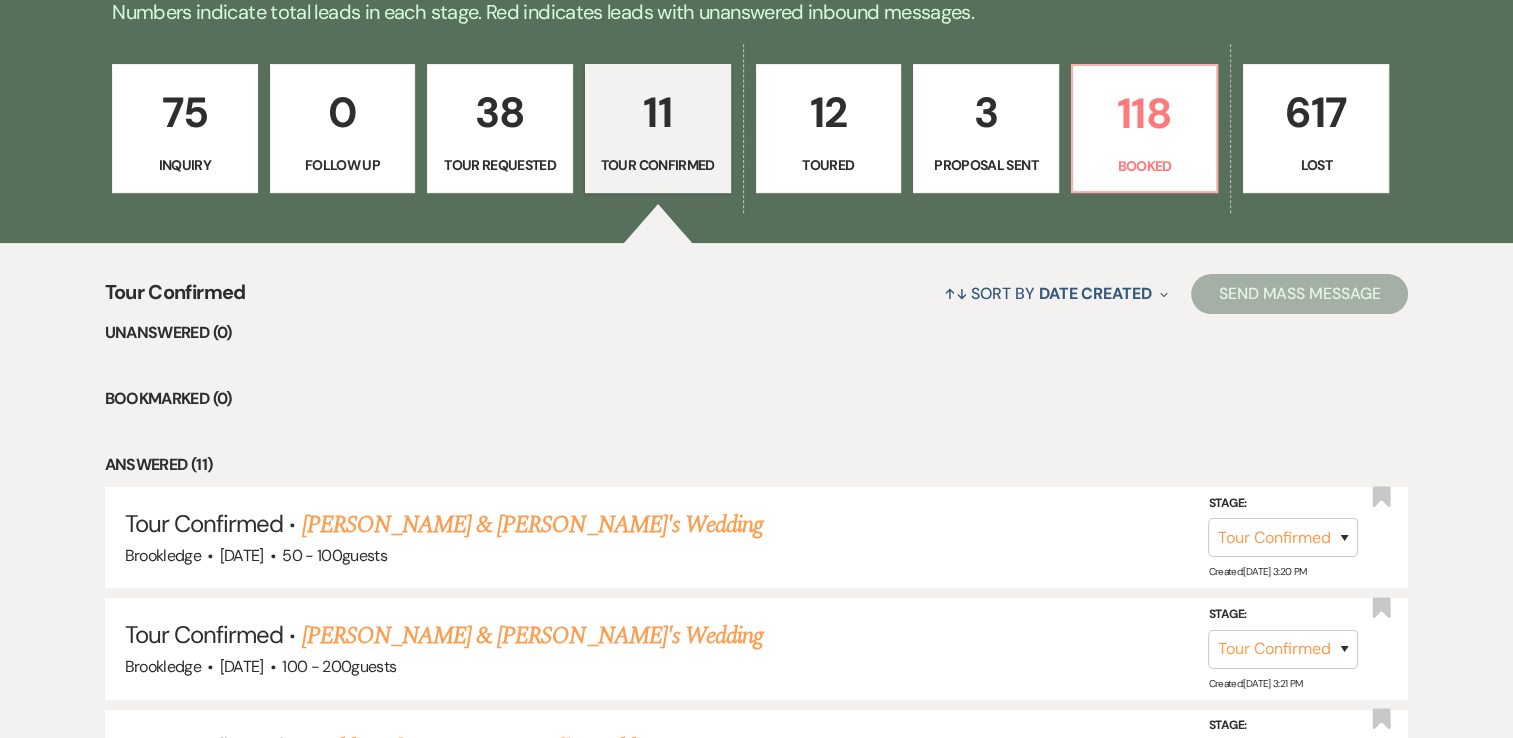 scroll, scrollTop: 388, scrollLeft: 0, axis: vertical 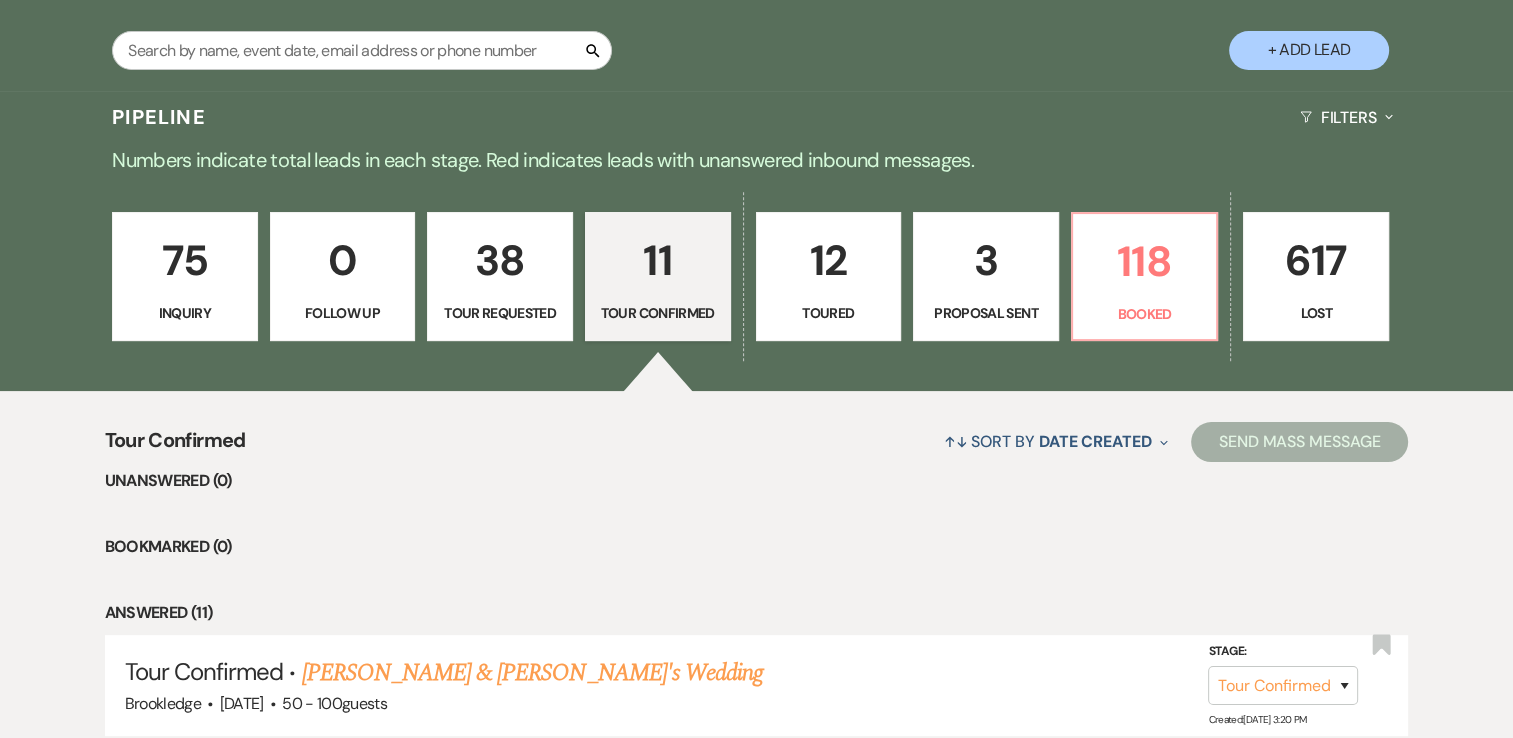click on "38" at bounding box center [500, 260] 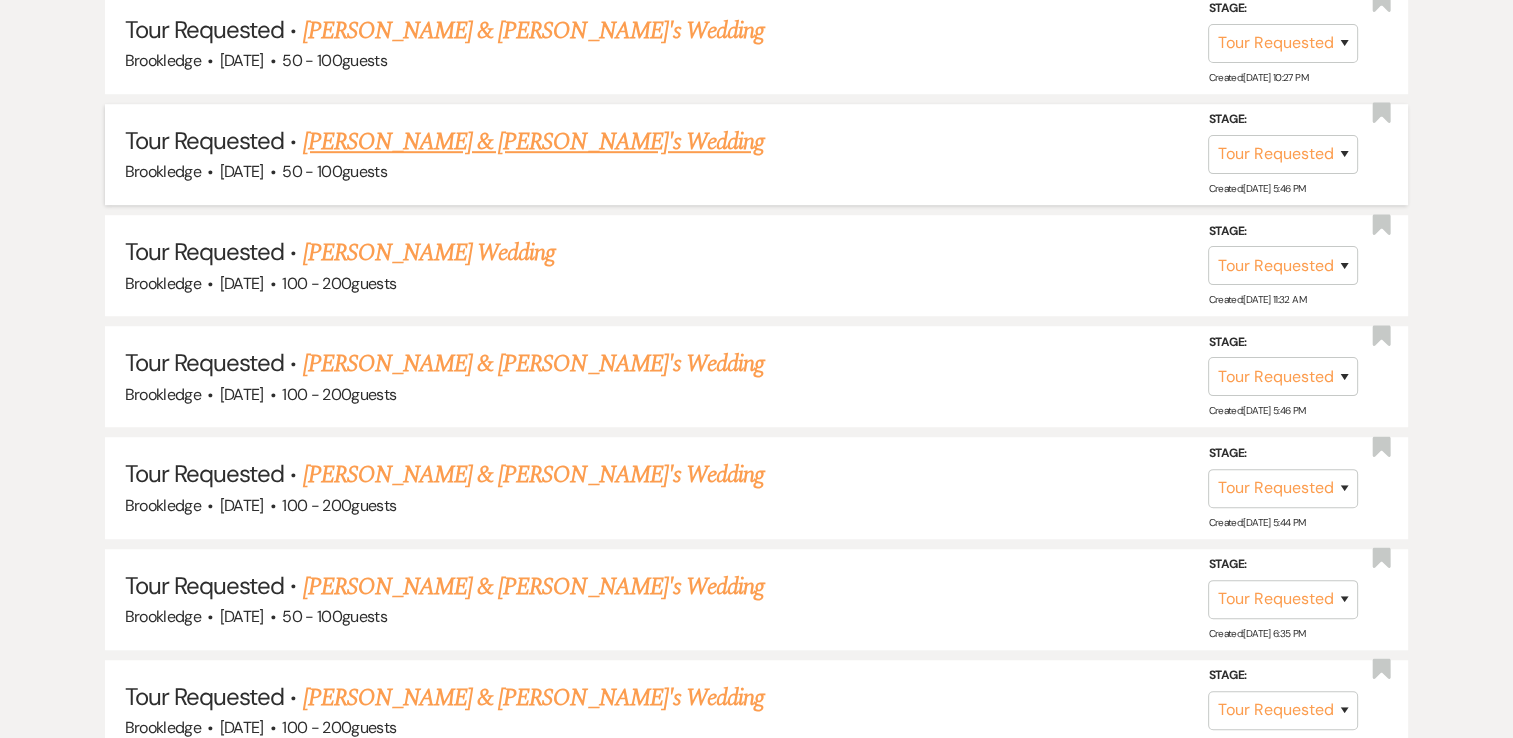 scroll, scrollTop: 1288, scrollLeft: 0, axis: vertical 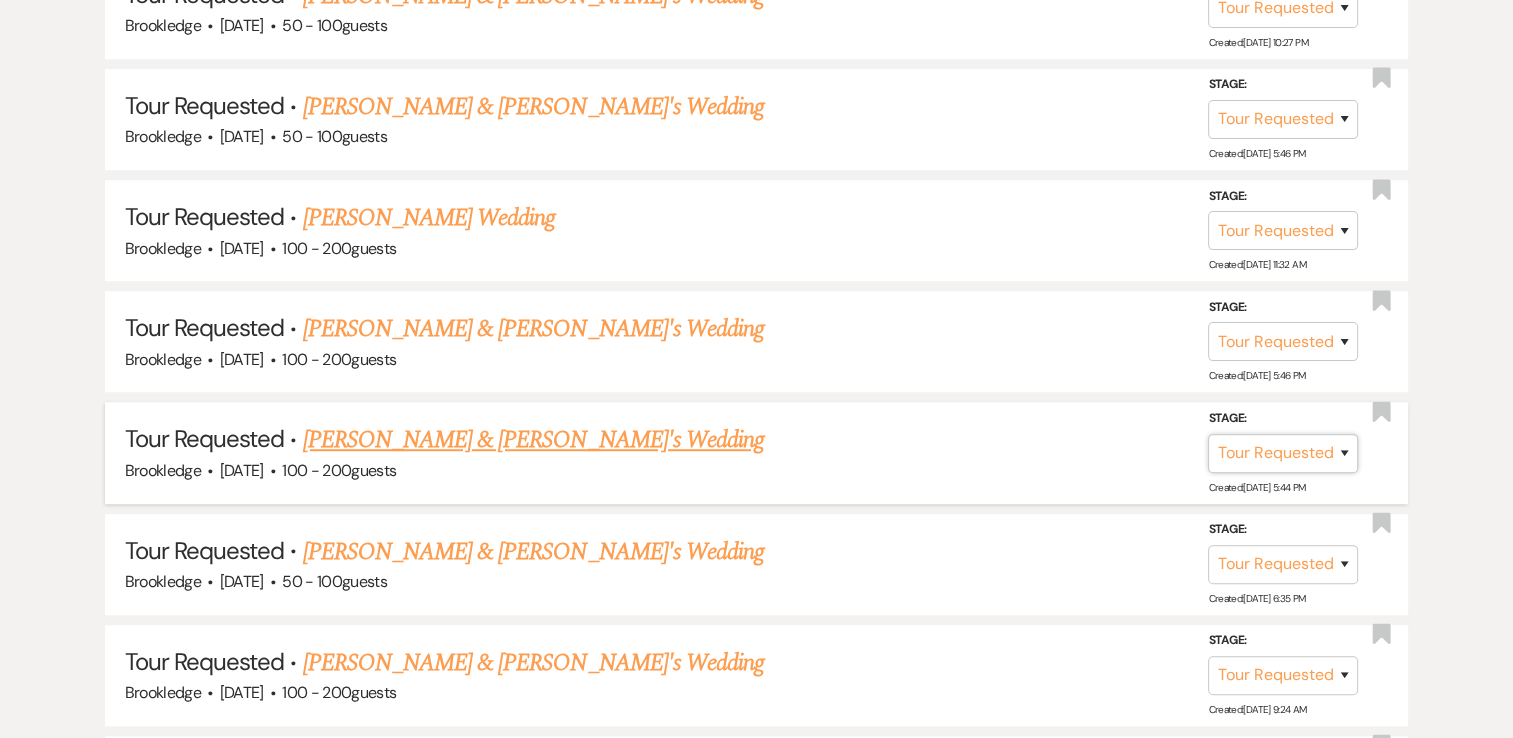 click on "Inquiry Follow Up Tour Requested Tour Confirmed Toured Proposal Sent Booked Lost" at bounding box center [1283, 452] 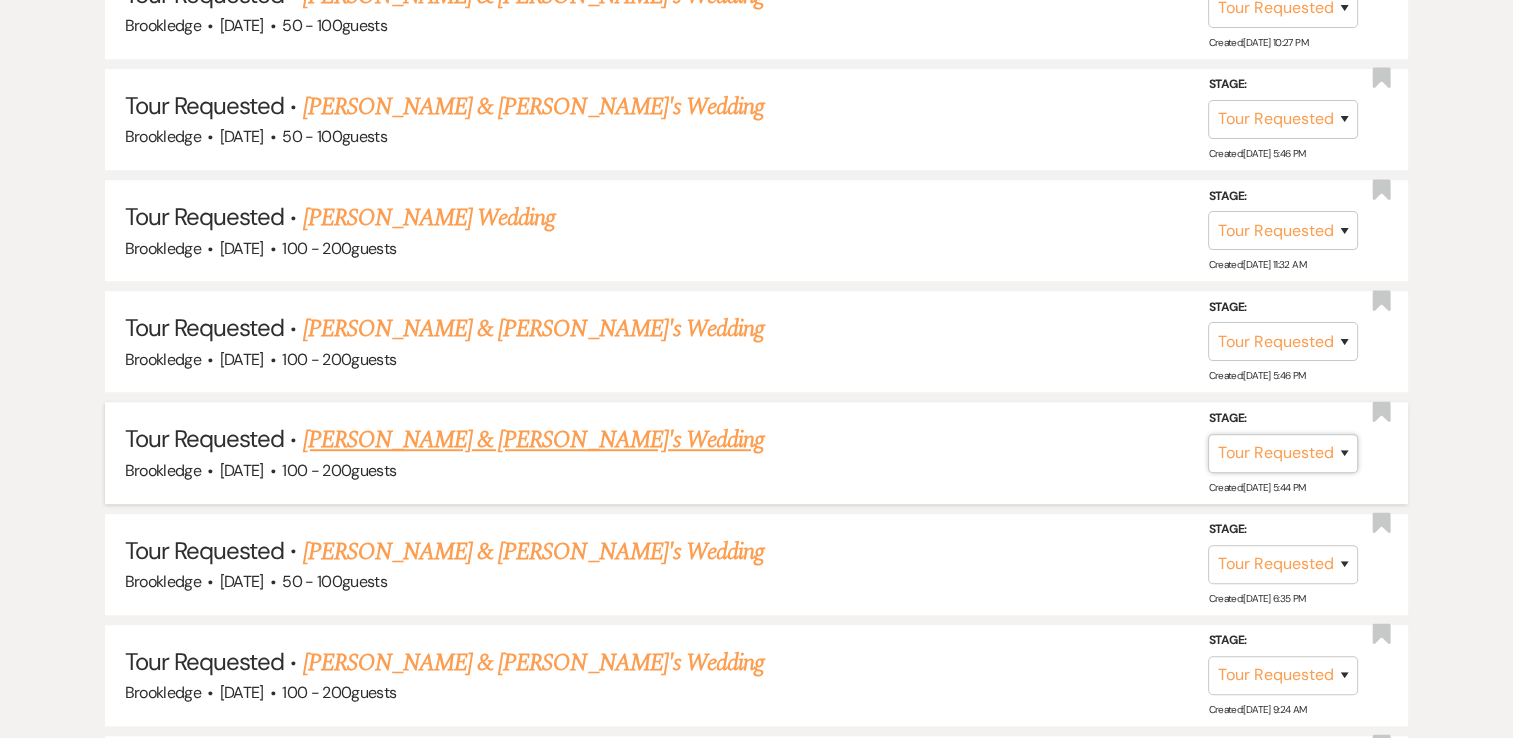 select on "5" 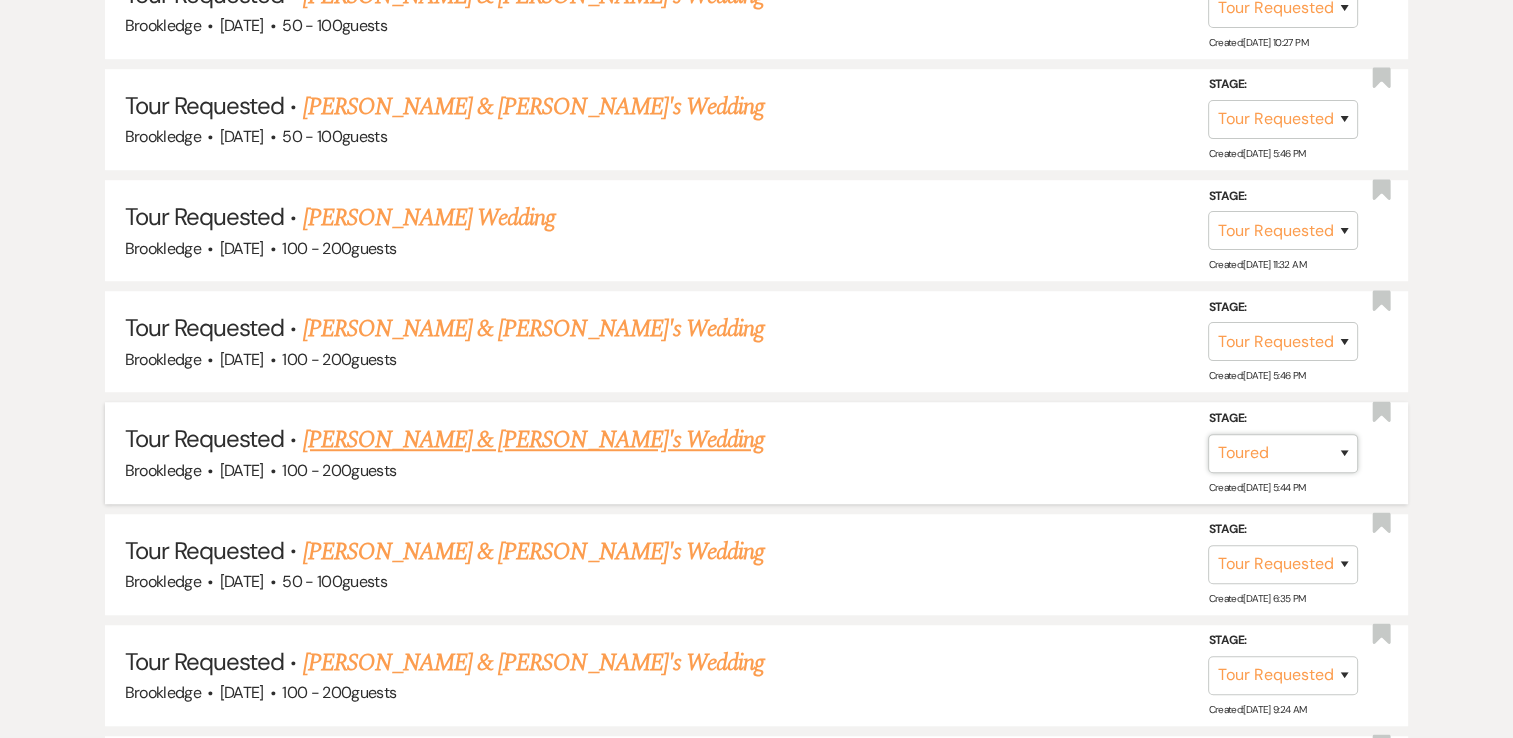 click on "Inquiry Follow Up Tour Requested Tour Confirmed Toured Proposal Sent Booked Lost" at bounding box center [1283, 452] 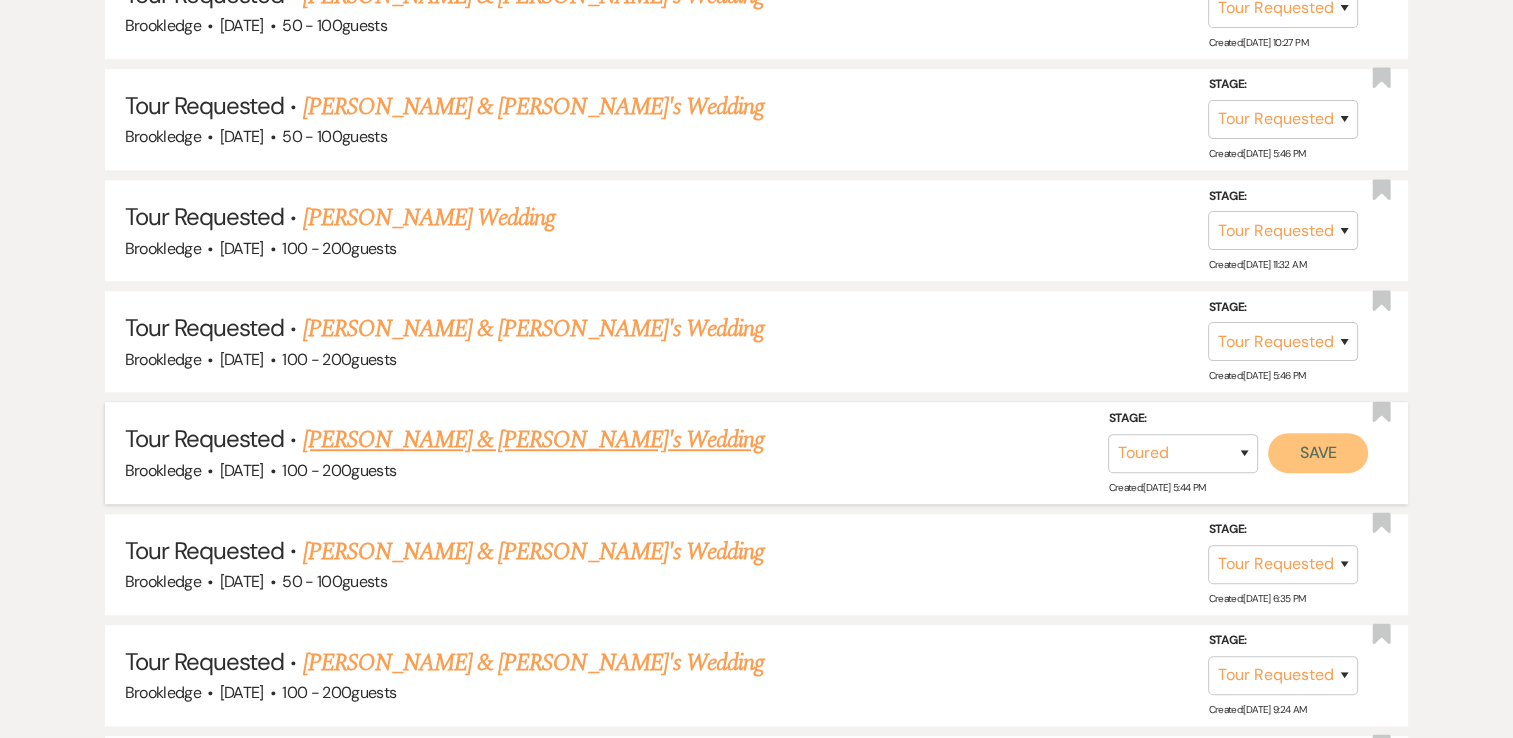click on "Save" at bounding box center (1318, 452) 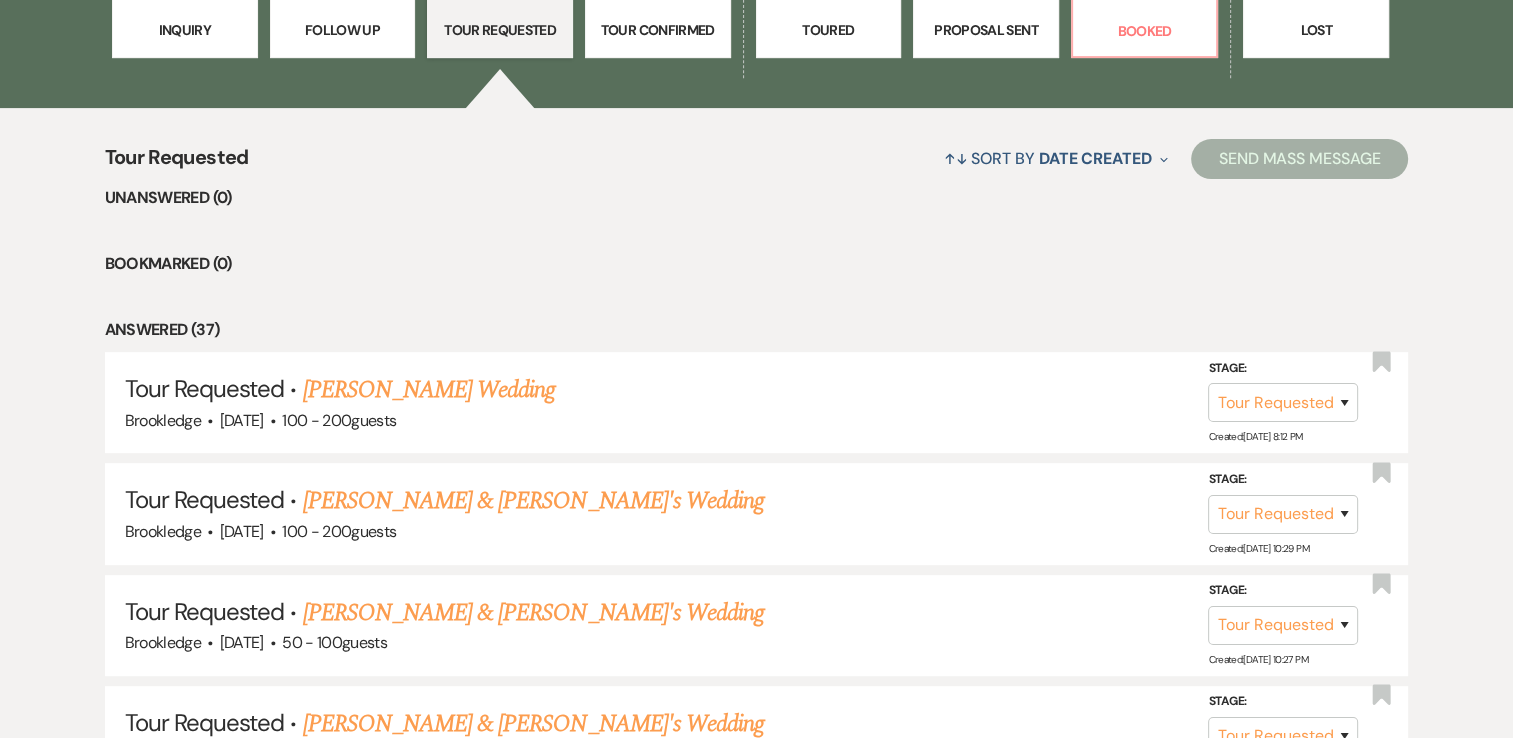 scroll, scrollTop: 0, scrollLeft: 0, axis: both 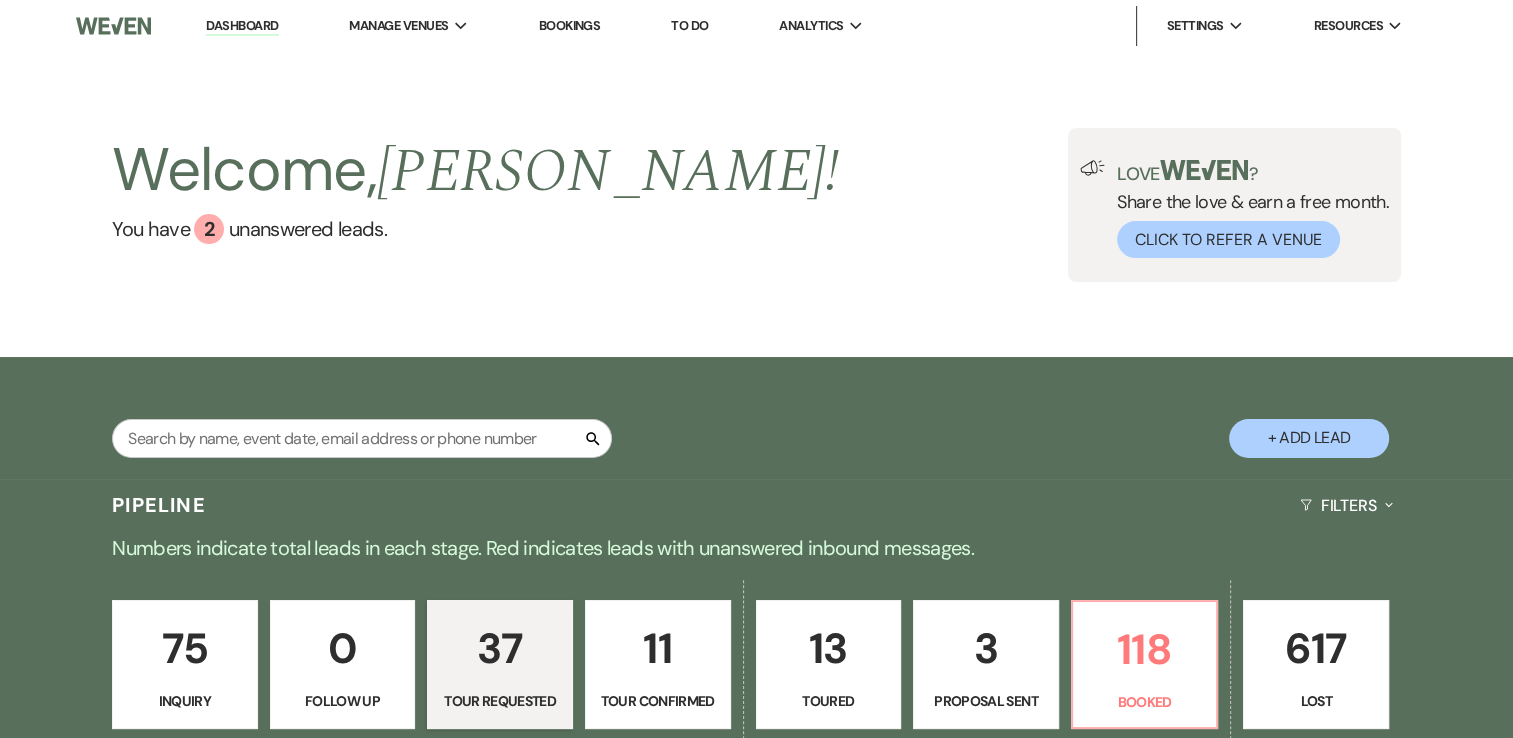 click on "Toured" at bounding box center [829, 701] 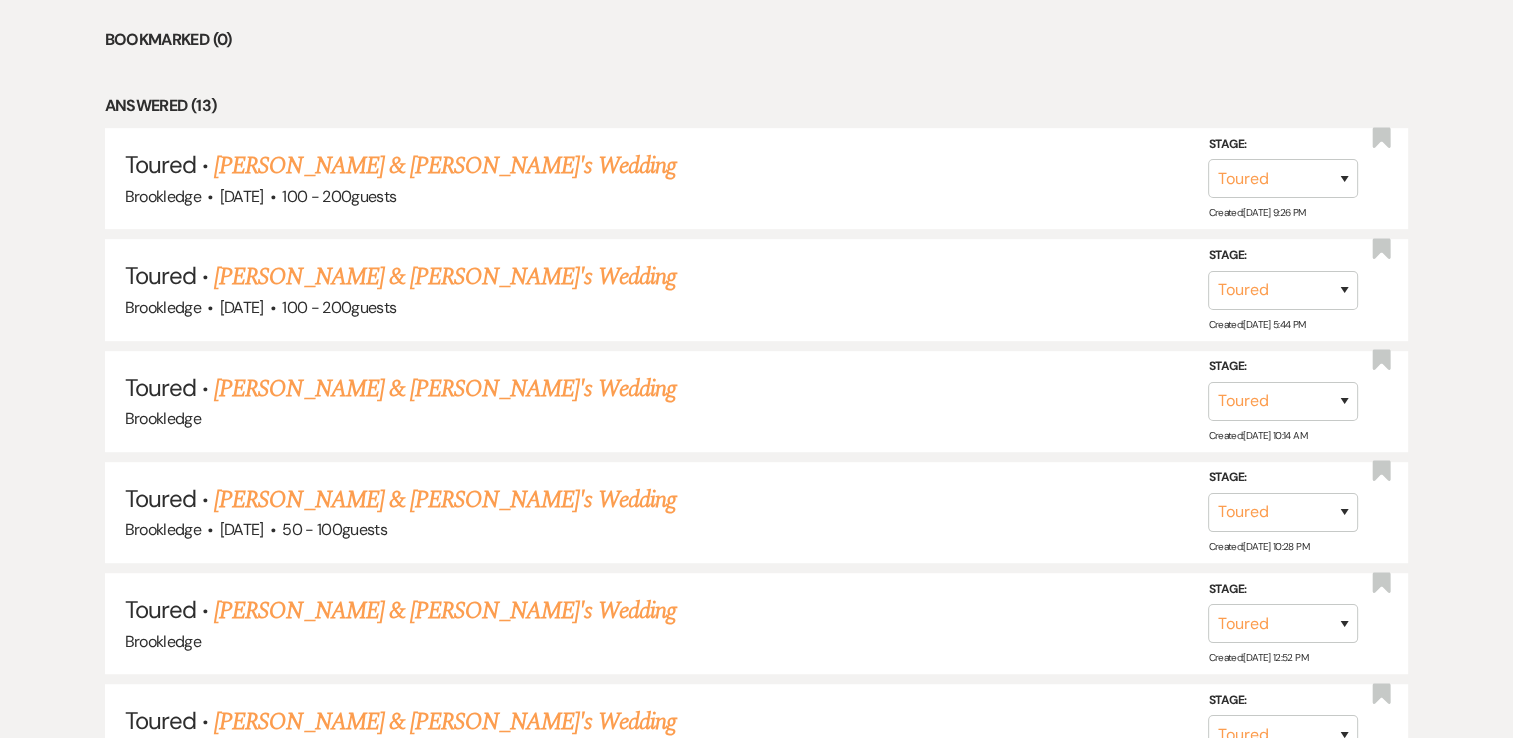 scroll, scrollTop: 900, scrollLeft: 0, axis: vertical 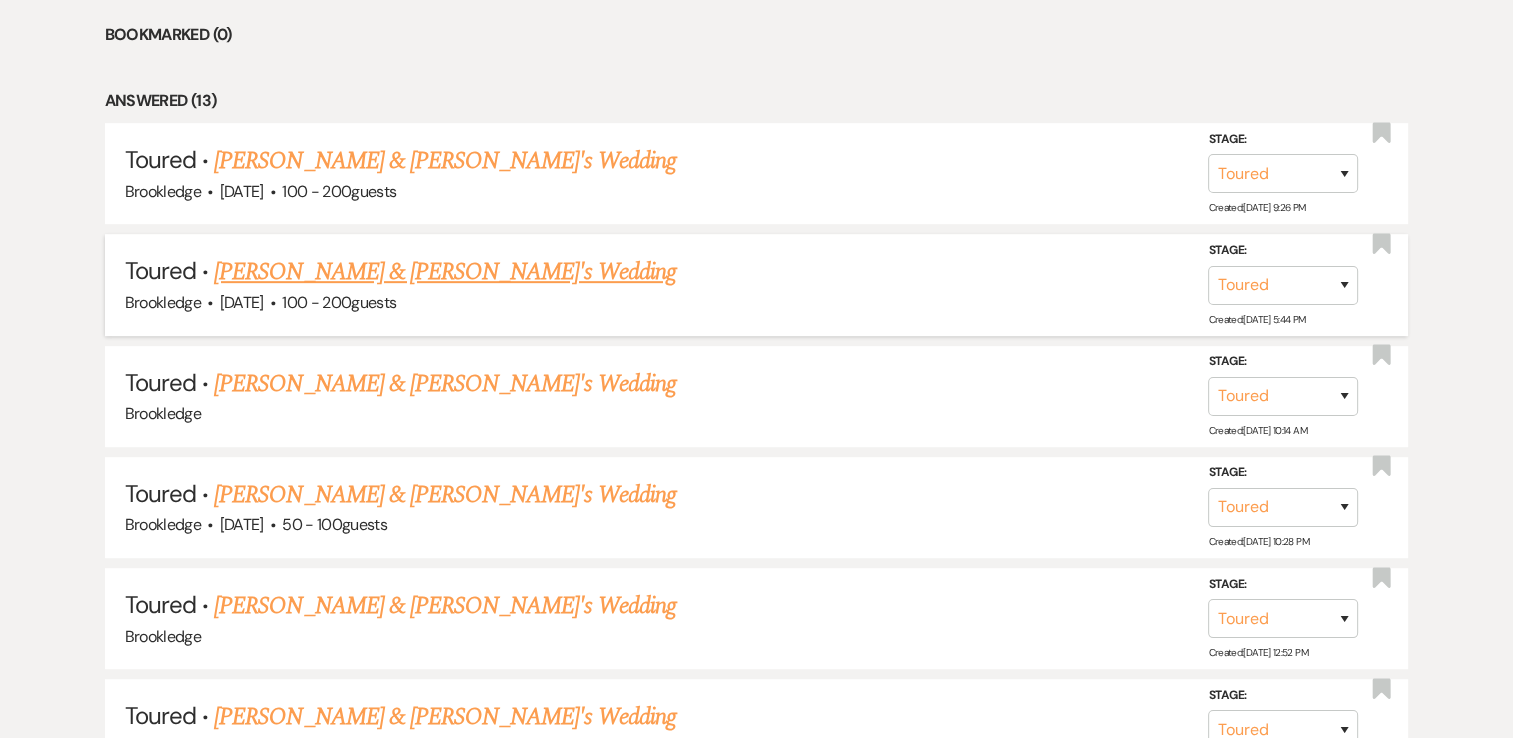 click on "Kate Ziegler & Fiance's Wedding" at bounding box center (445, 272) 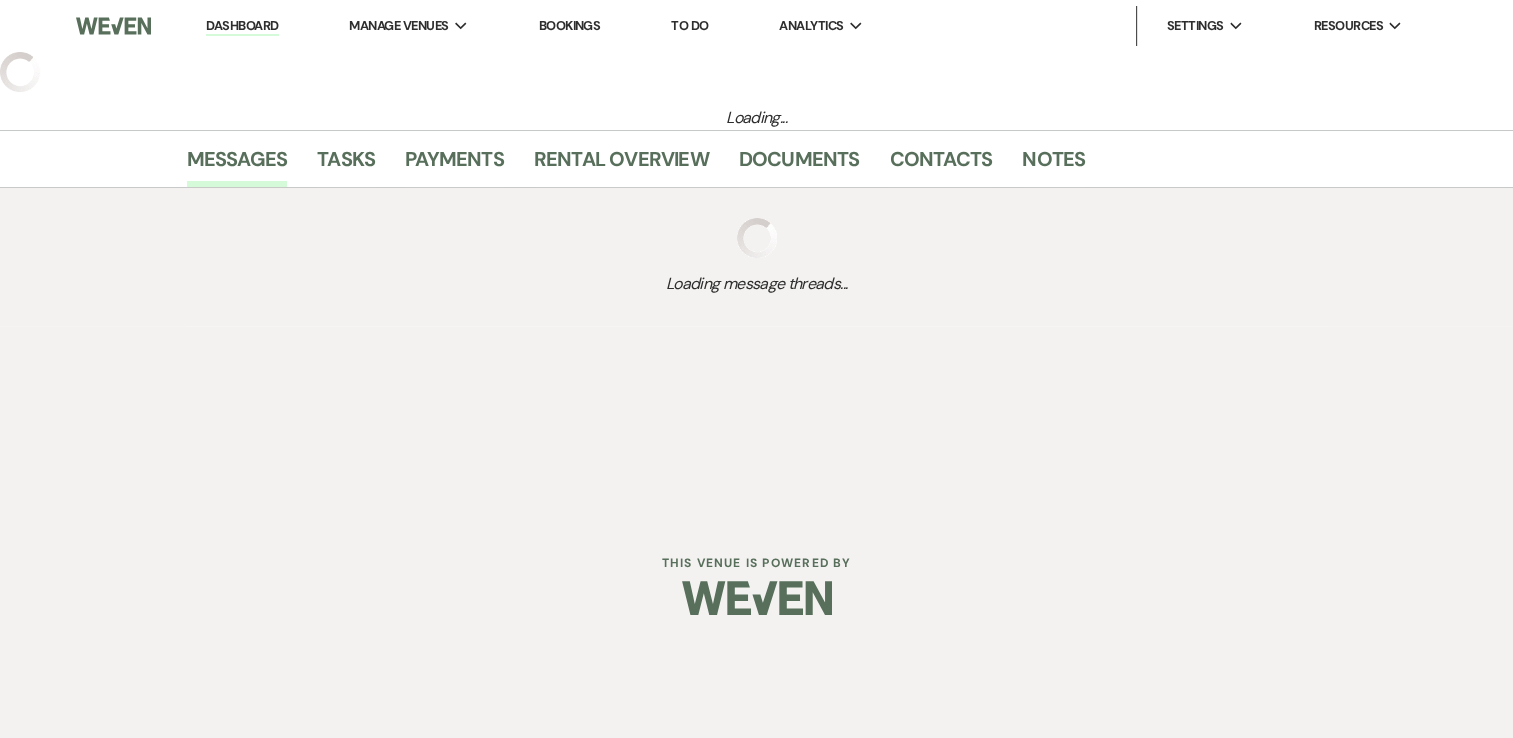 select on "5" 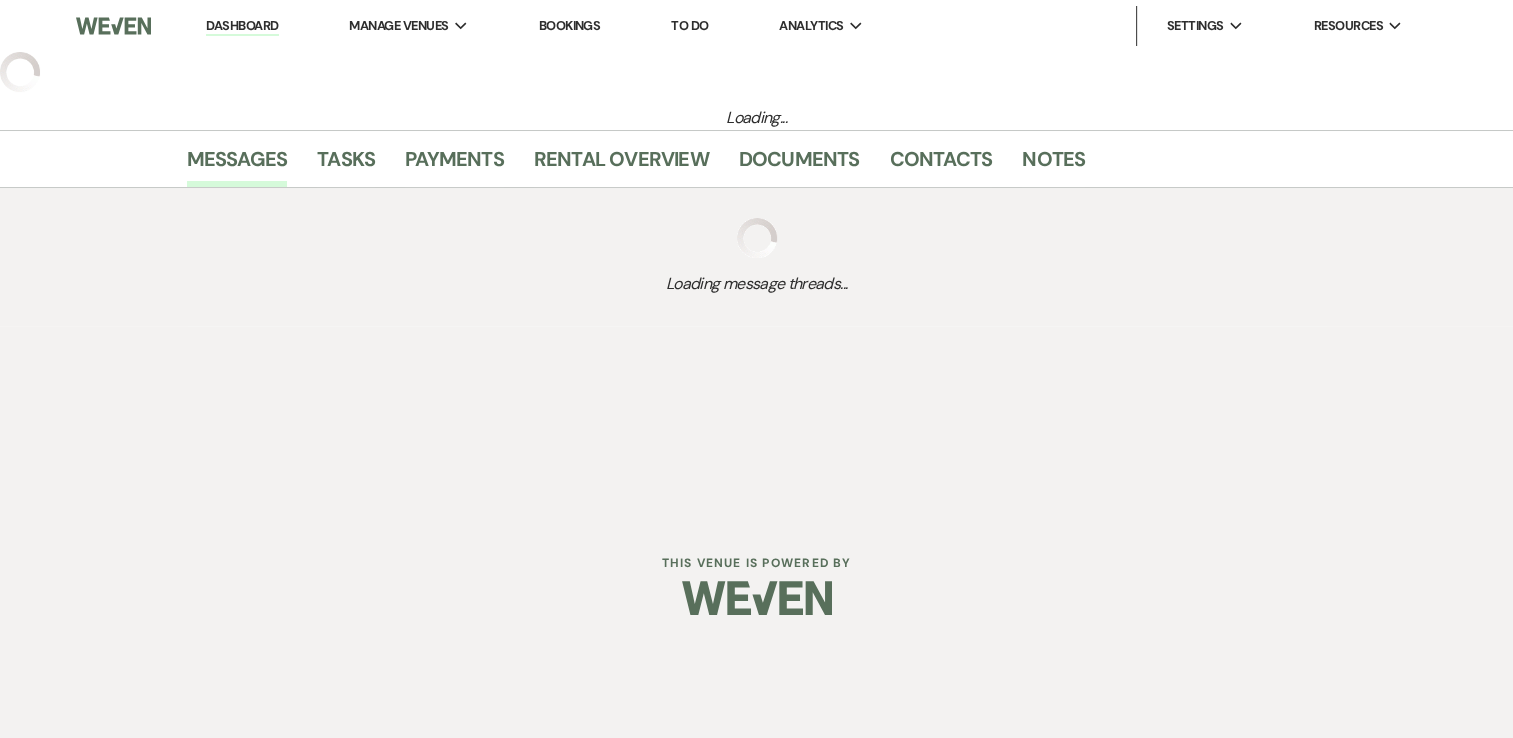 select on "5" 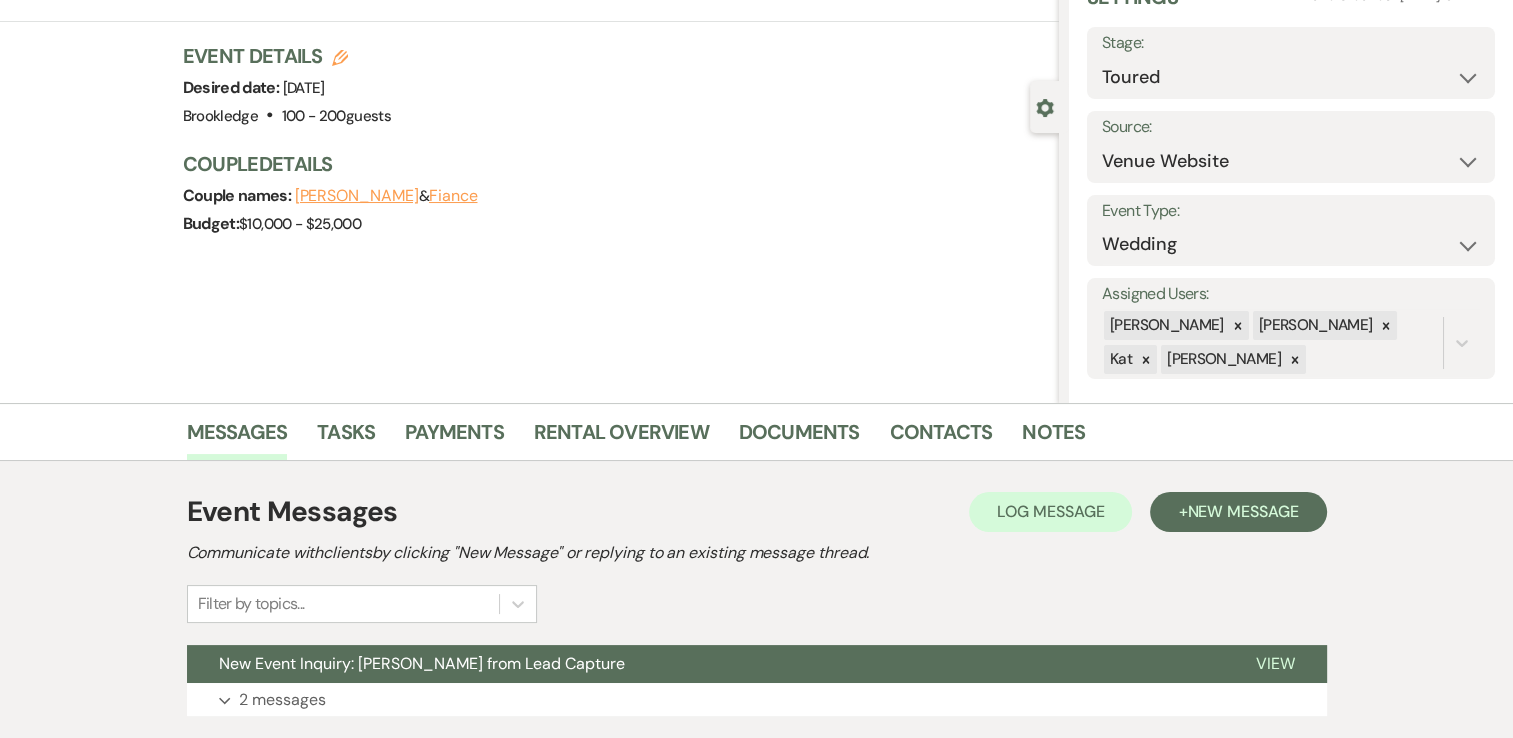 scroll, scrollTop: 100, scrollLeft: 0, axis: vertical 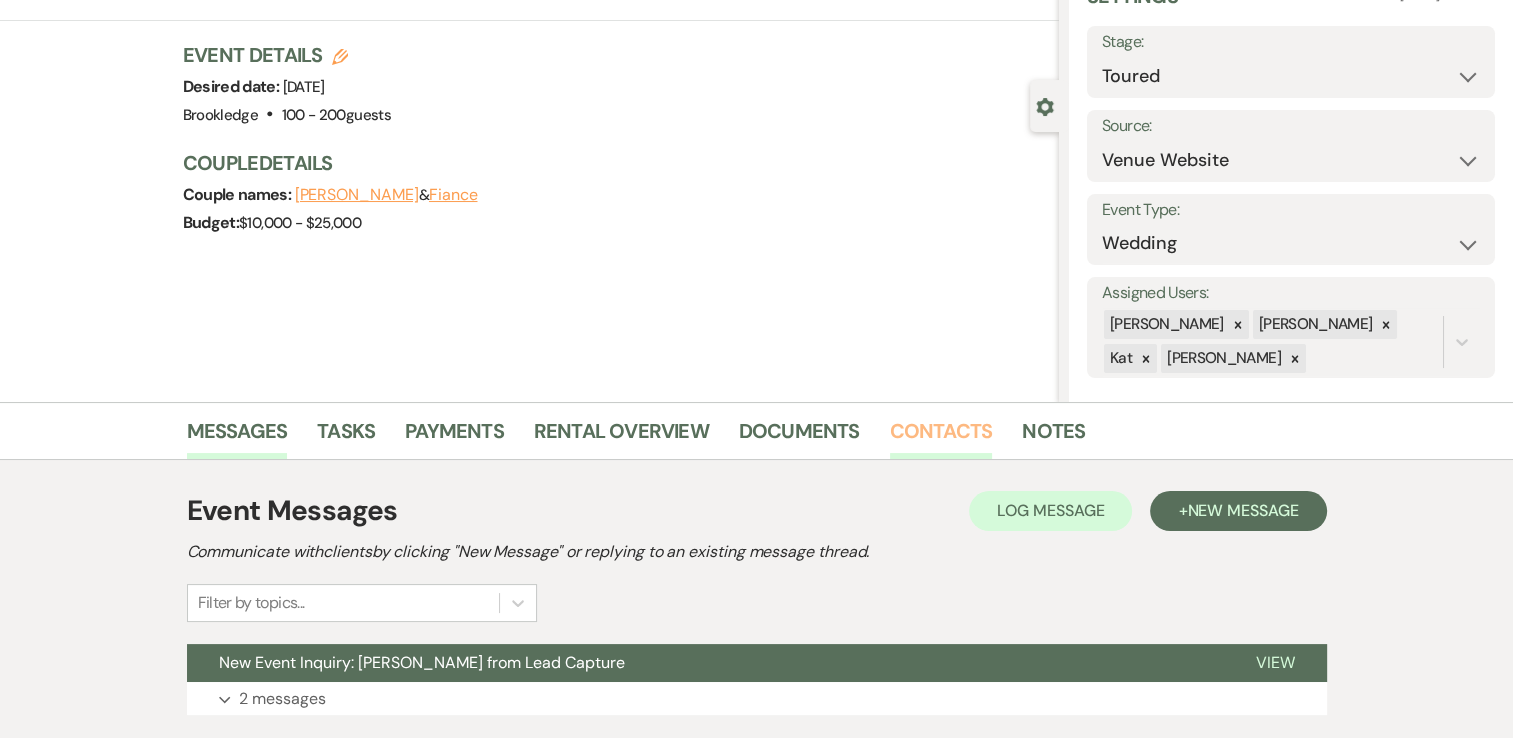click on "Contacts" at bounding box center [941, 437] 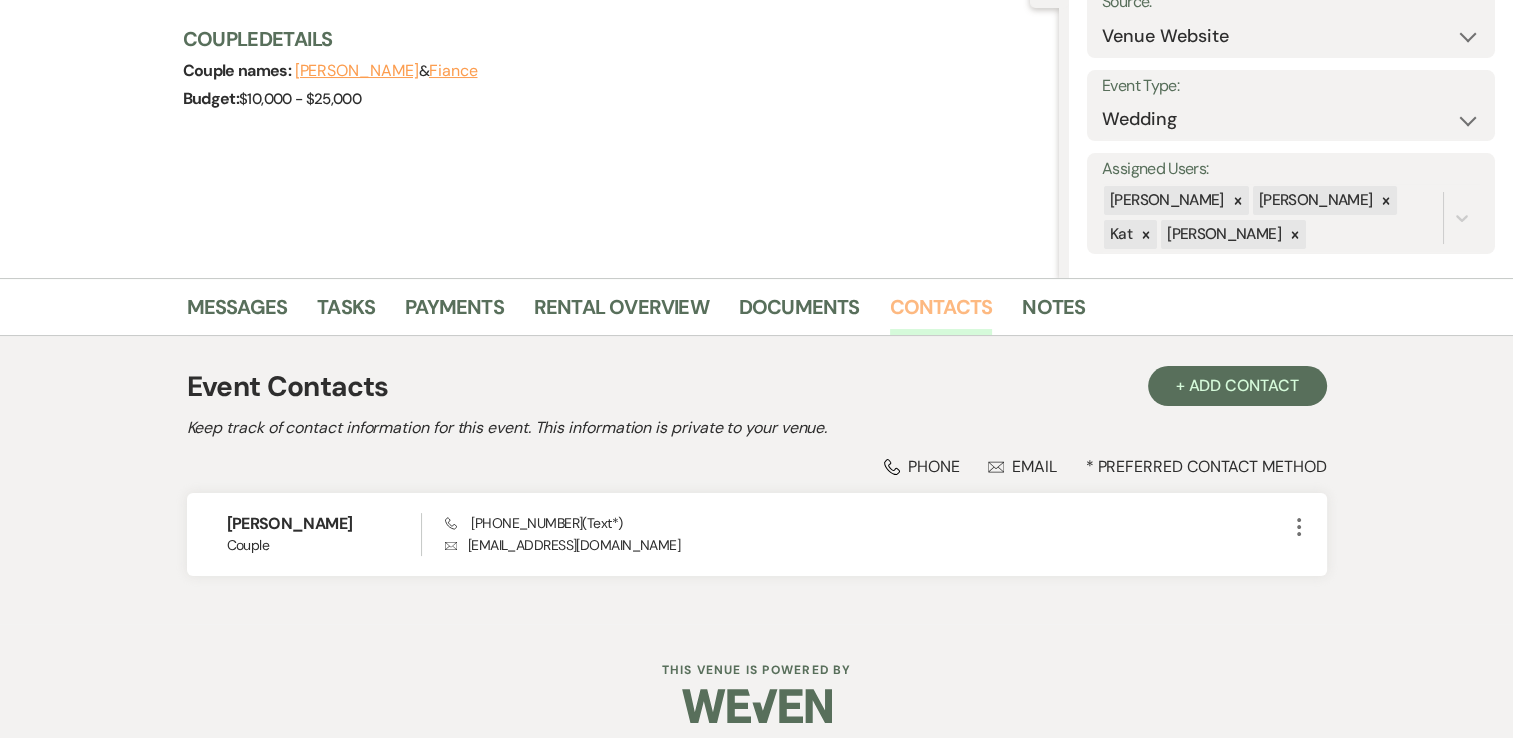 scroll, scrollTop: 238, scrollLeft: 0, axis: vertical 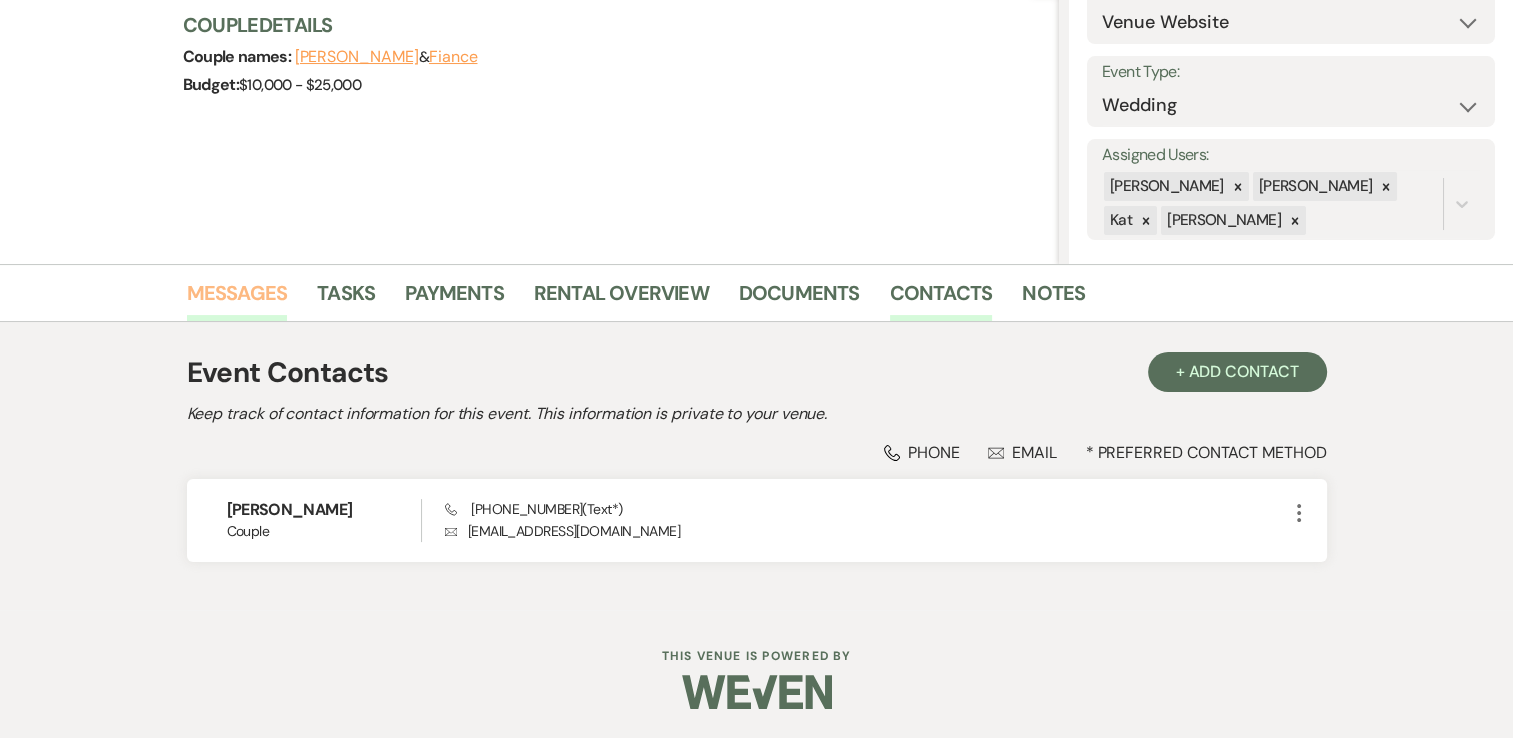 click on "Messages" at bounding box center (237, 299) 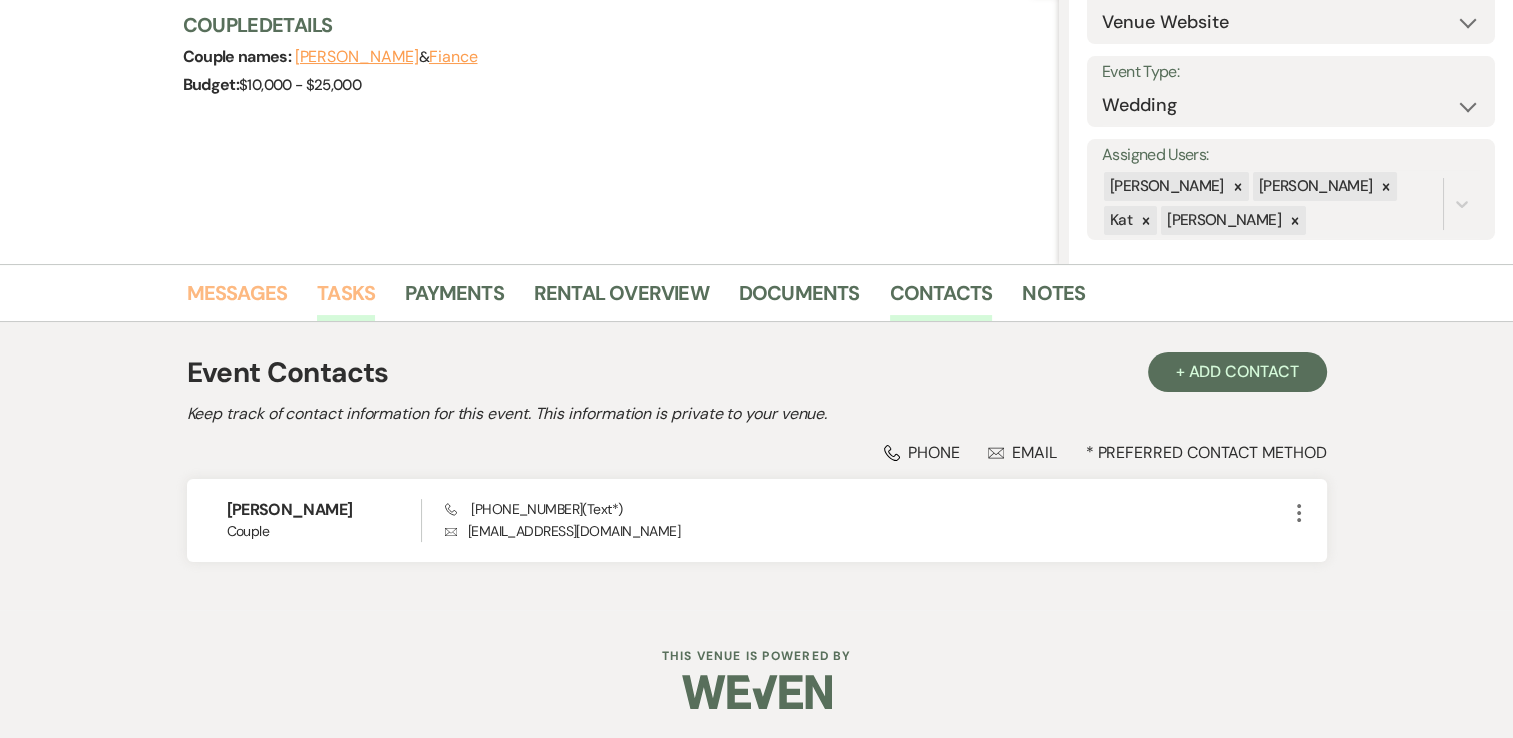 scroll, scrollTop: 235, scrollLeft: 0, axis: vertical 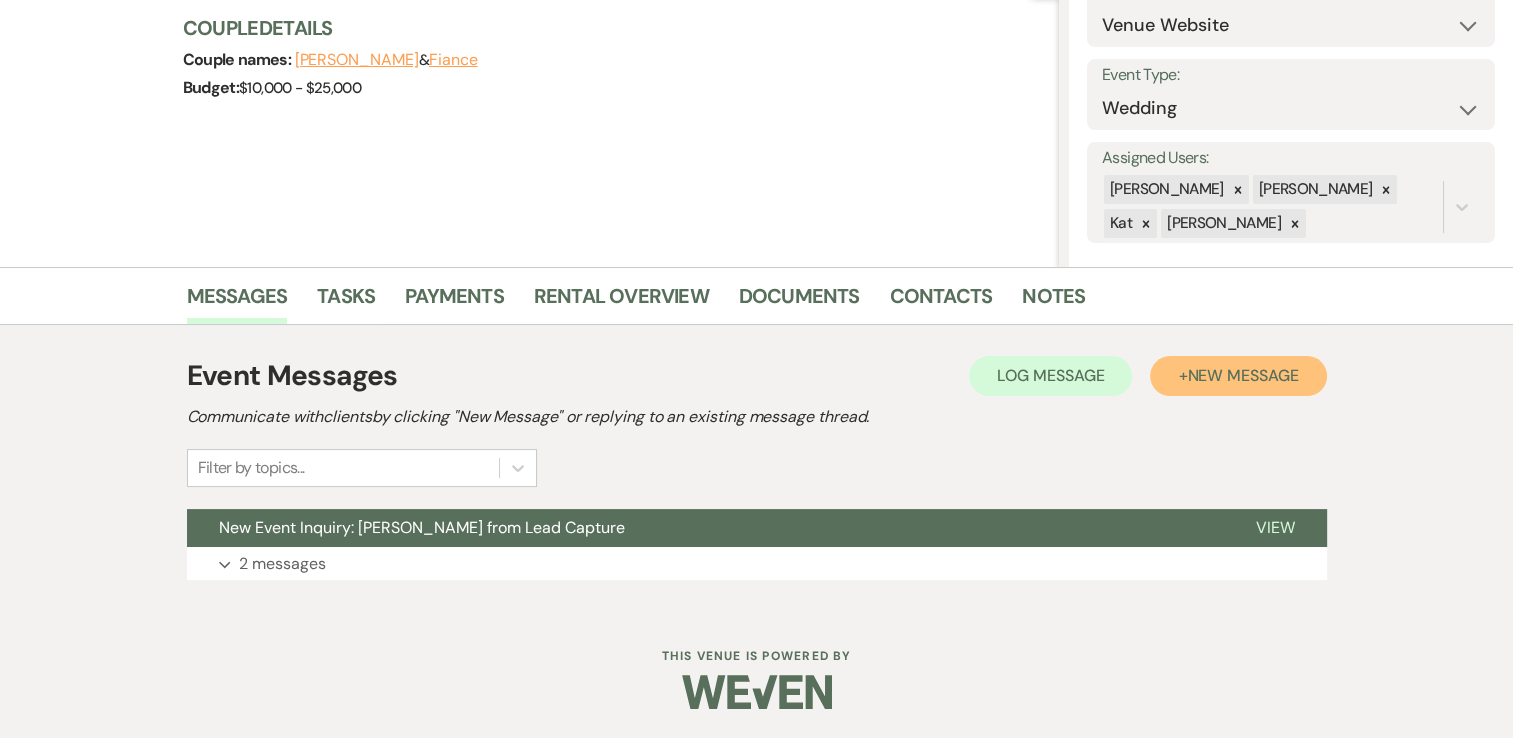click on "New Message" at bounding box center (1242, 375) 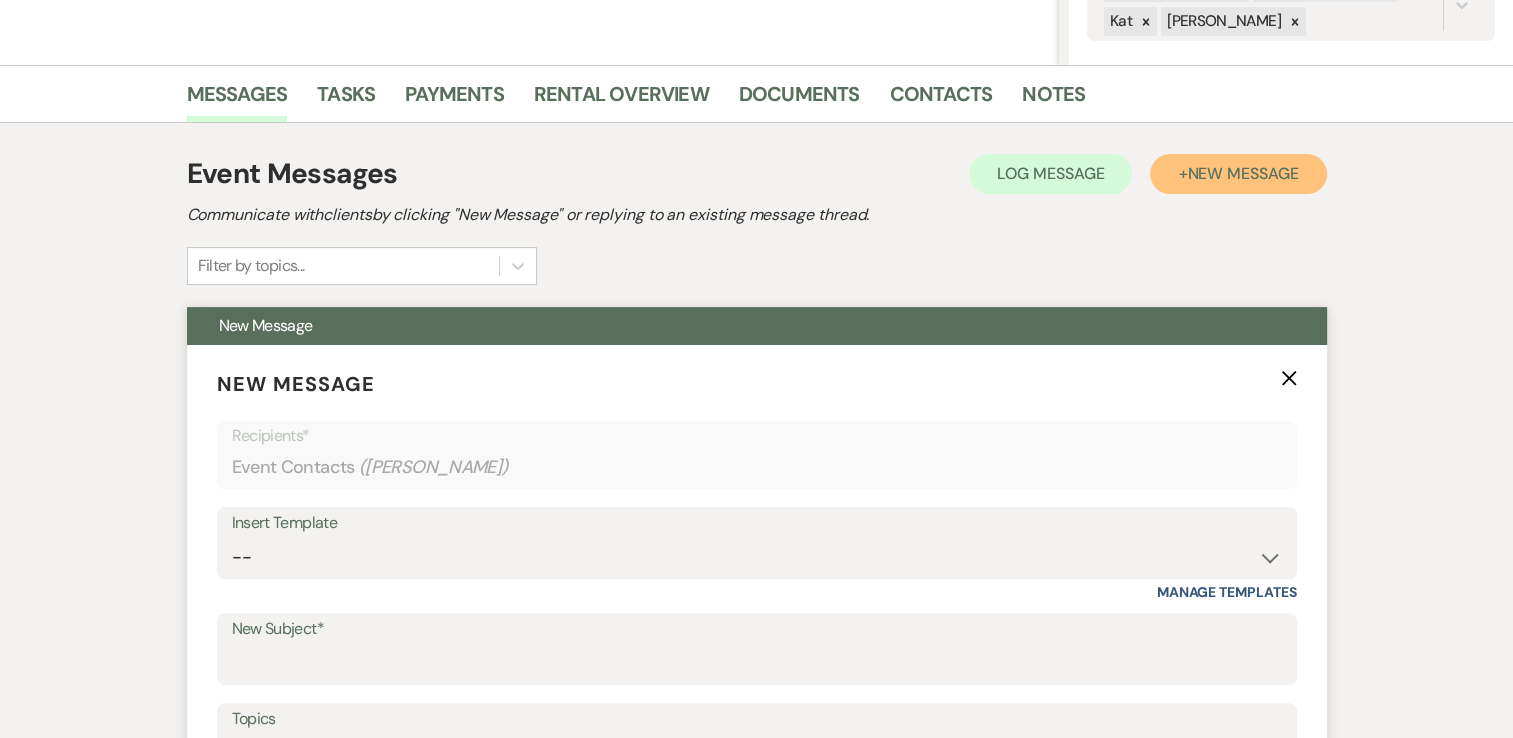 scroll, scrollTop: 735, scrollLeft: 0, axis: vertical 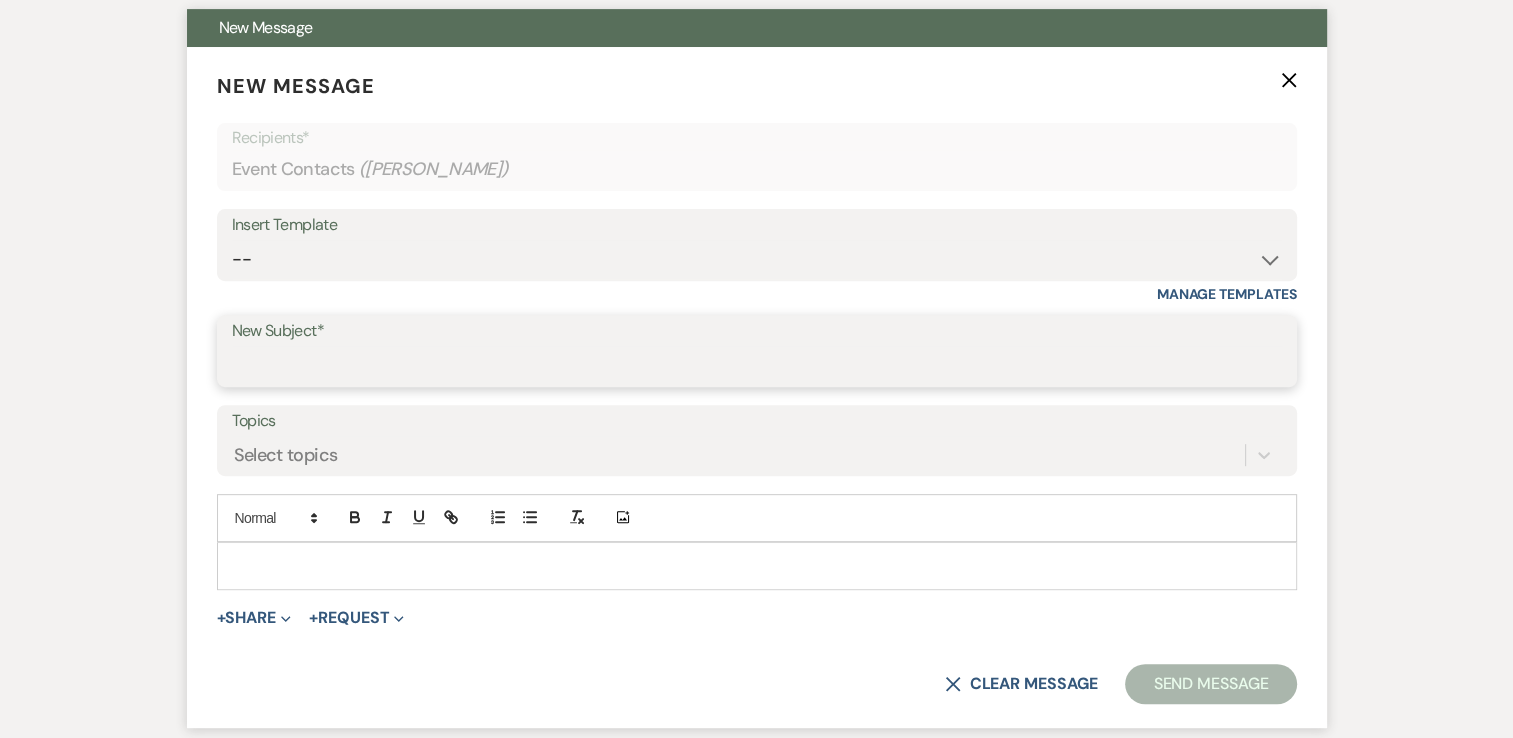 click on "New Subject*" at bounding box center [757, 365] 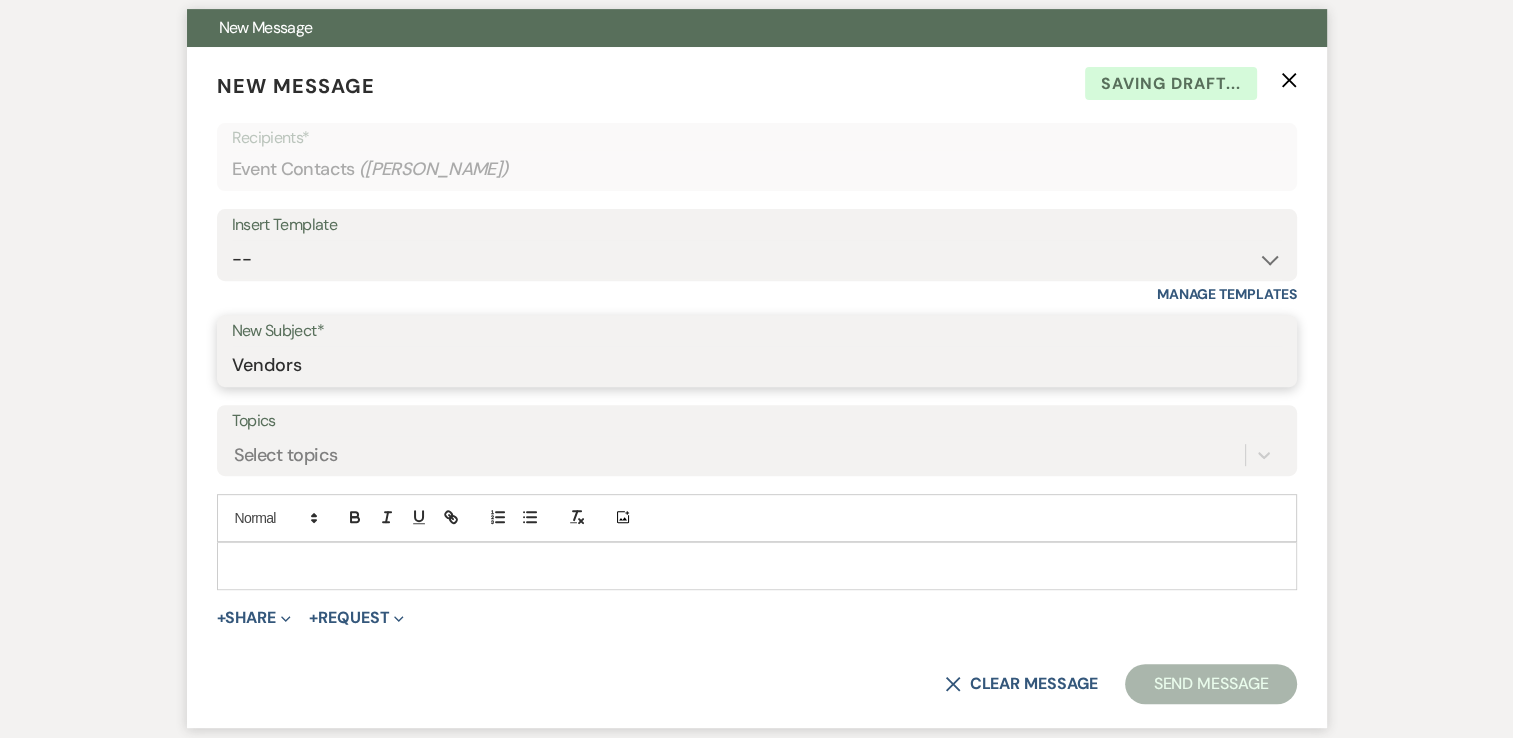 type on "Vendors" 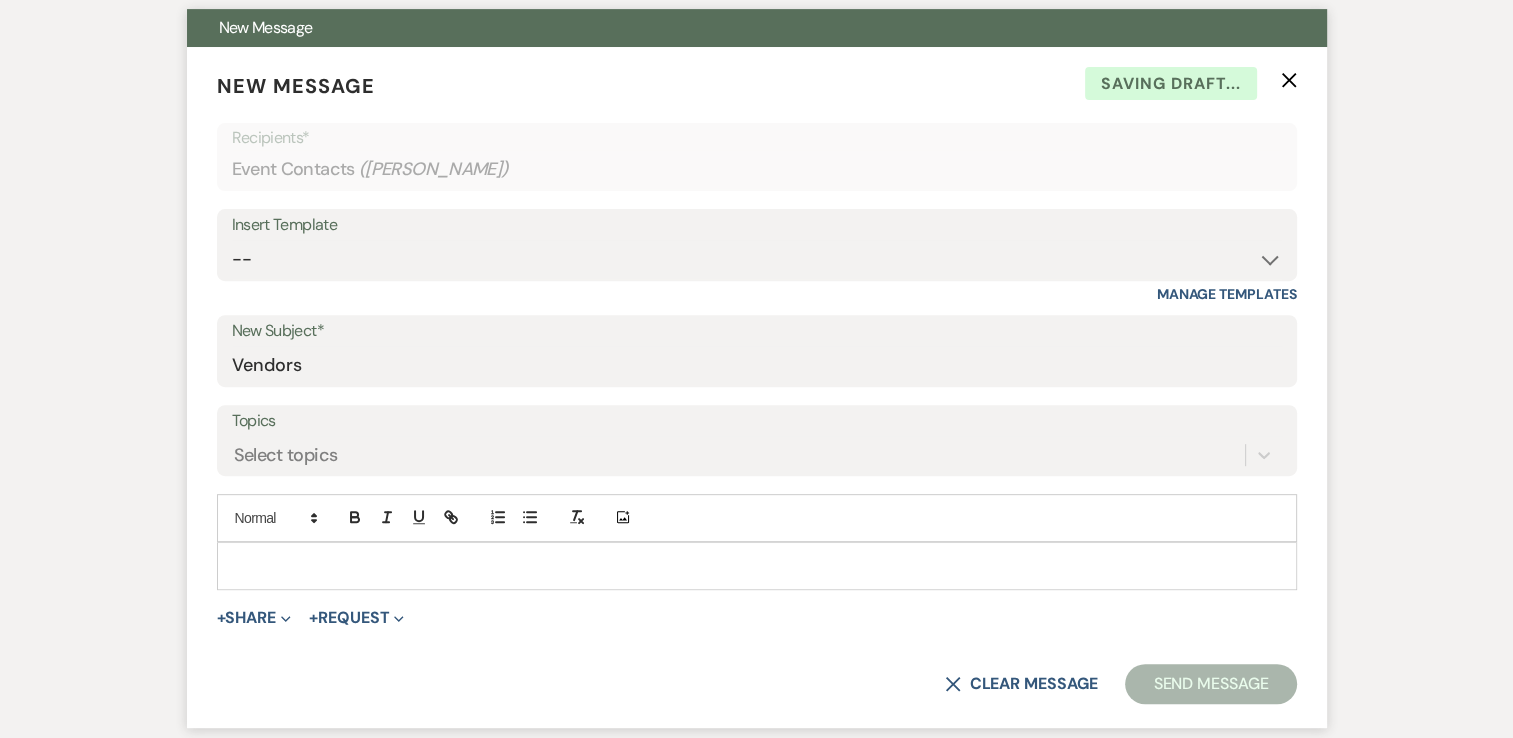 click at bounding box center (757, 566) 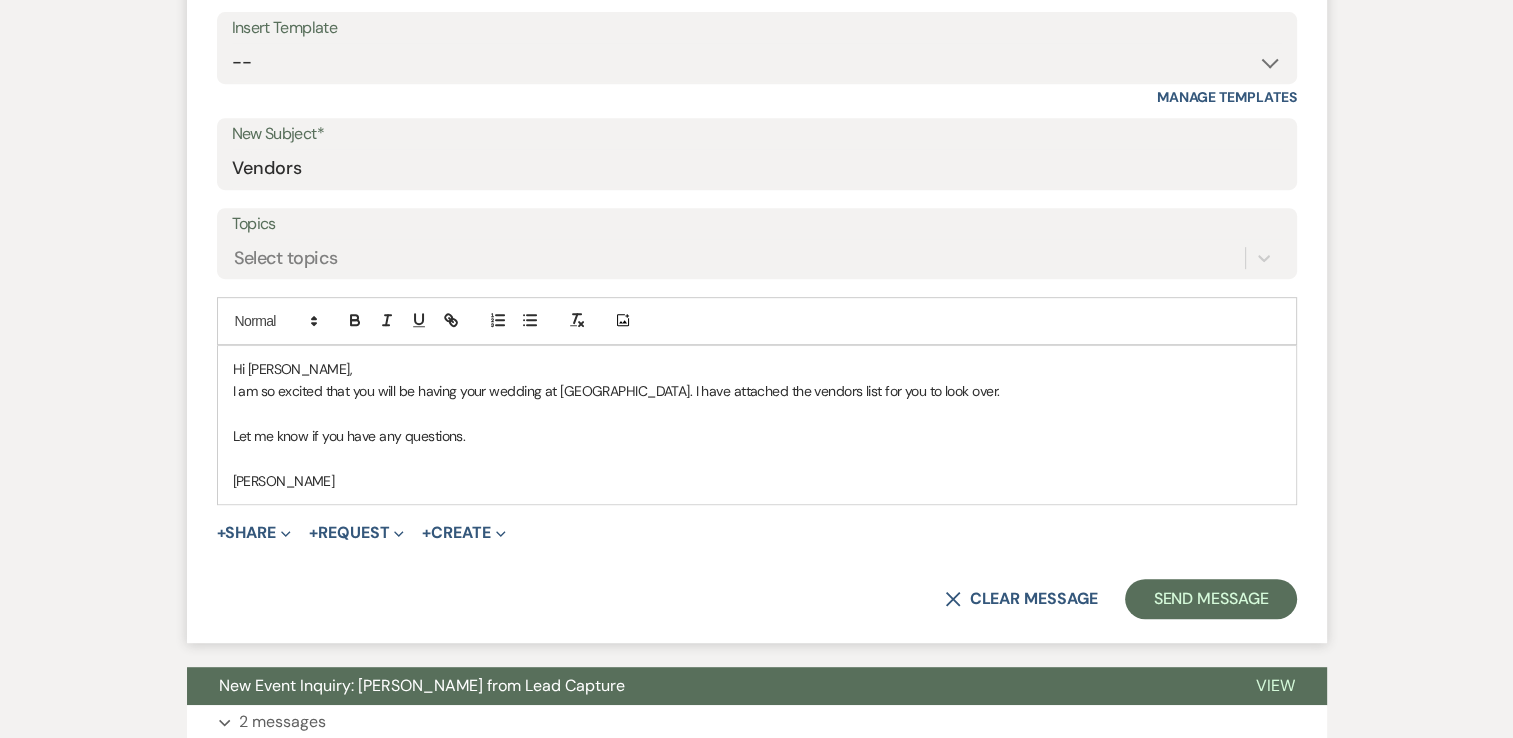 scroll, scrollTop: 935, scrollLeft: 0, axis: vertical 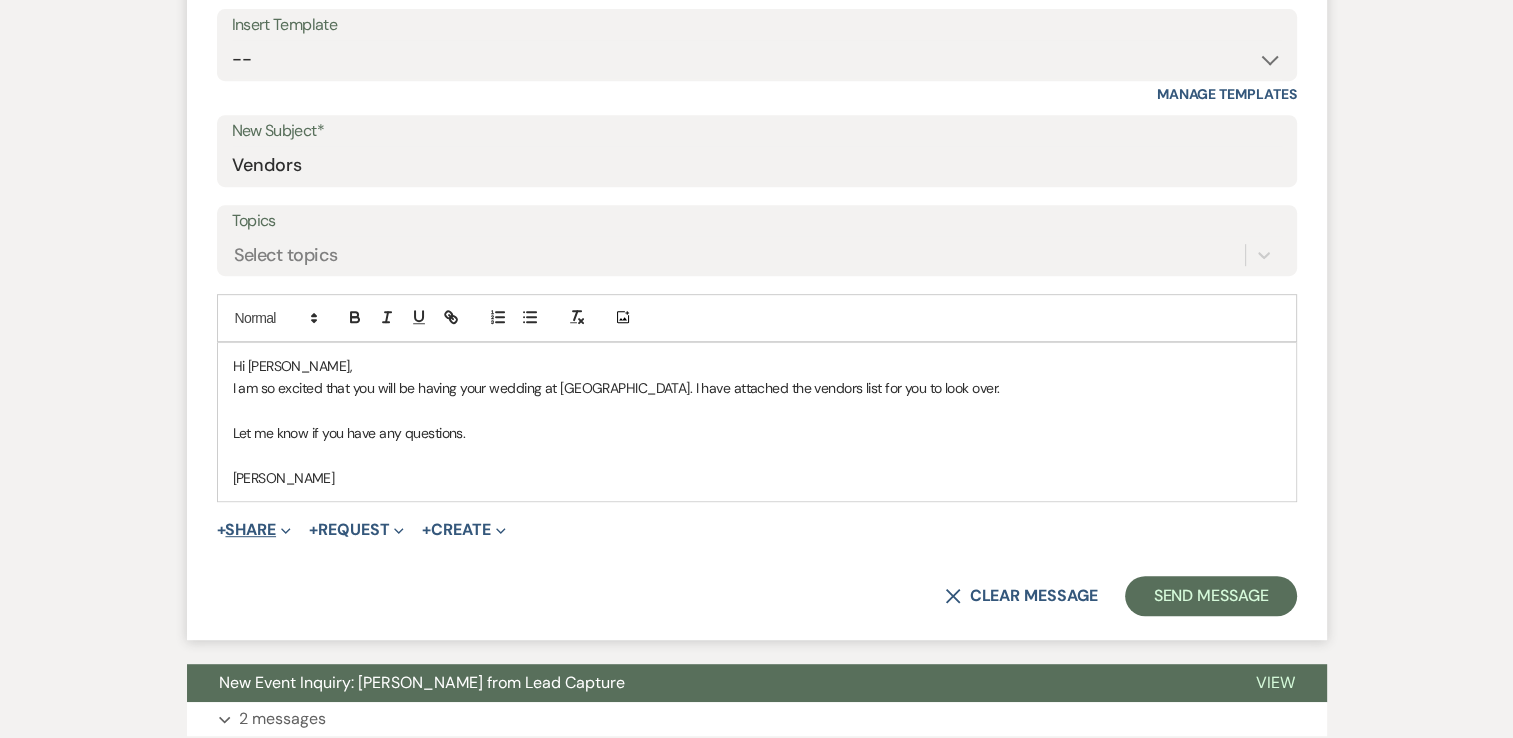 click on "+  Share Expand" at bounding box center [254, 530] 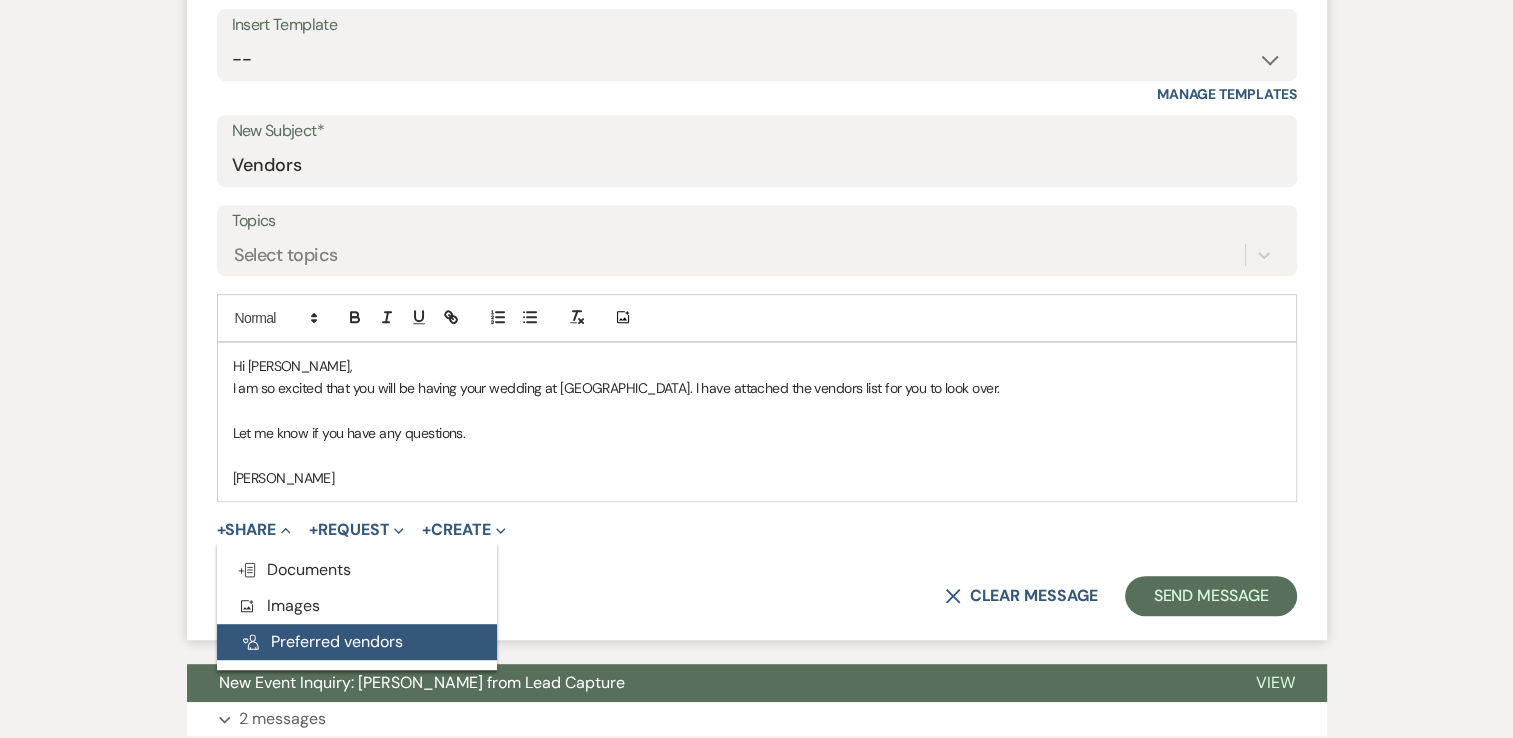 click on "Pref Vendors Preferred vendors" at bounding box center [357, 642] 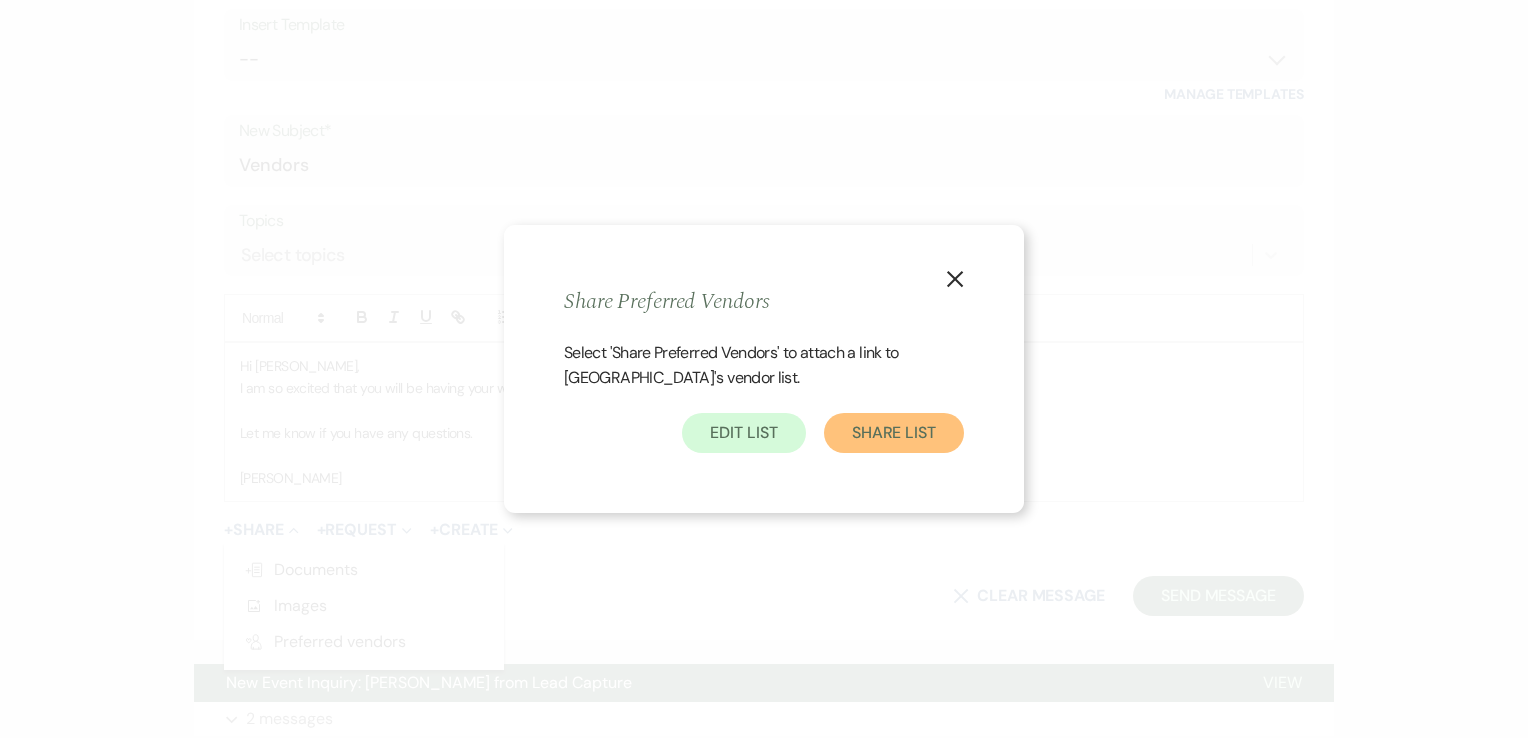 click on "Share List" at bounding box center (894, 433) 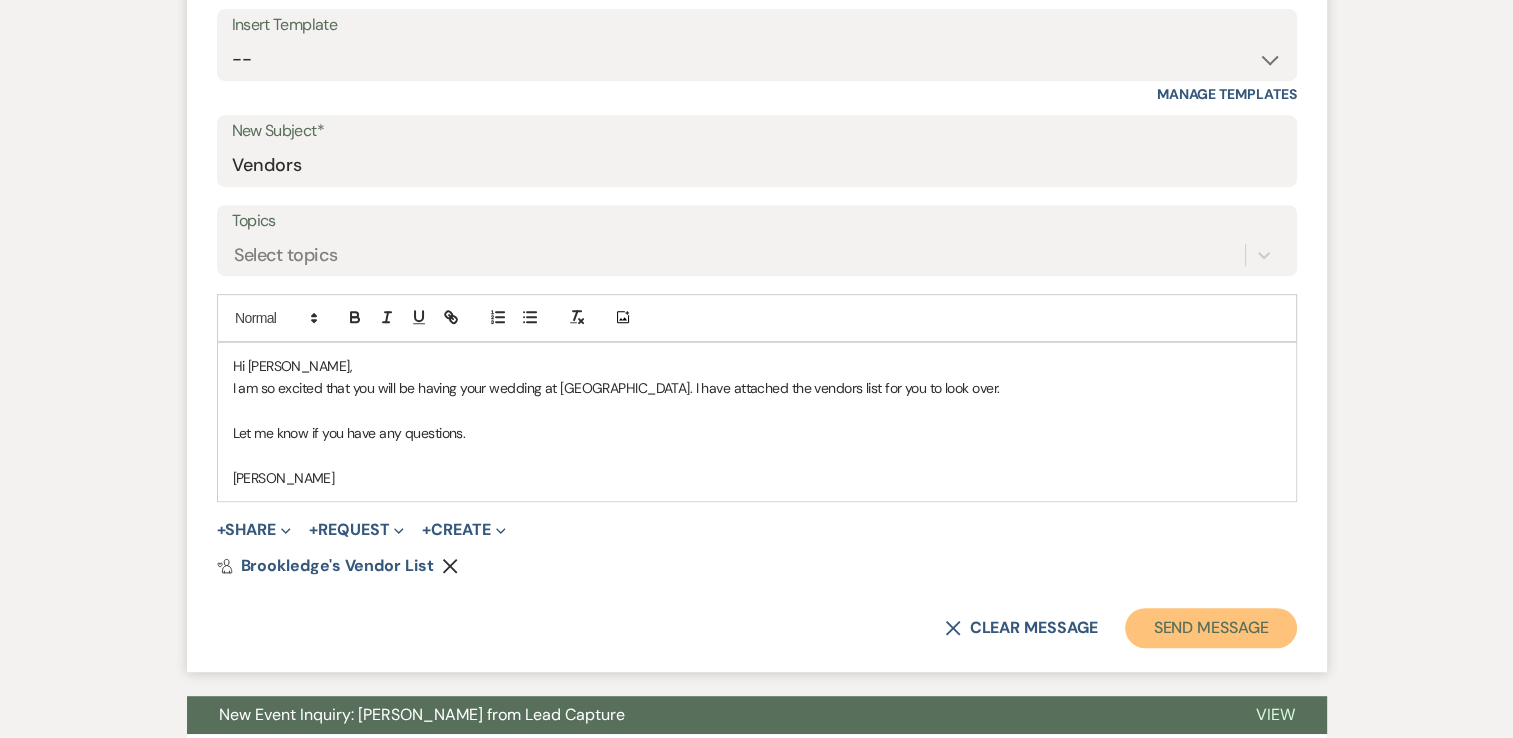click on "Send Message" at bounding box center [1210, 628] 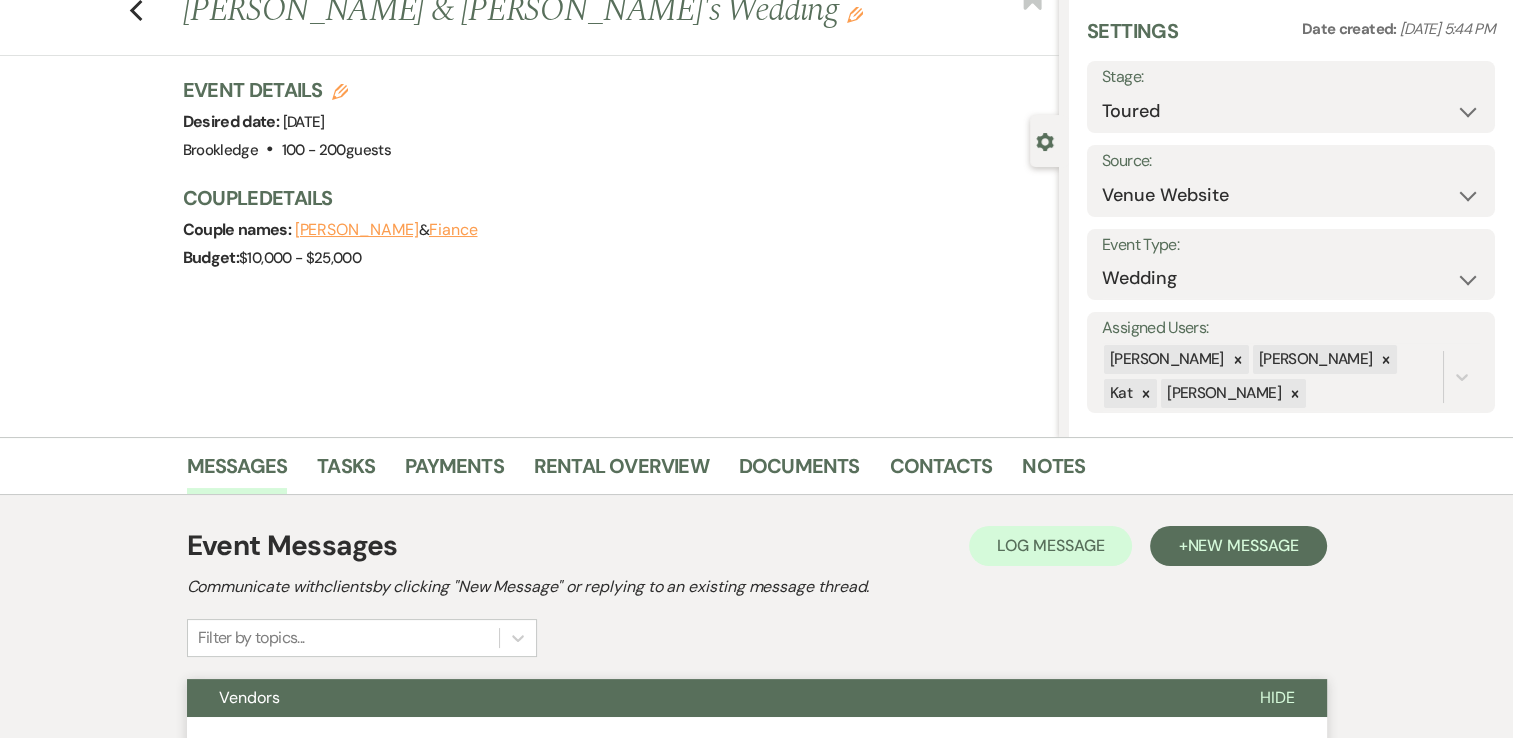 scroll, scrollTop: 0, scrollLeft: 0, axis: both 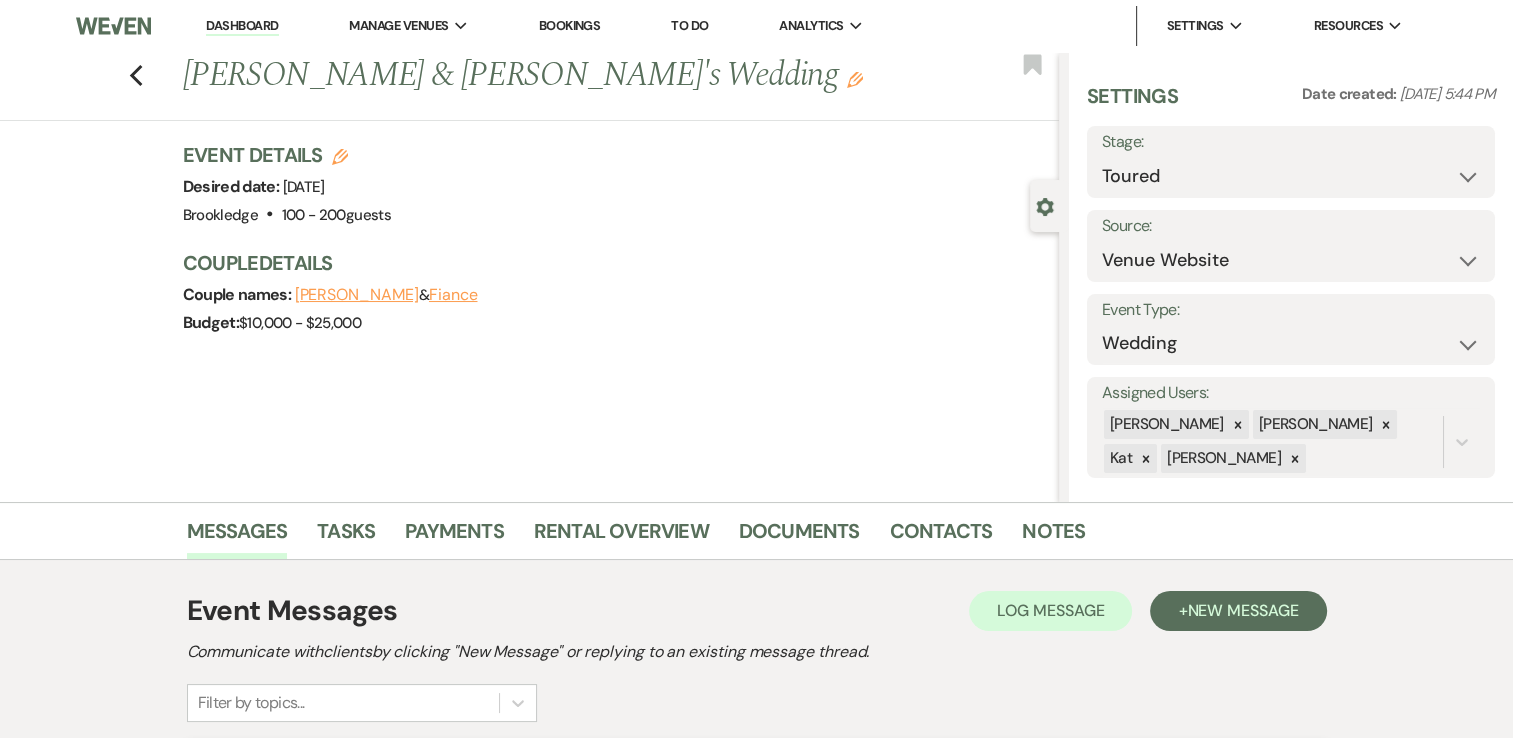drag, startPoint x: 254, startPoint y: 24, endPoint x: 187, endPoint y: 1, distance: 70.837845 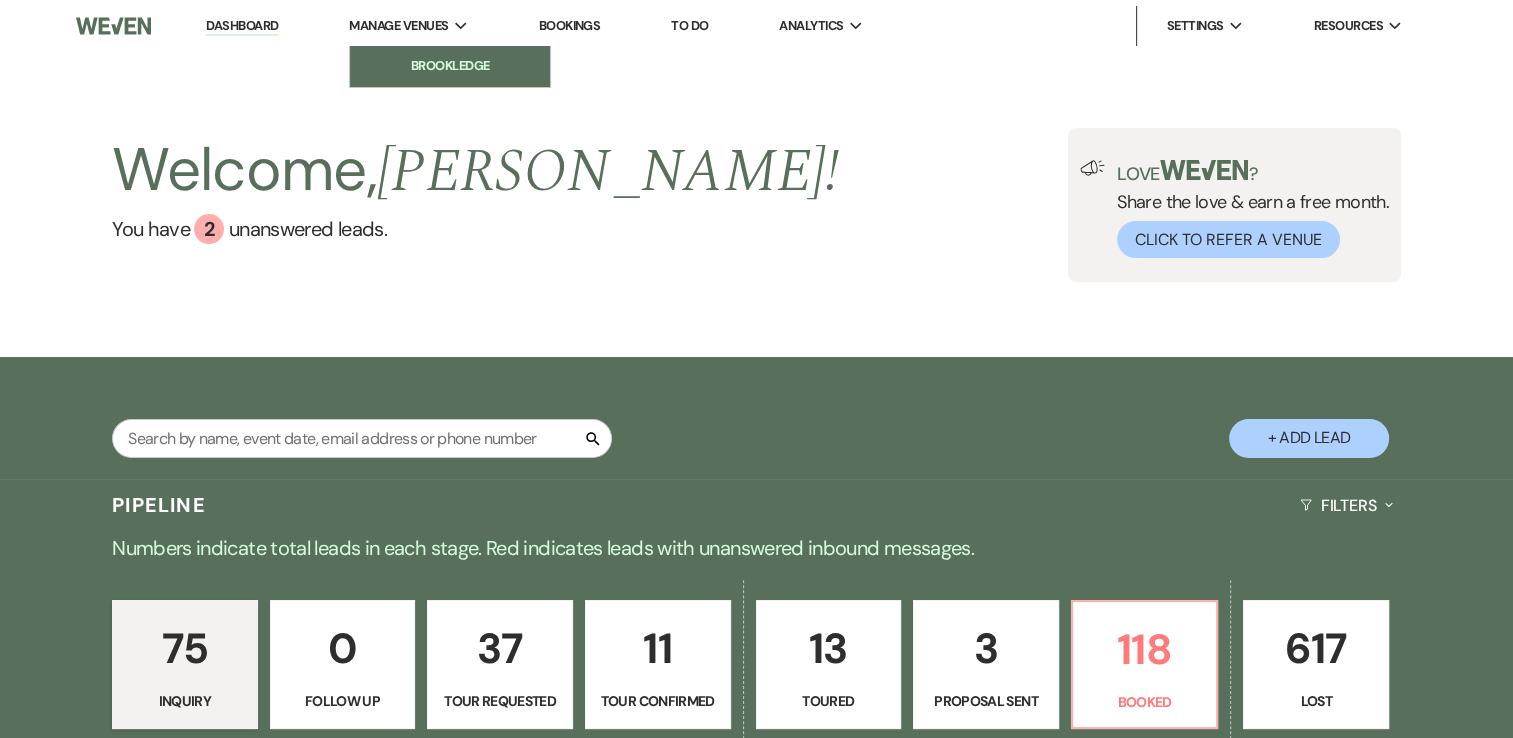 click on "Brookledge" at bounding box center [450, 66] 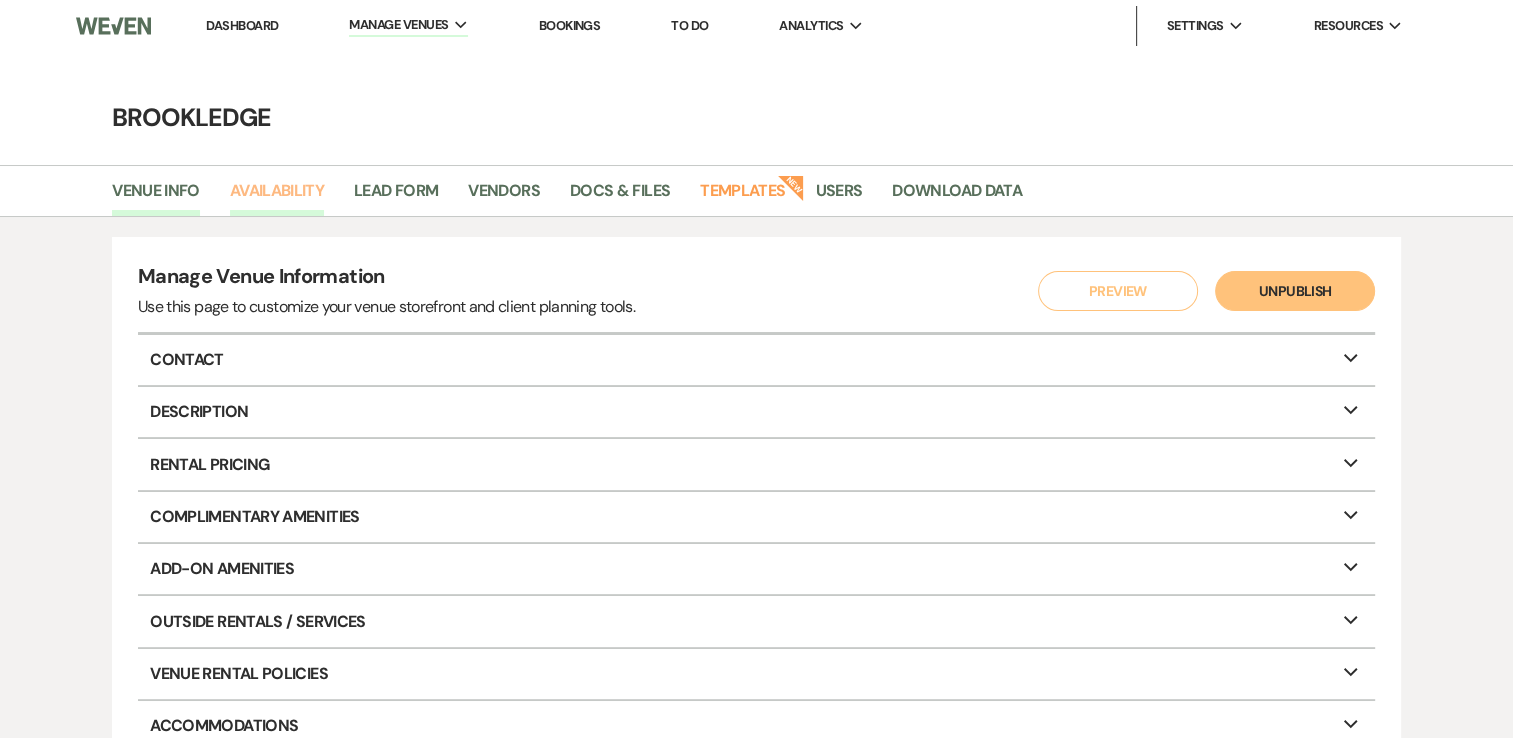 click on "Availability" at bounding box center (277, 197) 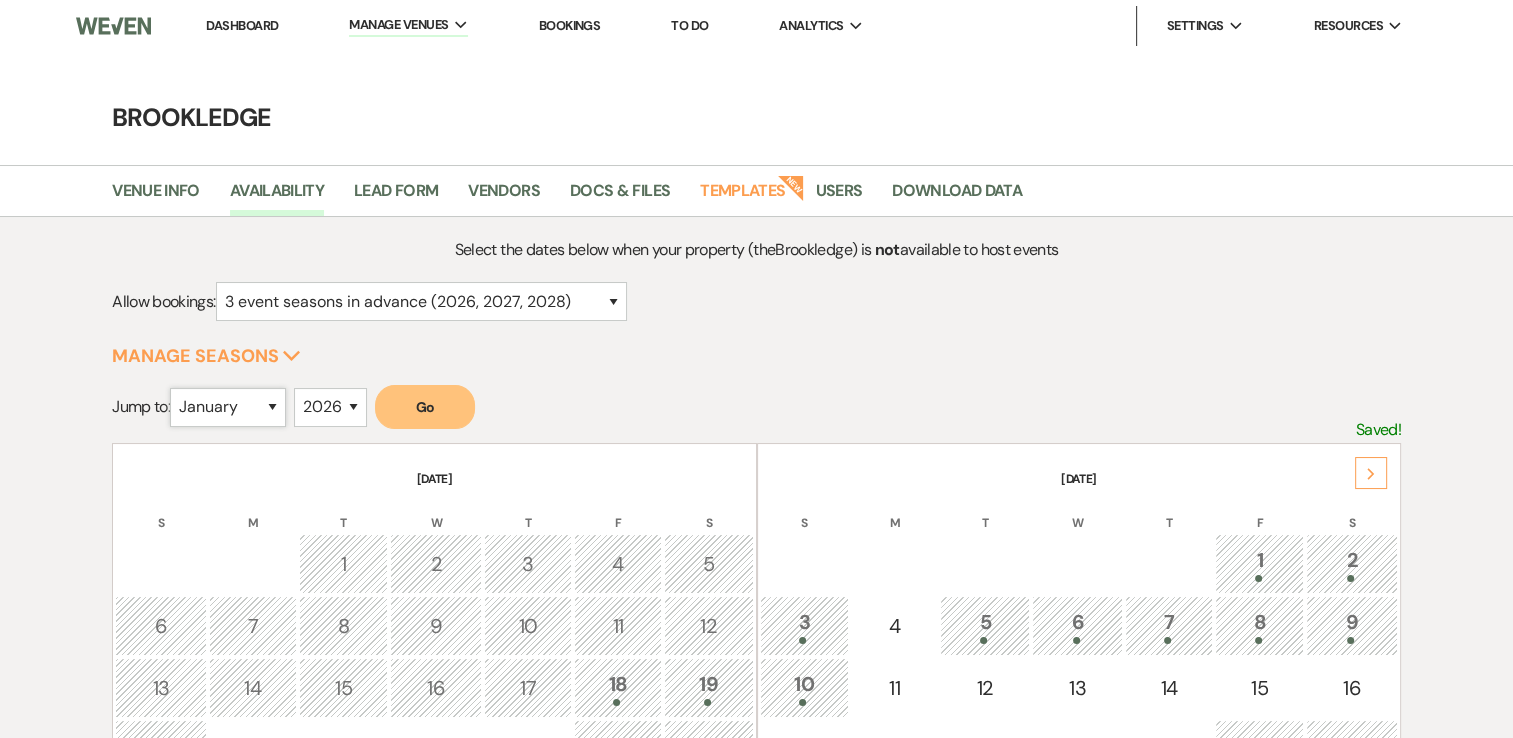 click on "January February March April May June July August September October November December" at bounding box center (228, 407) 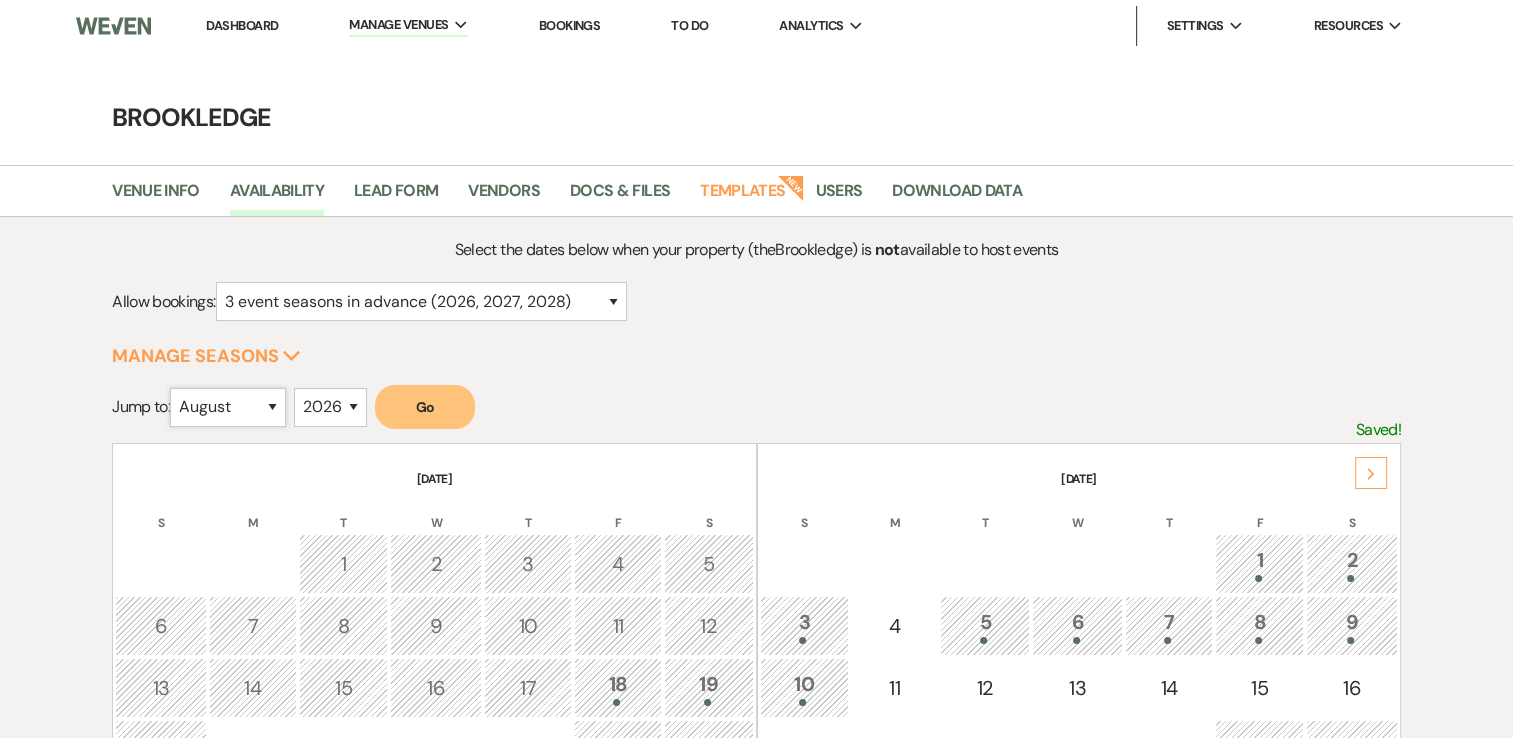 click on "January February March April May June July August September October November December" at bounding box center (228, 407) 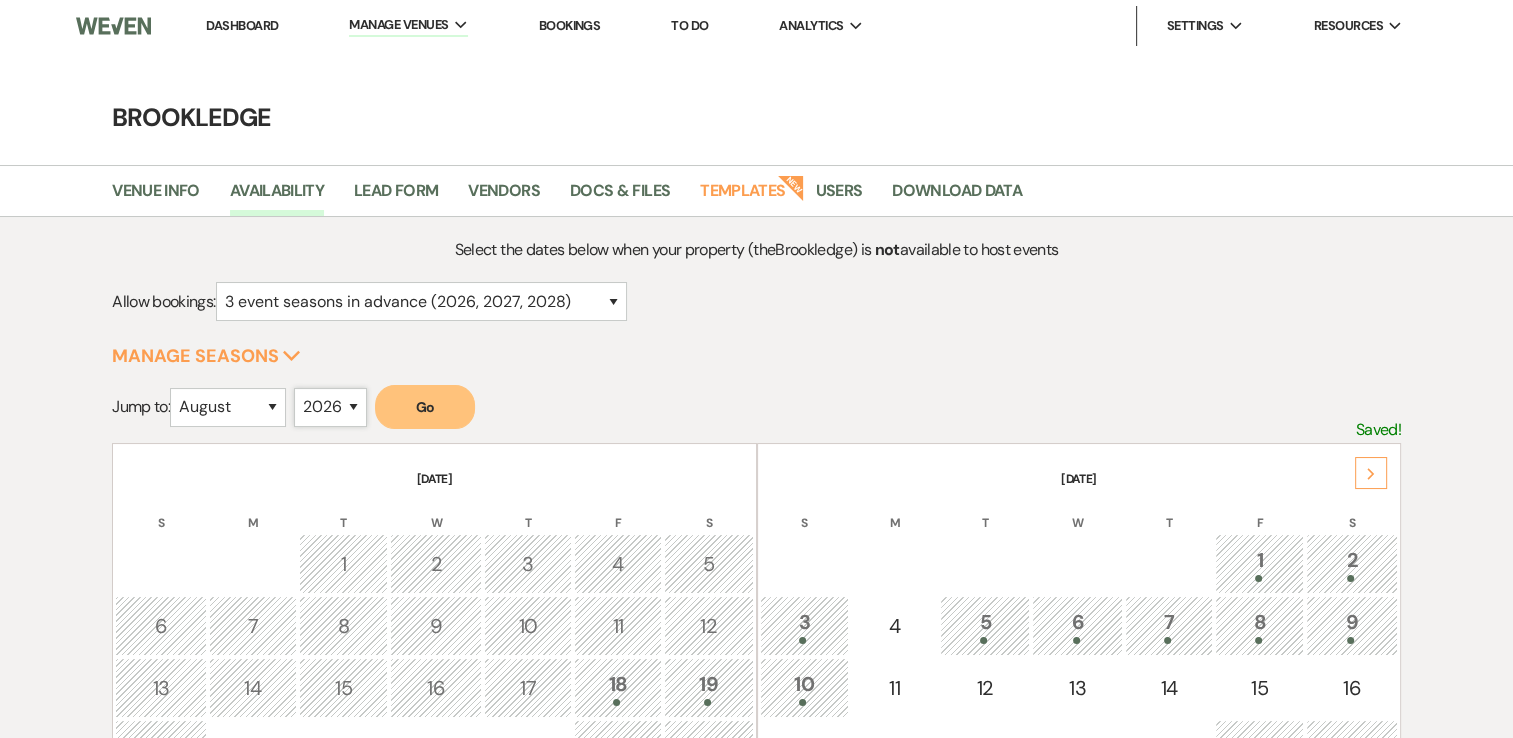 click on "2025 2026 2027 2028 2029" at bounding box center (330, 407) 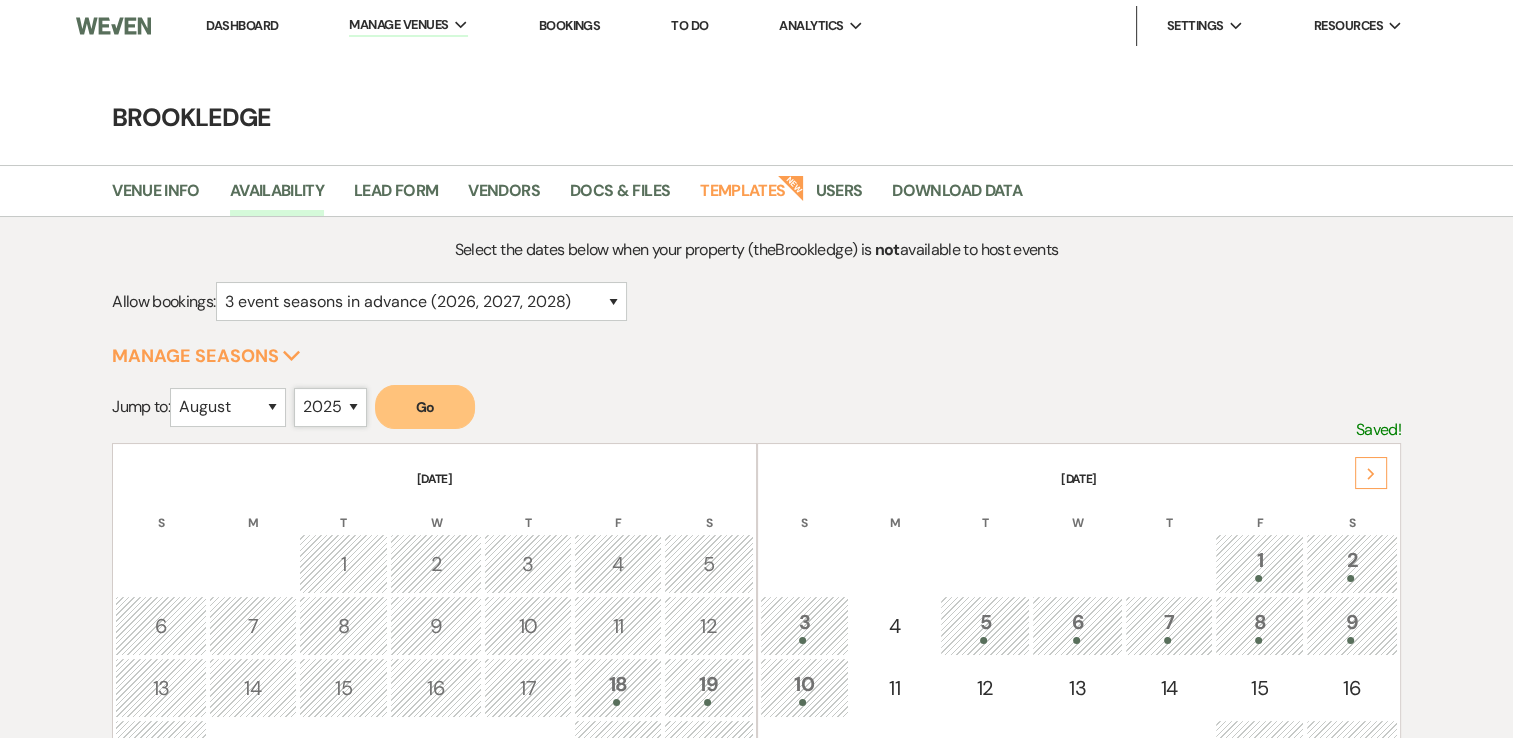 click on "2025 2026 2027 2028 2029" at bounding box center [330, 407] 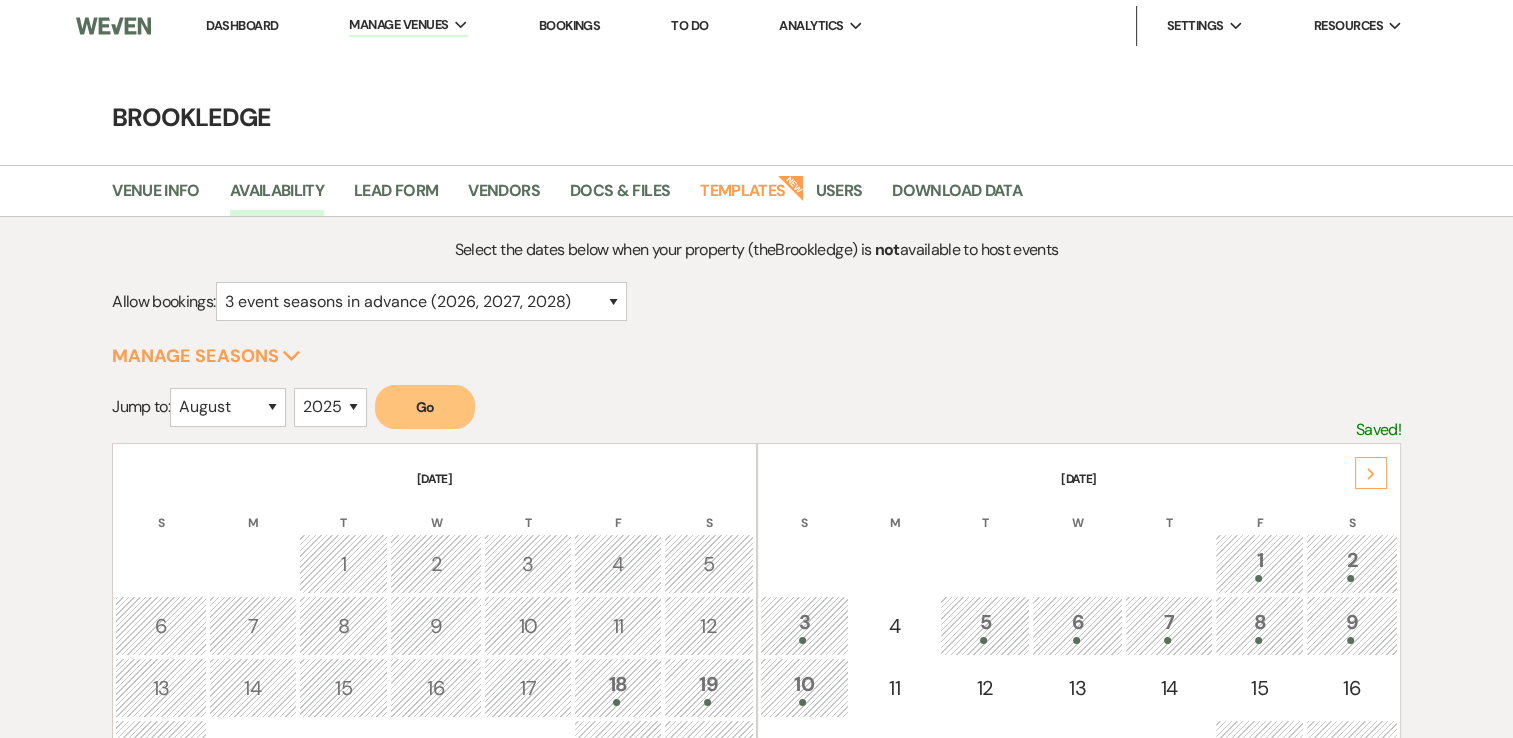click on "Go" at bounding box center (425, 407) 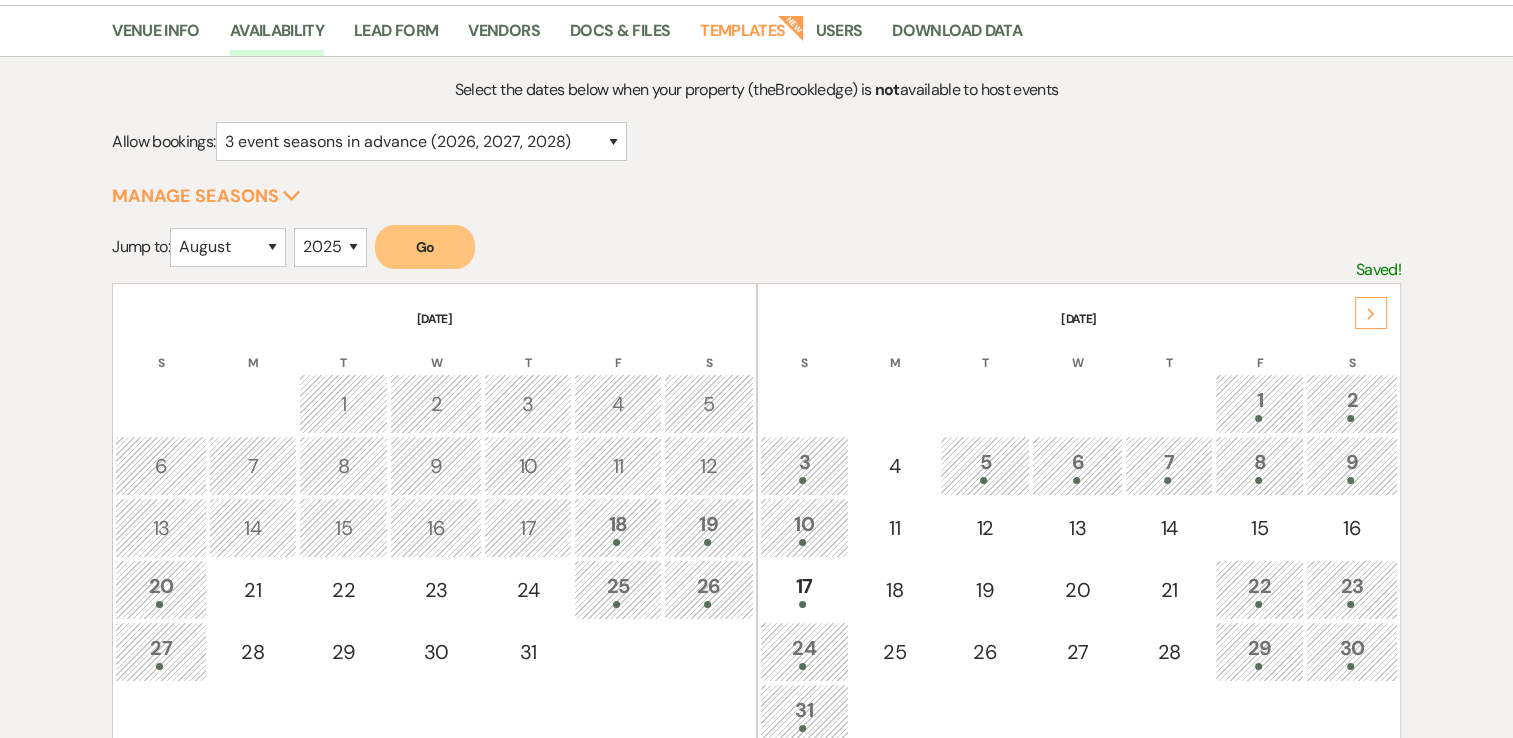 scroll, scrollTop: 200, scrollLeft: 0, axis: vertical 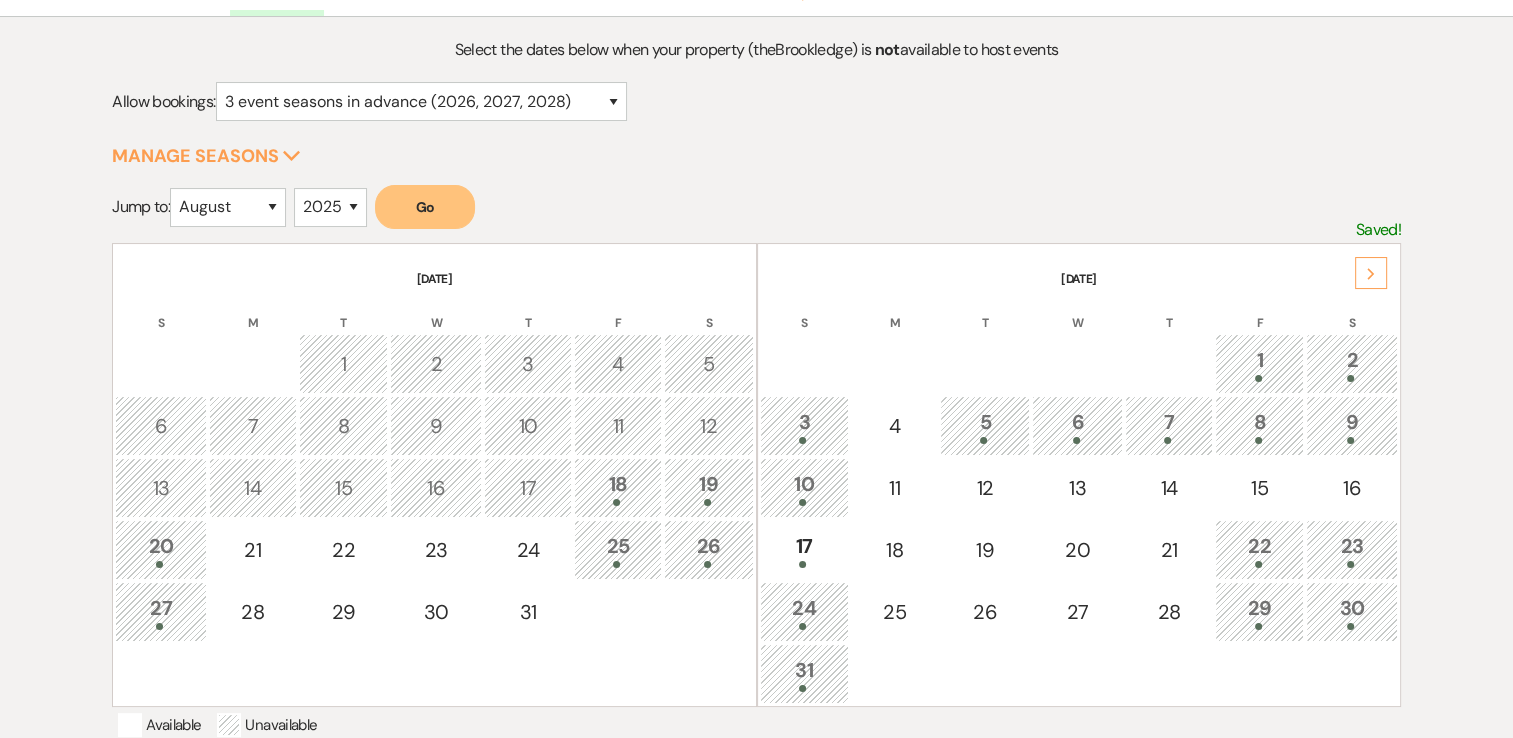 click on "5" at bounding box center [984, 425] 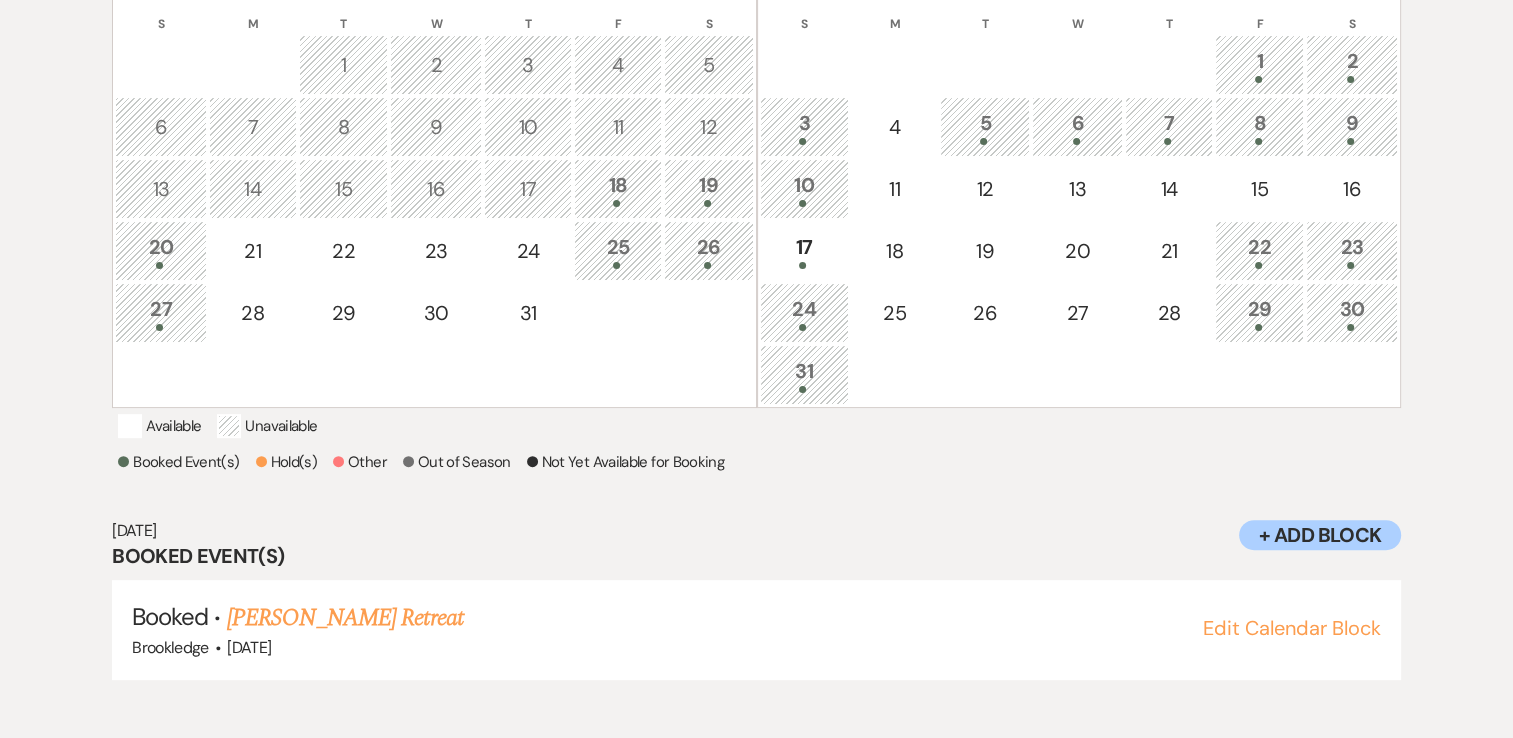 click on "6" at bounding box center (1077, 126) 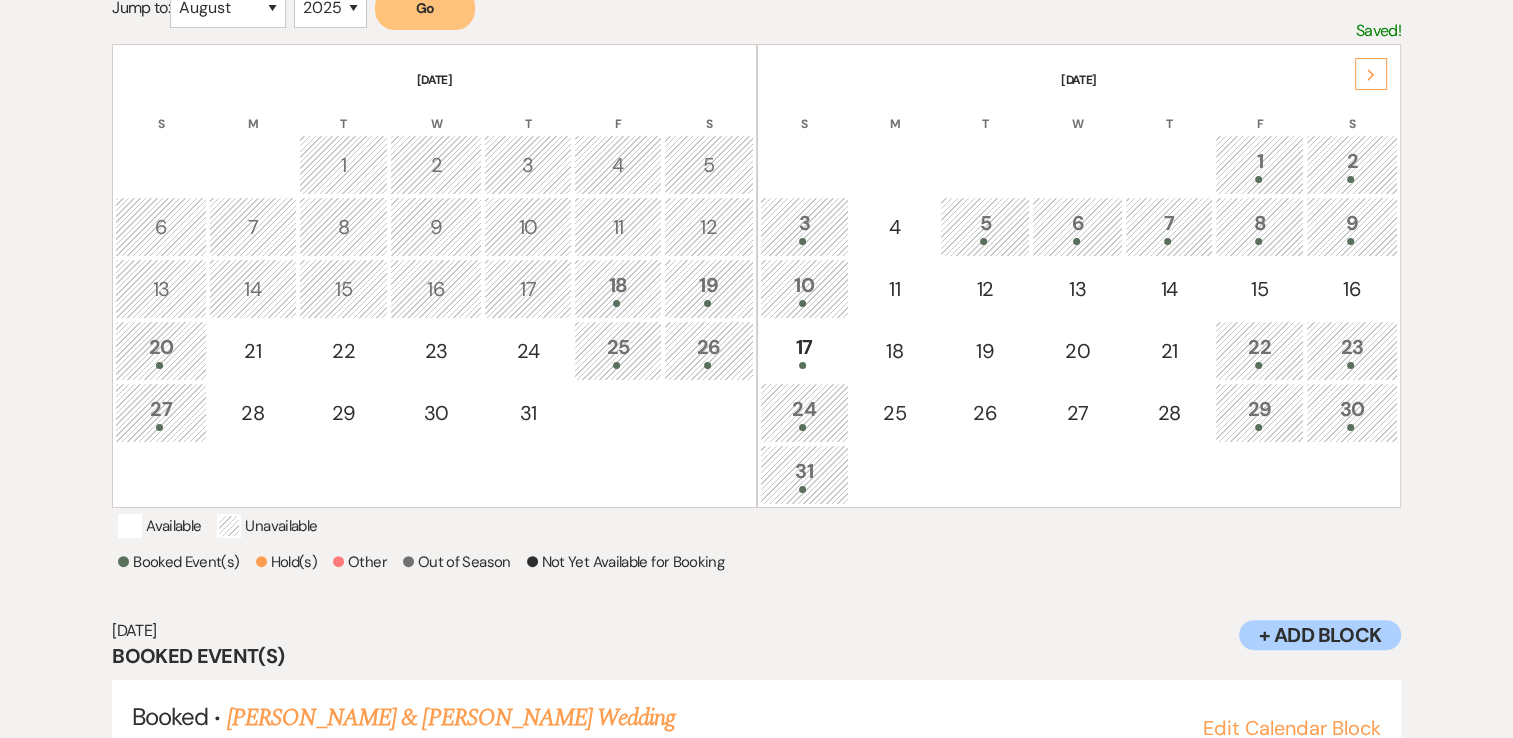 scroll, scrollTop: 499, scrollLeft: 0, axis: vertical 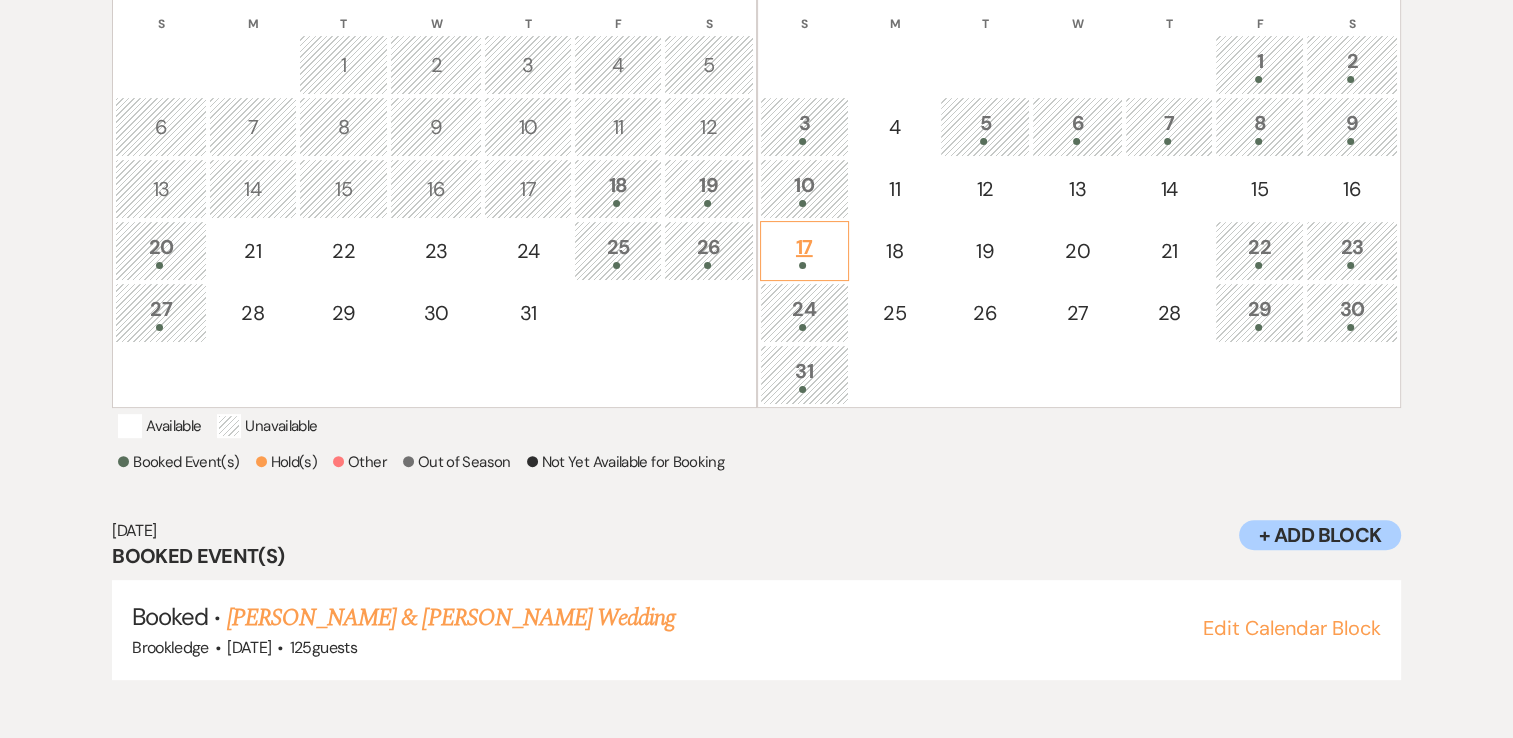 click at bounding box center [804, 265] 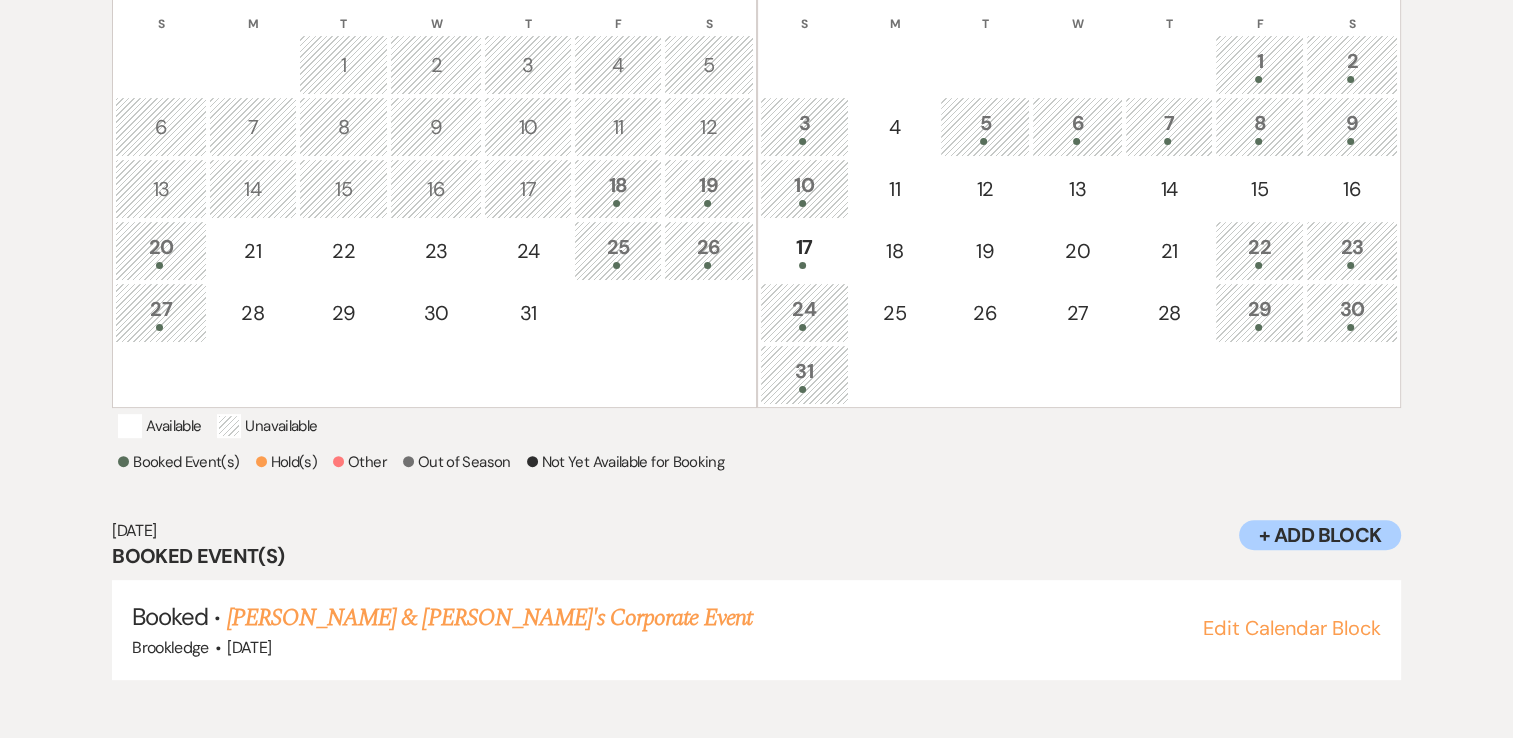 click on "23" at bounding box center [1352, 250] 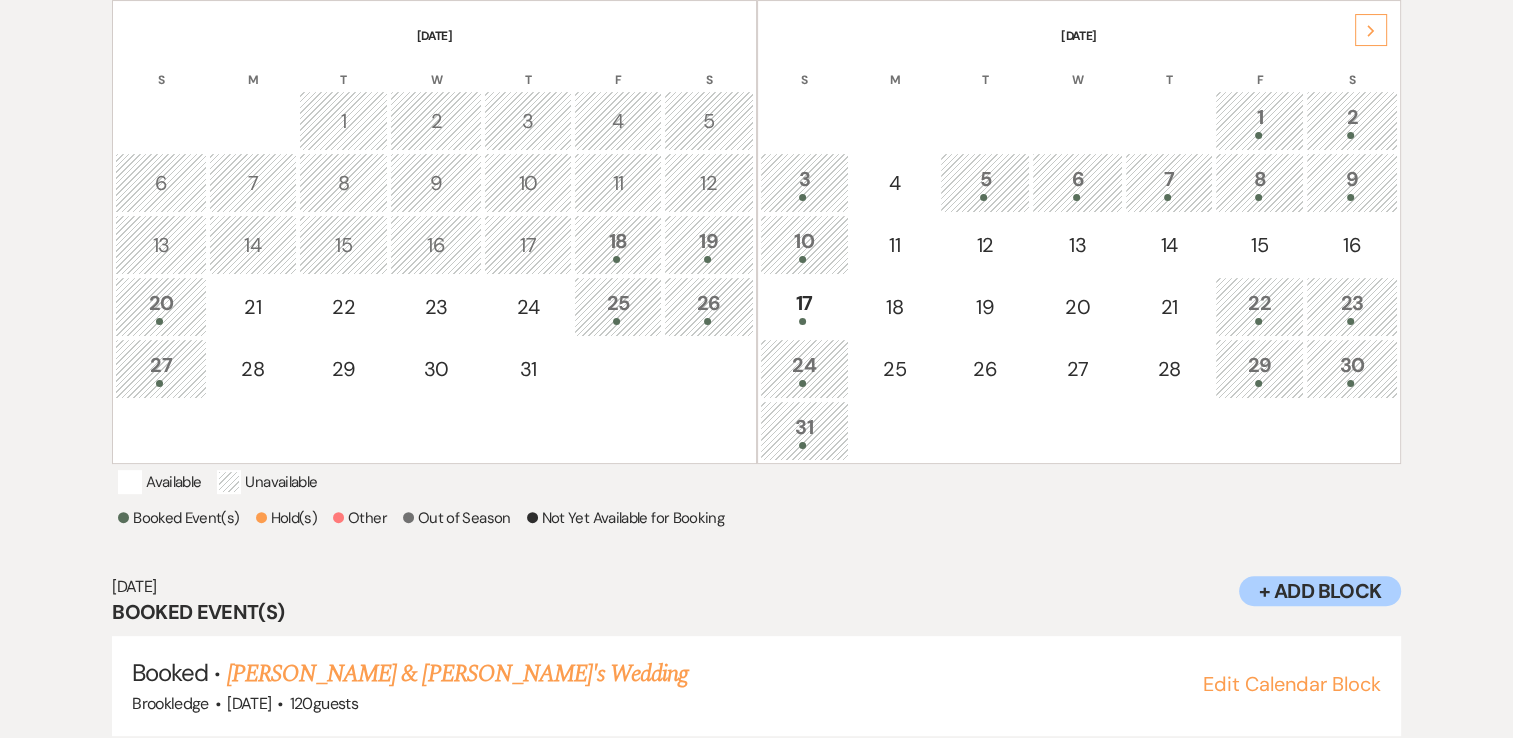 scroll, scrollTop: 399, scrollLeft: 0, axis: vertical 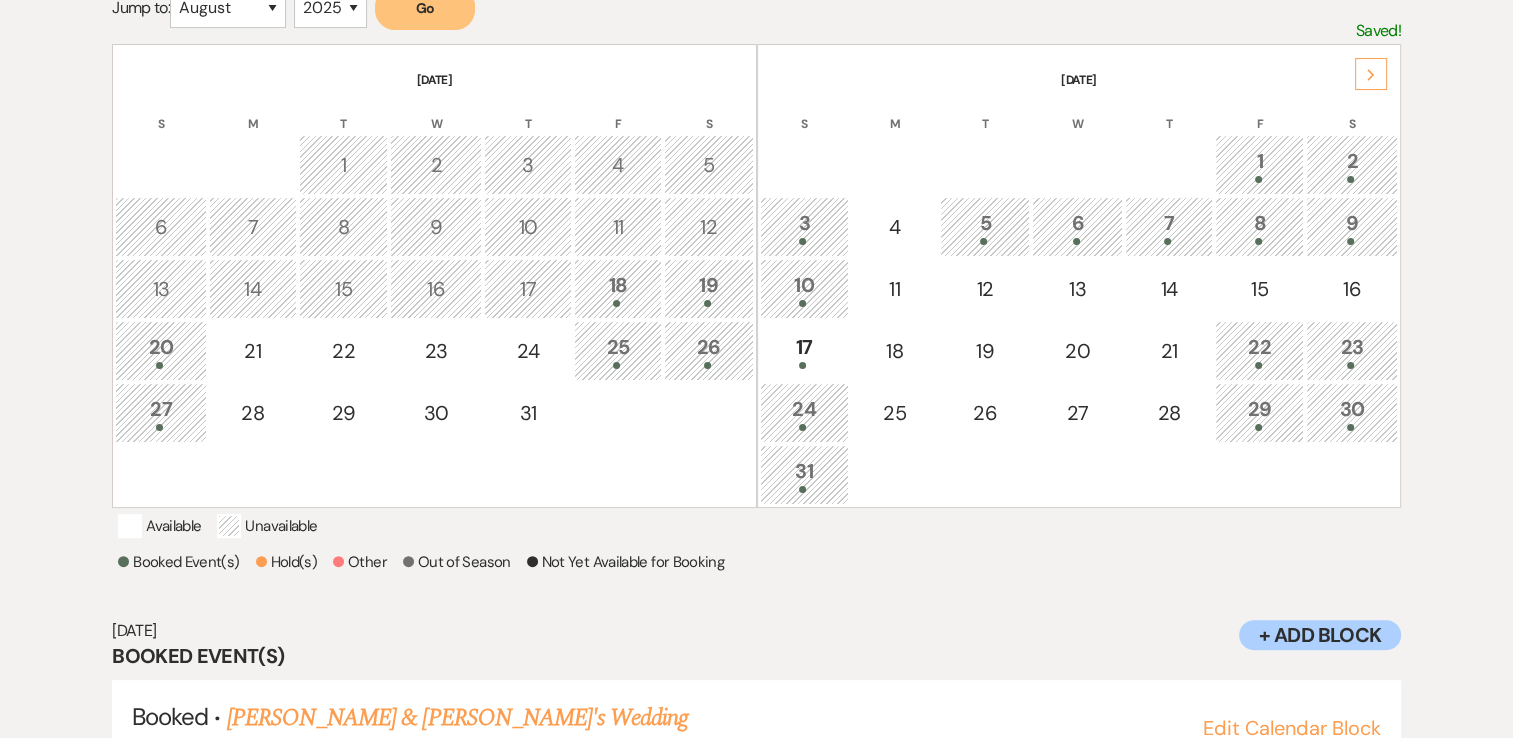 click at bounding box center [1352, 241] 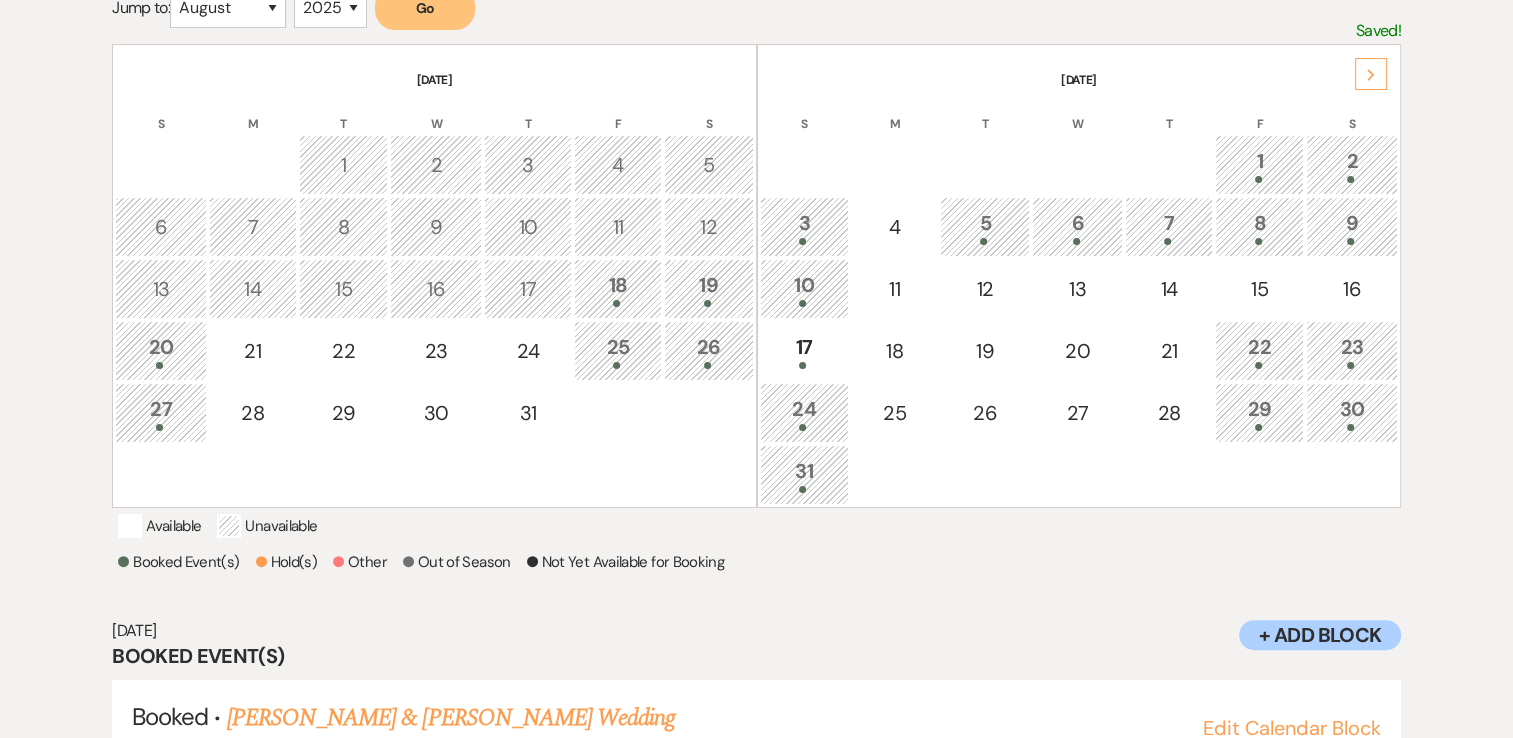 scroll, scrollTop: 499, scrollLeft: 0, axis: vertical 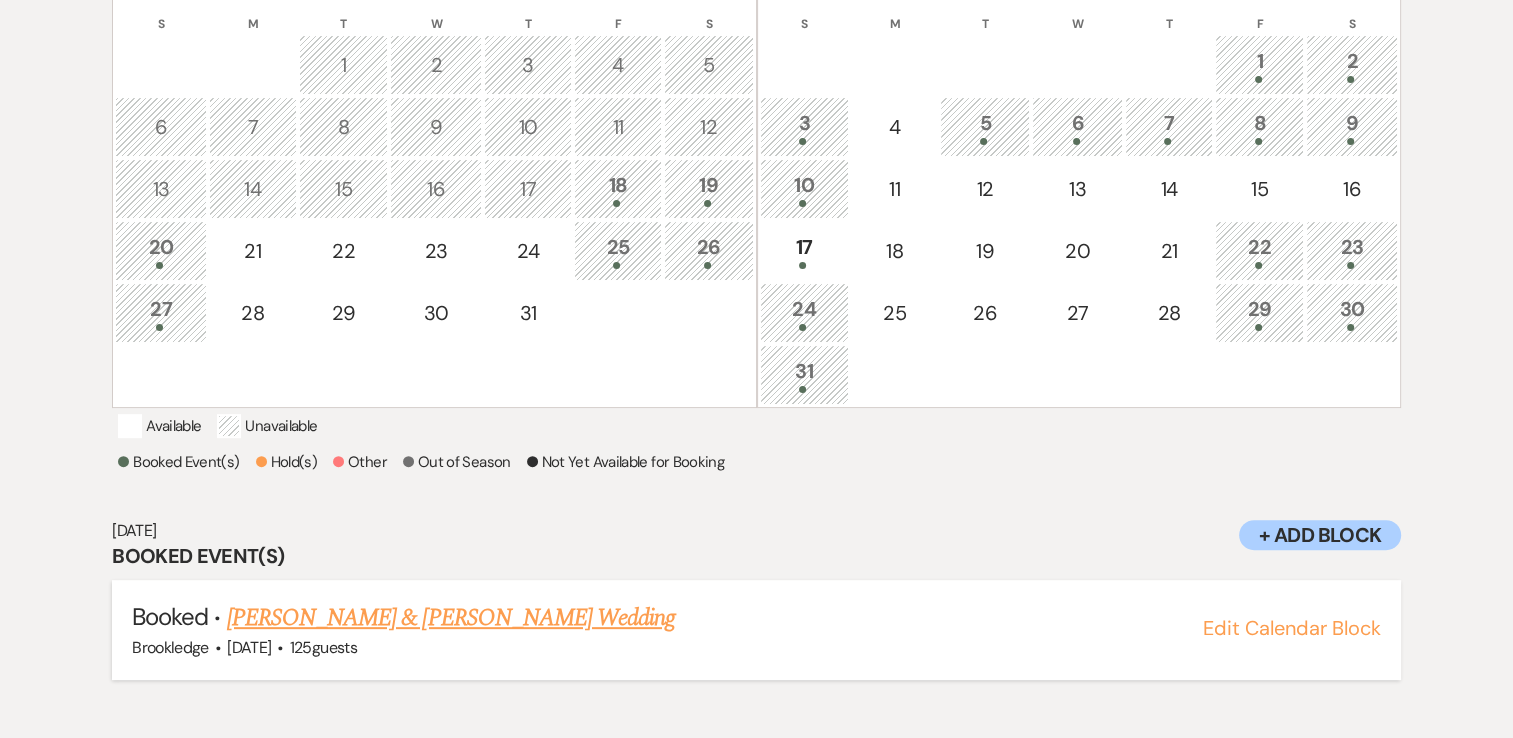 click on "[PERSON_NAME] & [PERSON_NAME] Wedding" at bounding box center (451, 618) 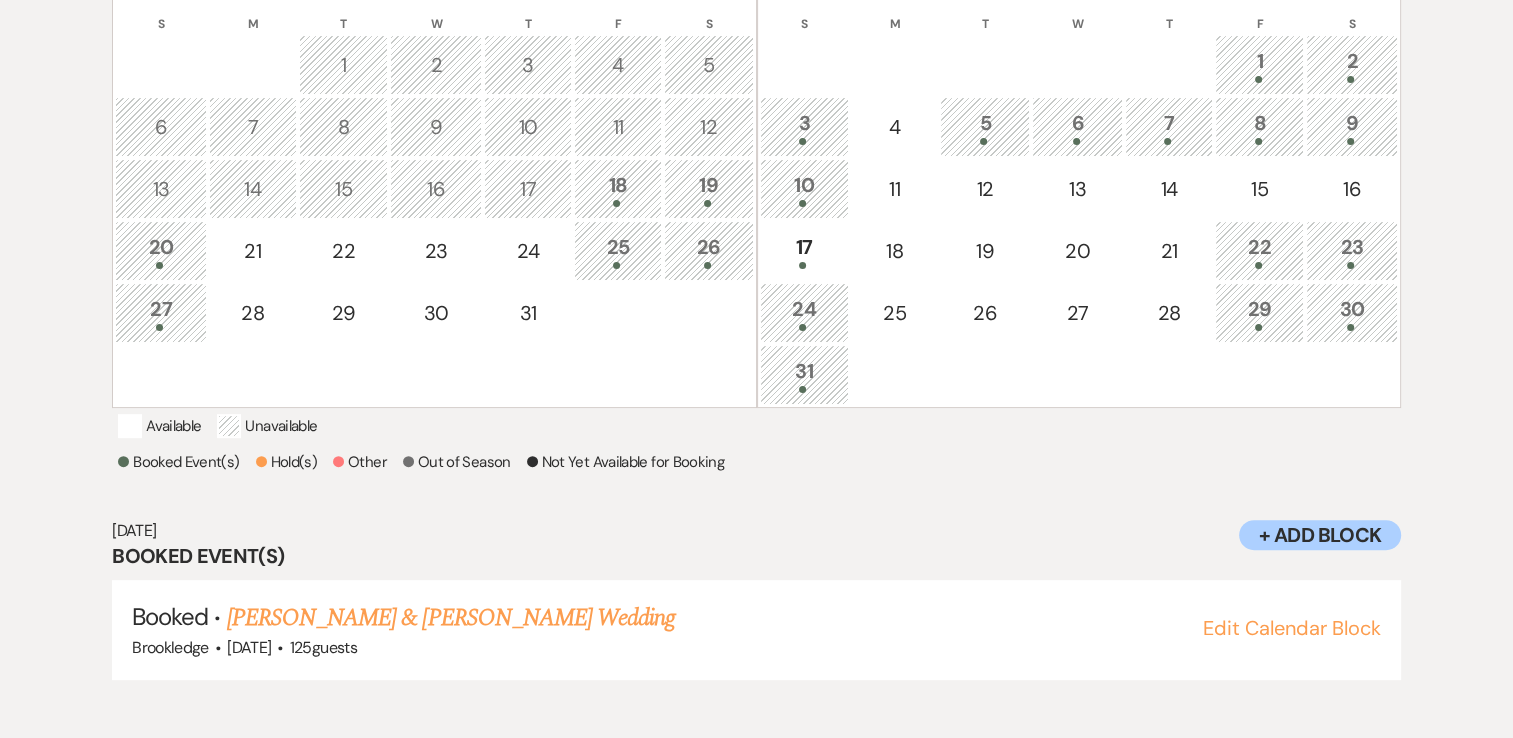 click on "23" at bounding box center [1352, 250] 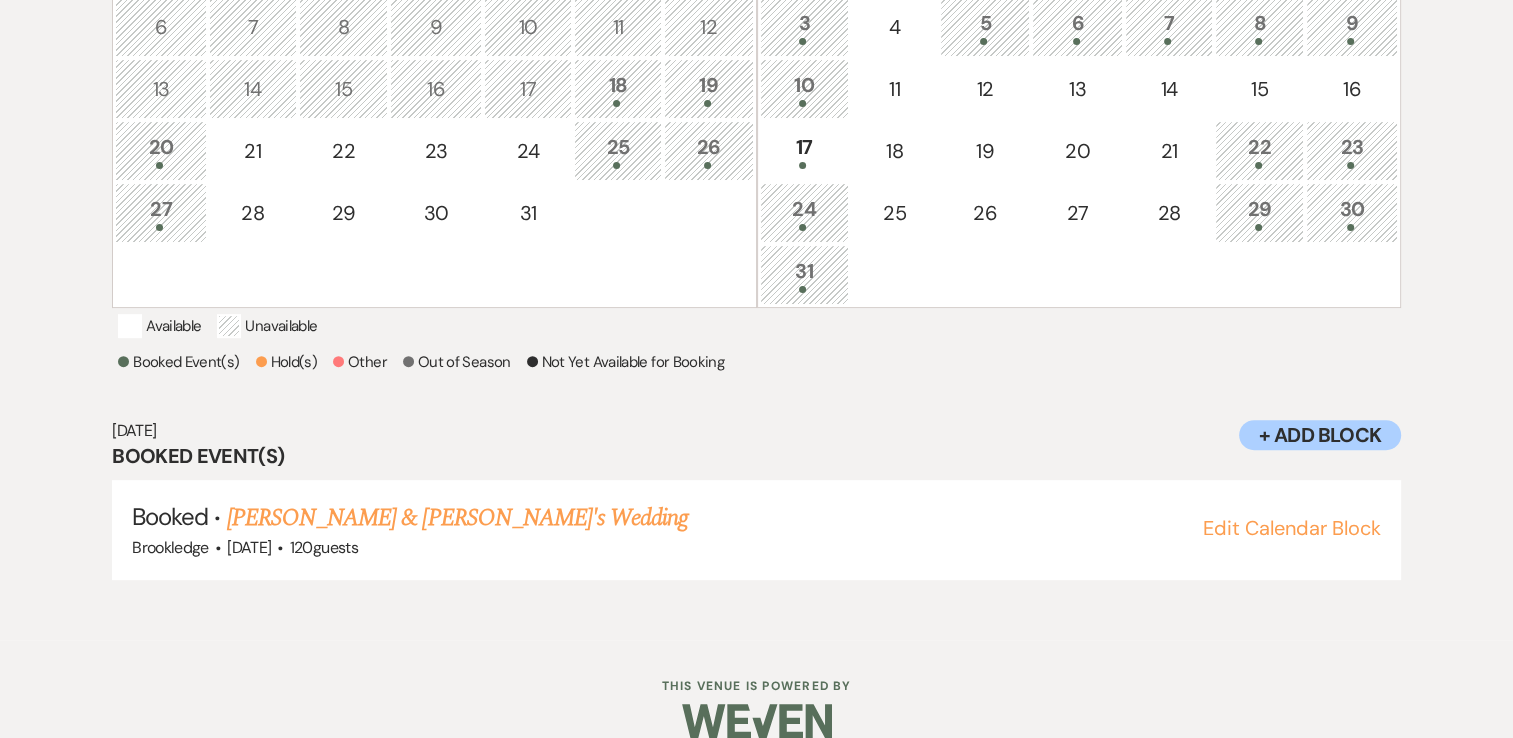 click on "30" at bounding box center (1352, 212) 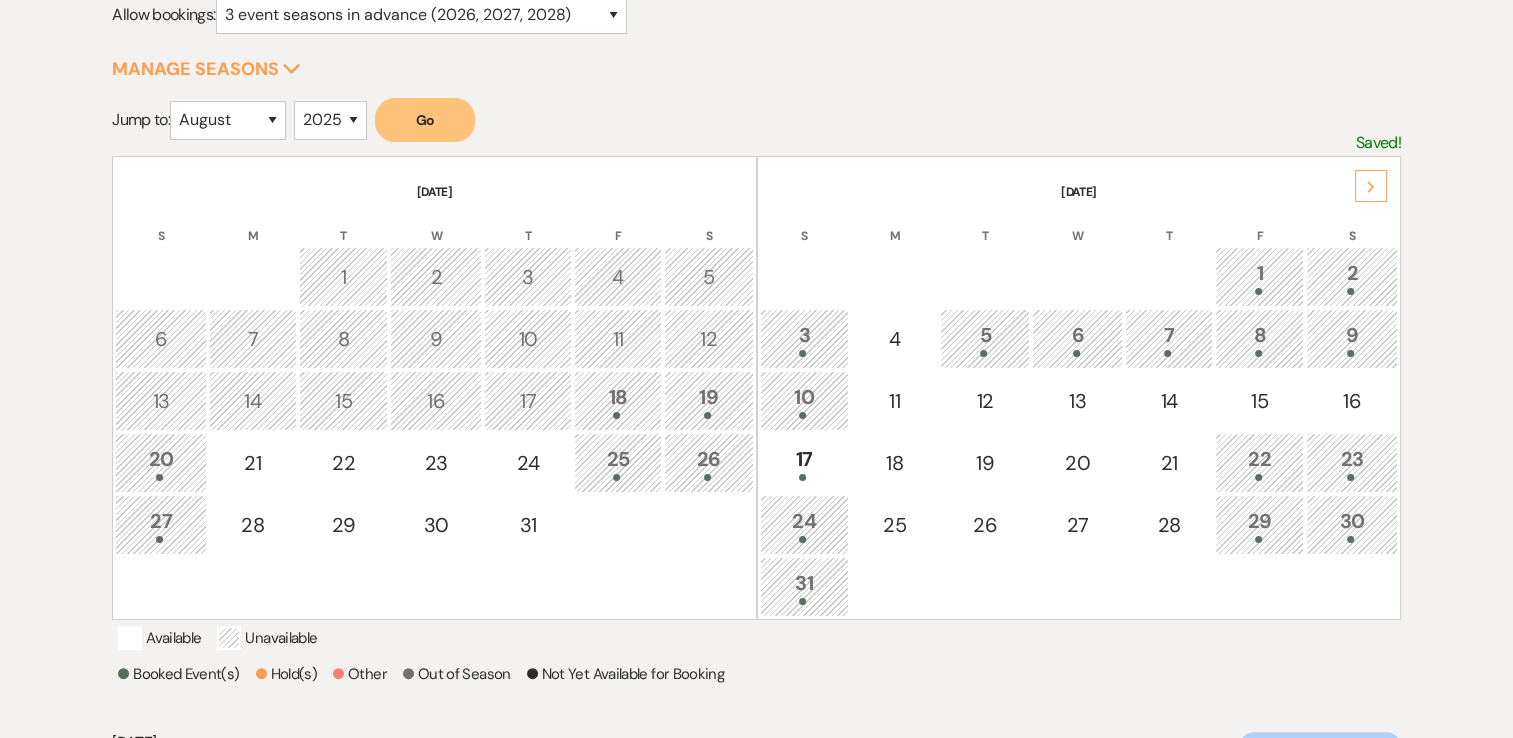 scroll, scrollTop: 199, scrollLeft: 0, axis: vertical 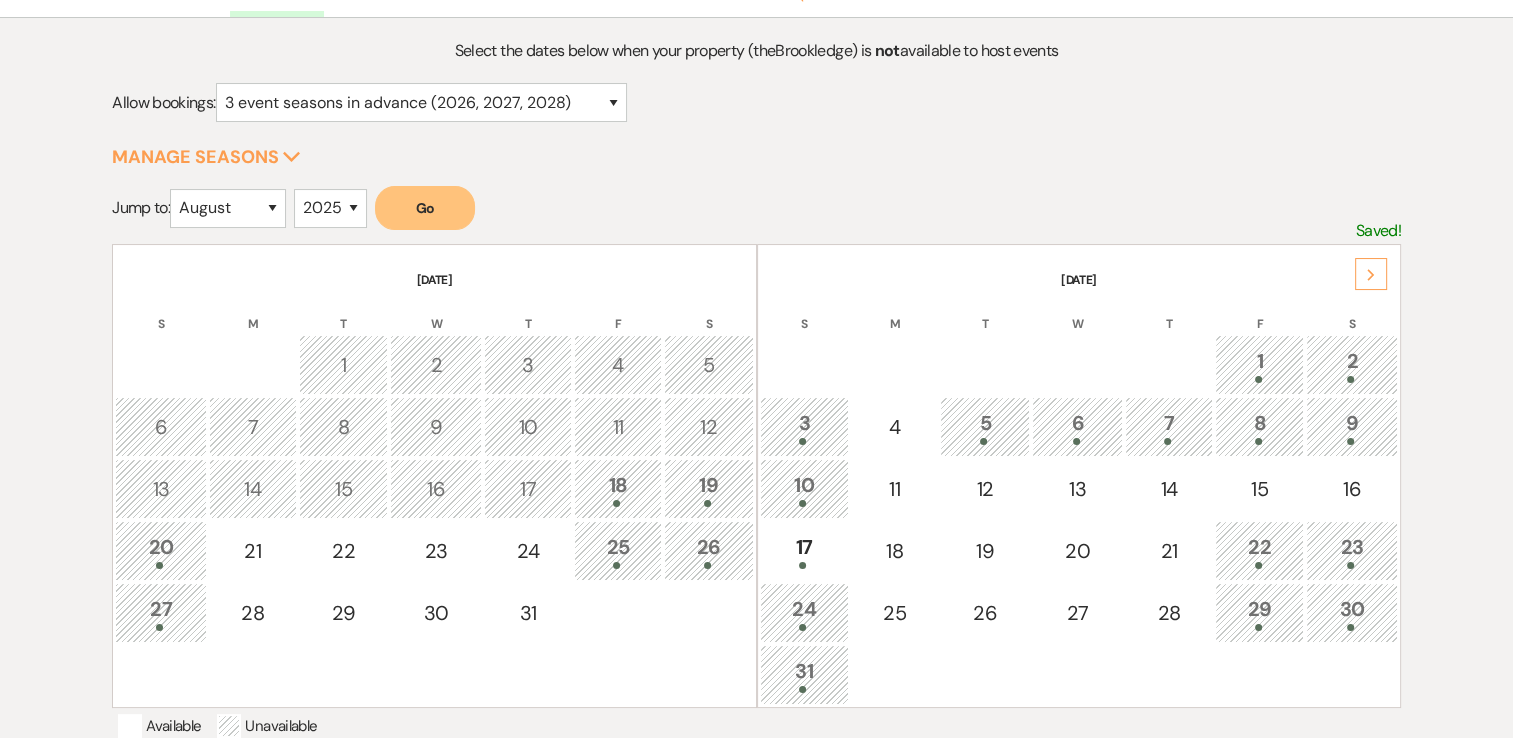click on "Next" 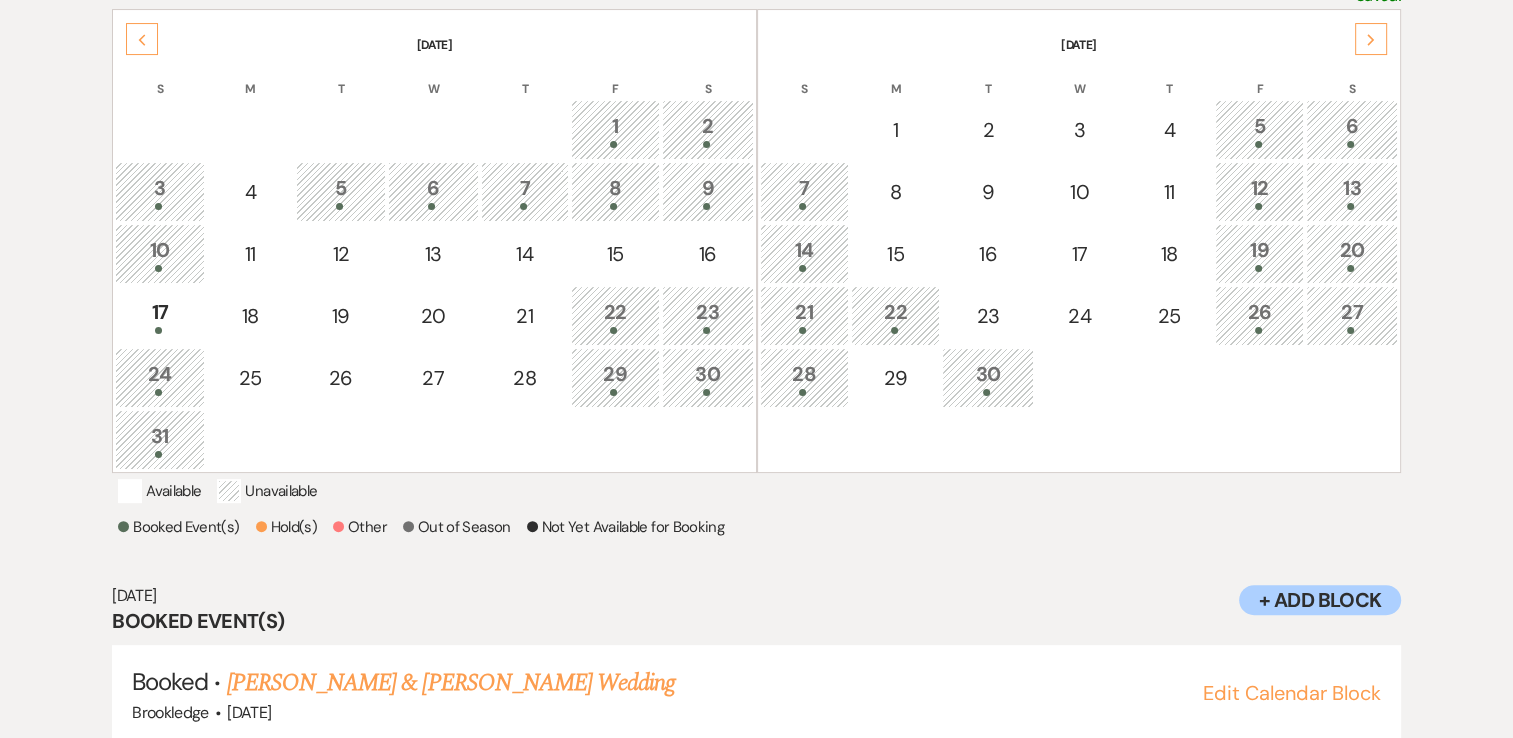 scroll, scrollTop: 299, scrollLeft: 0, axis: vertical 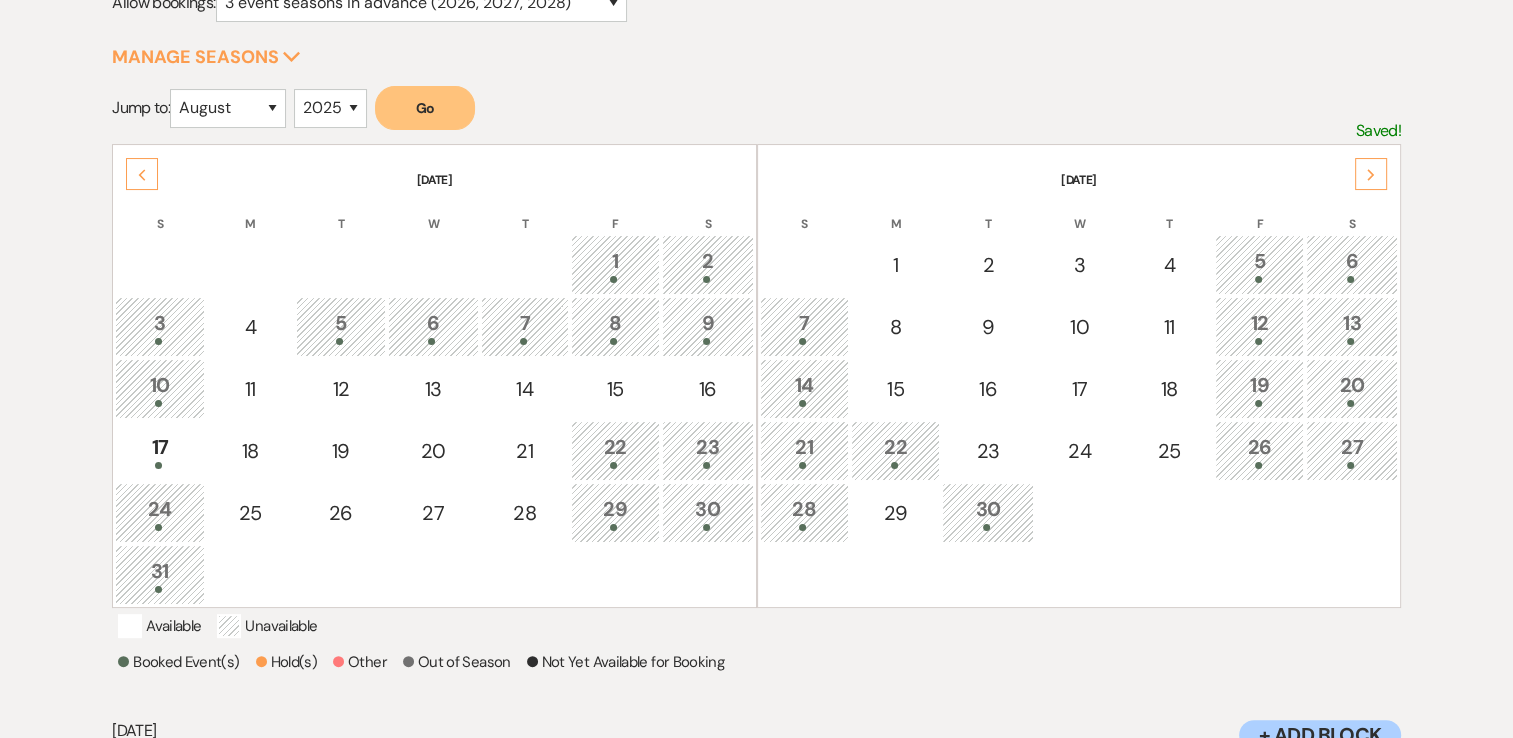 click on "Previous" at bounding box center [142, 174] 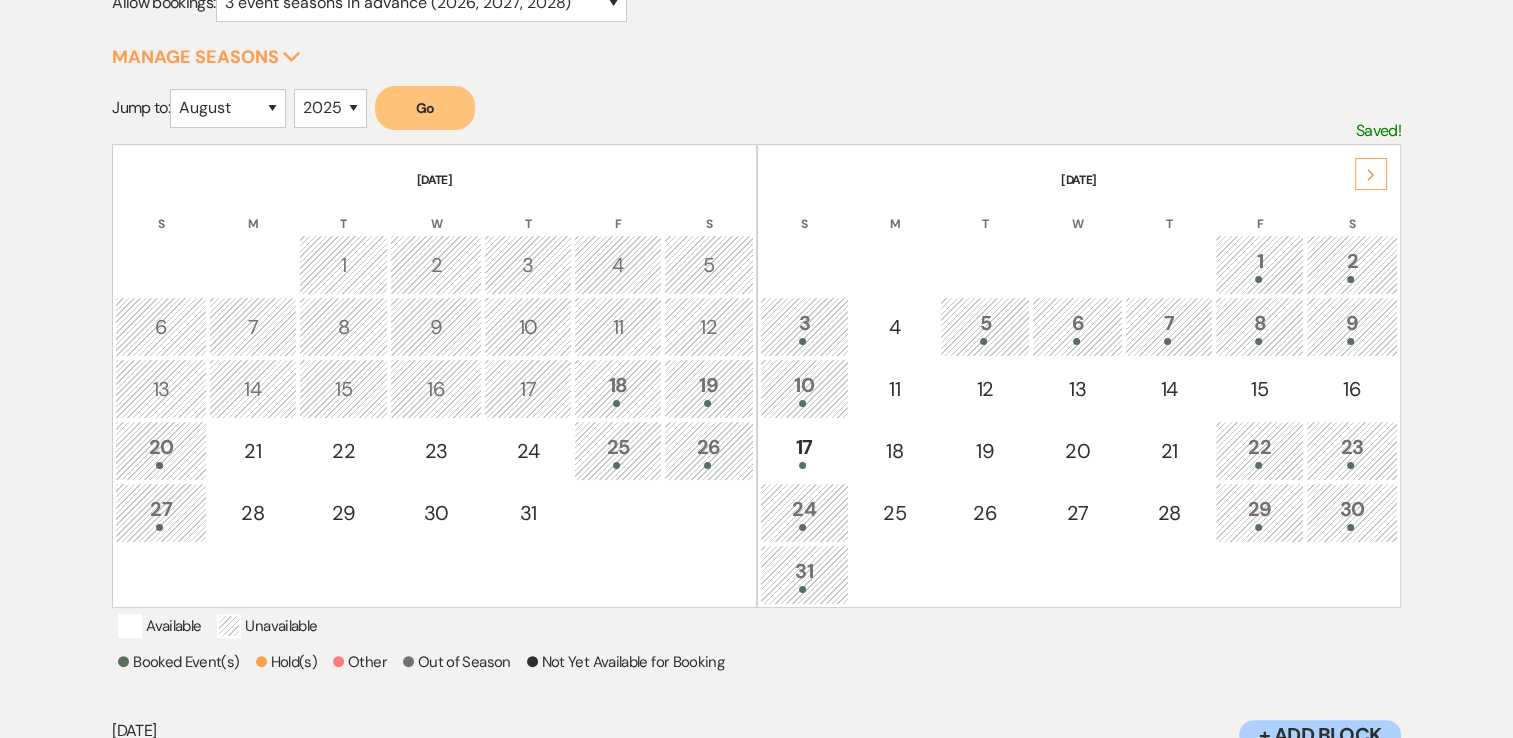 scroll, scrollTop: 648, scrollLeft: 0, axis: vertical 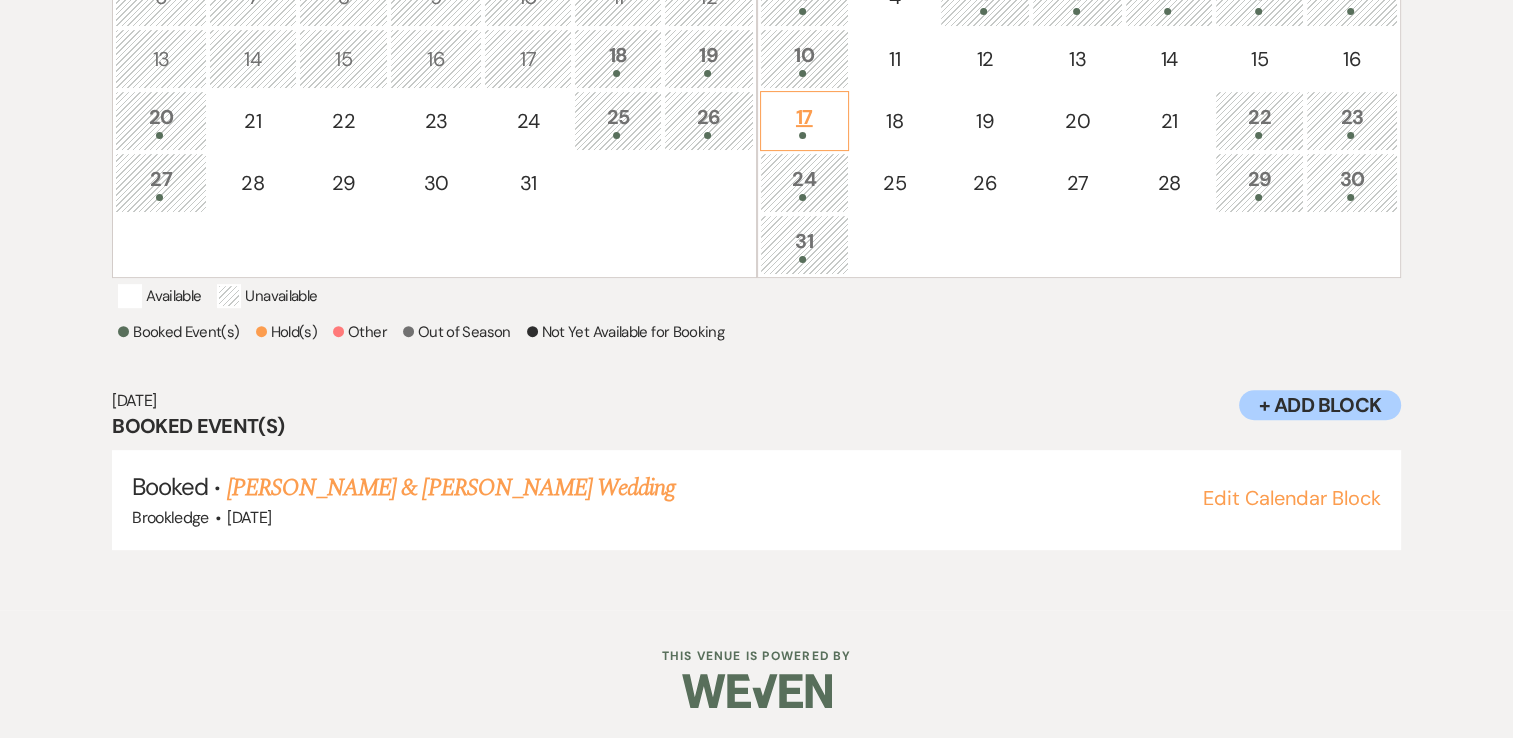 click on "17" at bounding box center [804, 121] 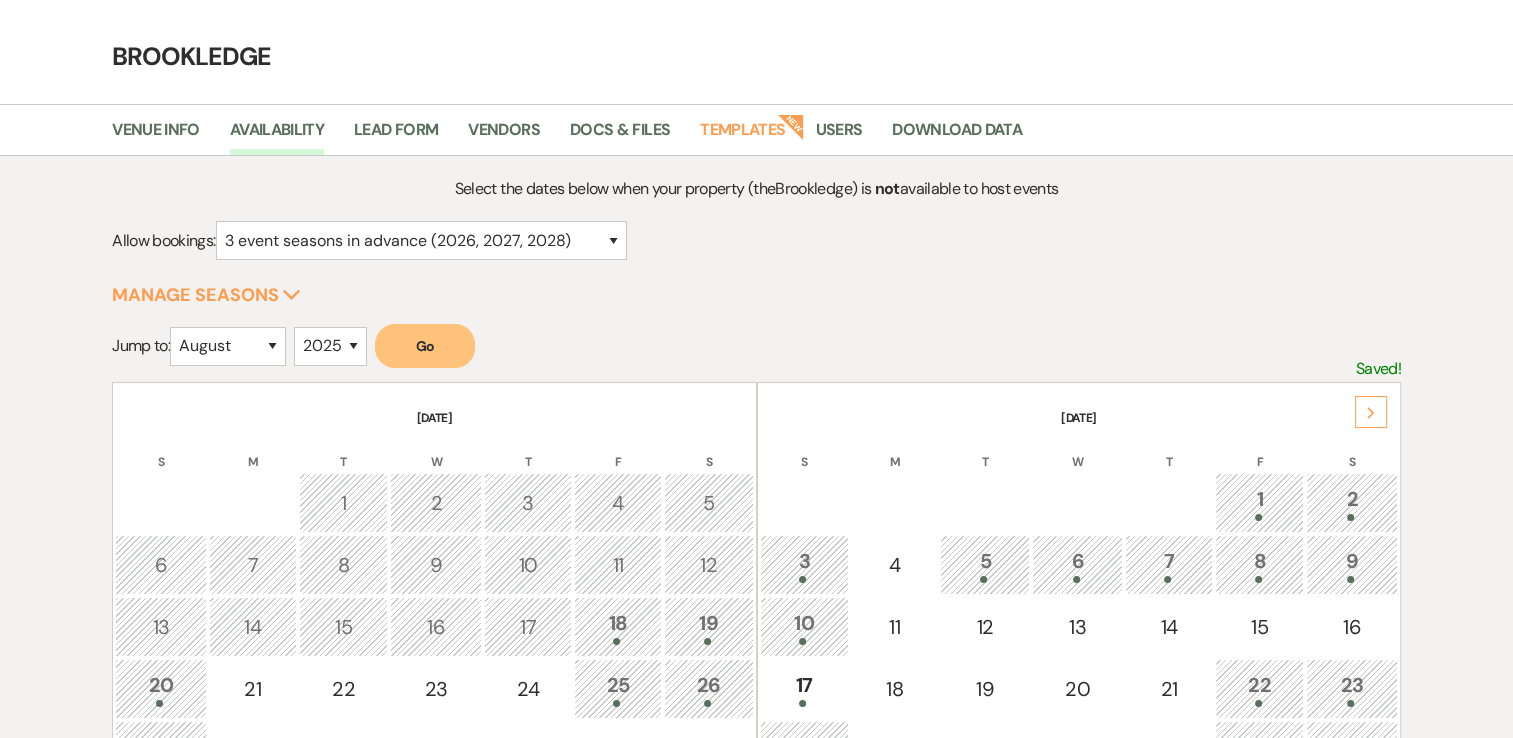 scroll, scrollTop: 0, scrollLeft: 0, axis: both 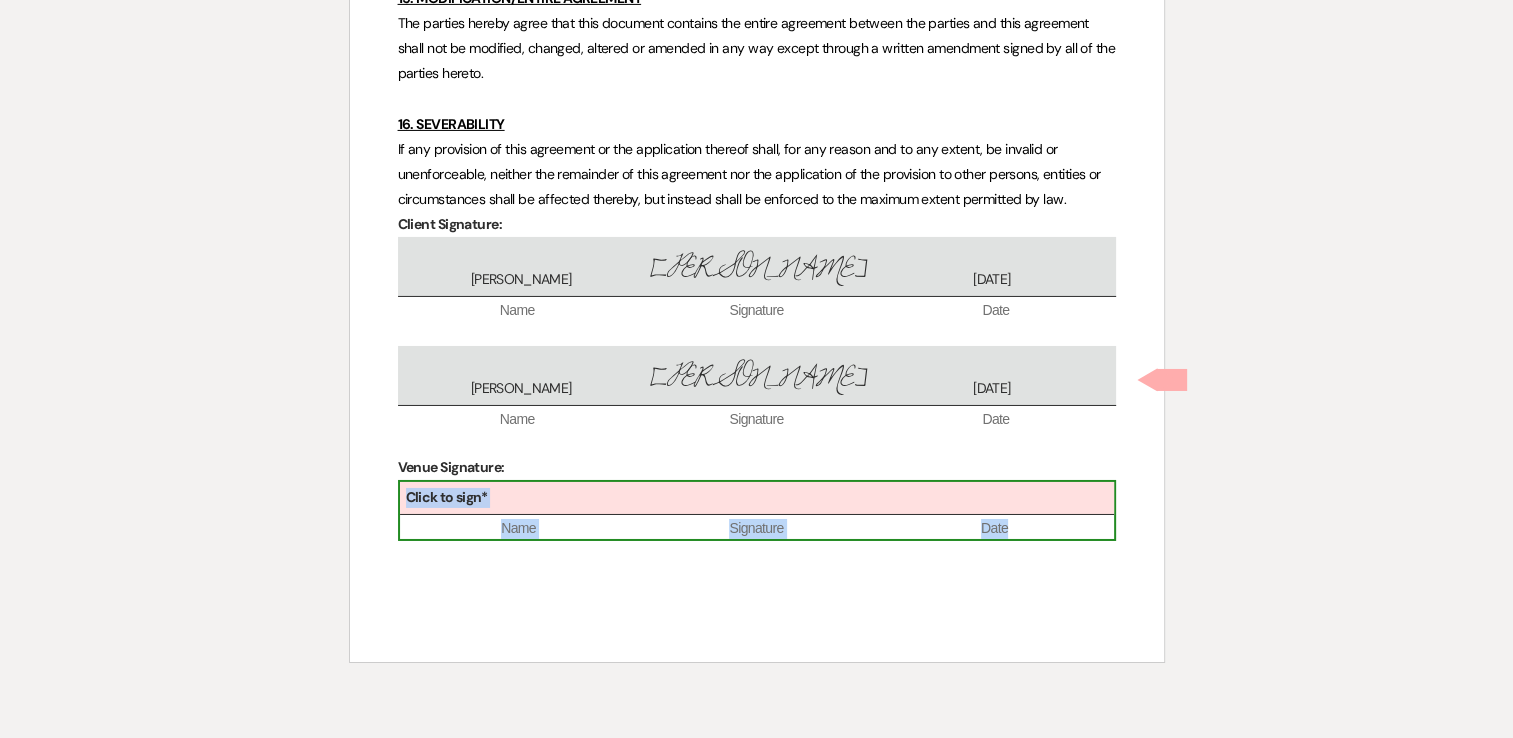 click on "Click to sign*" at bounding box center [757, 498] 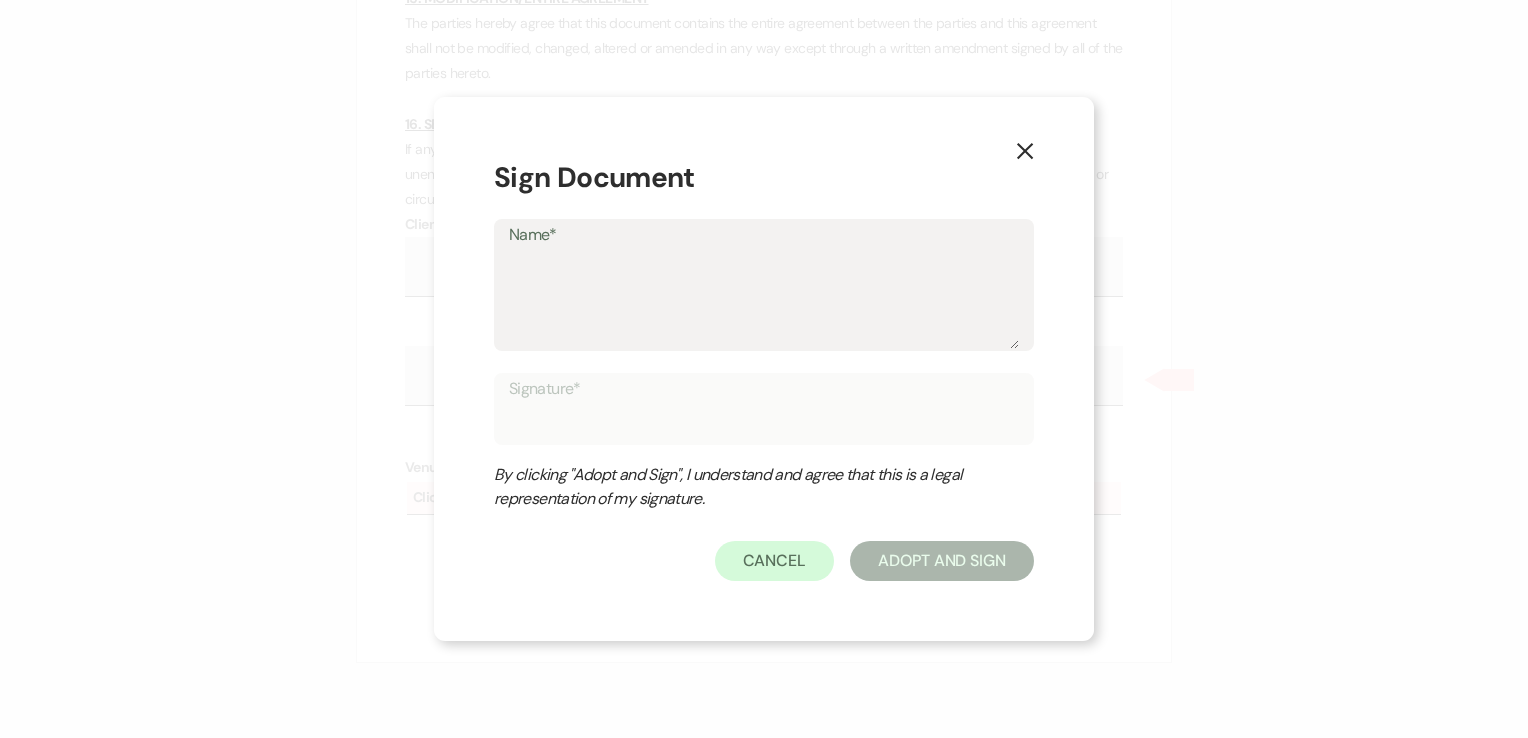 click on "Name*" at bounding box center (764, 299) 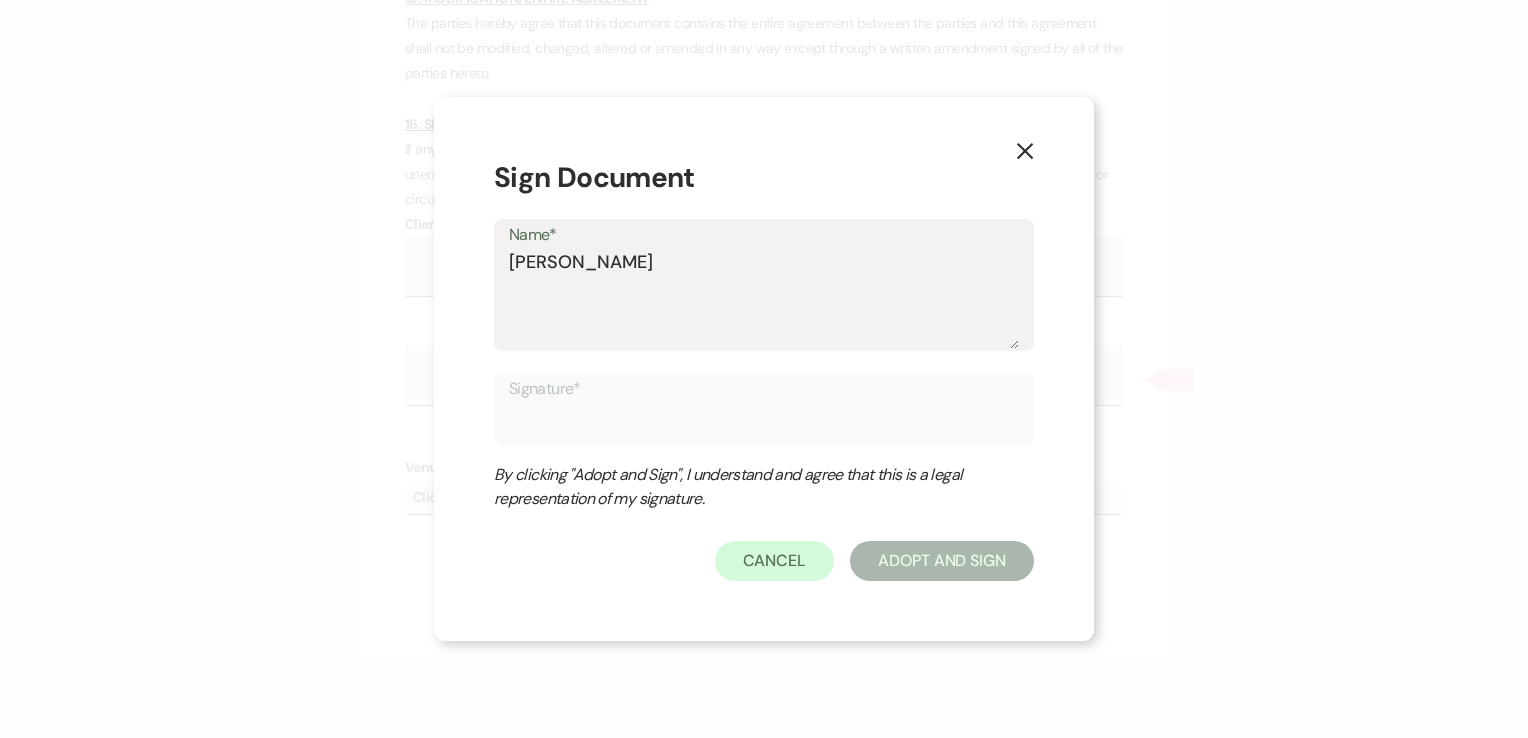 type on "[PERSON_NAME]" 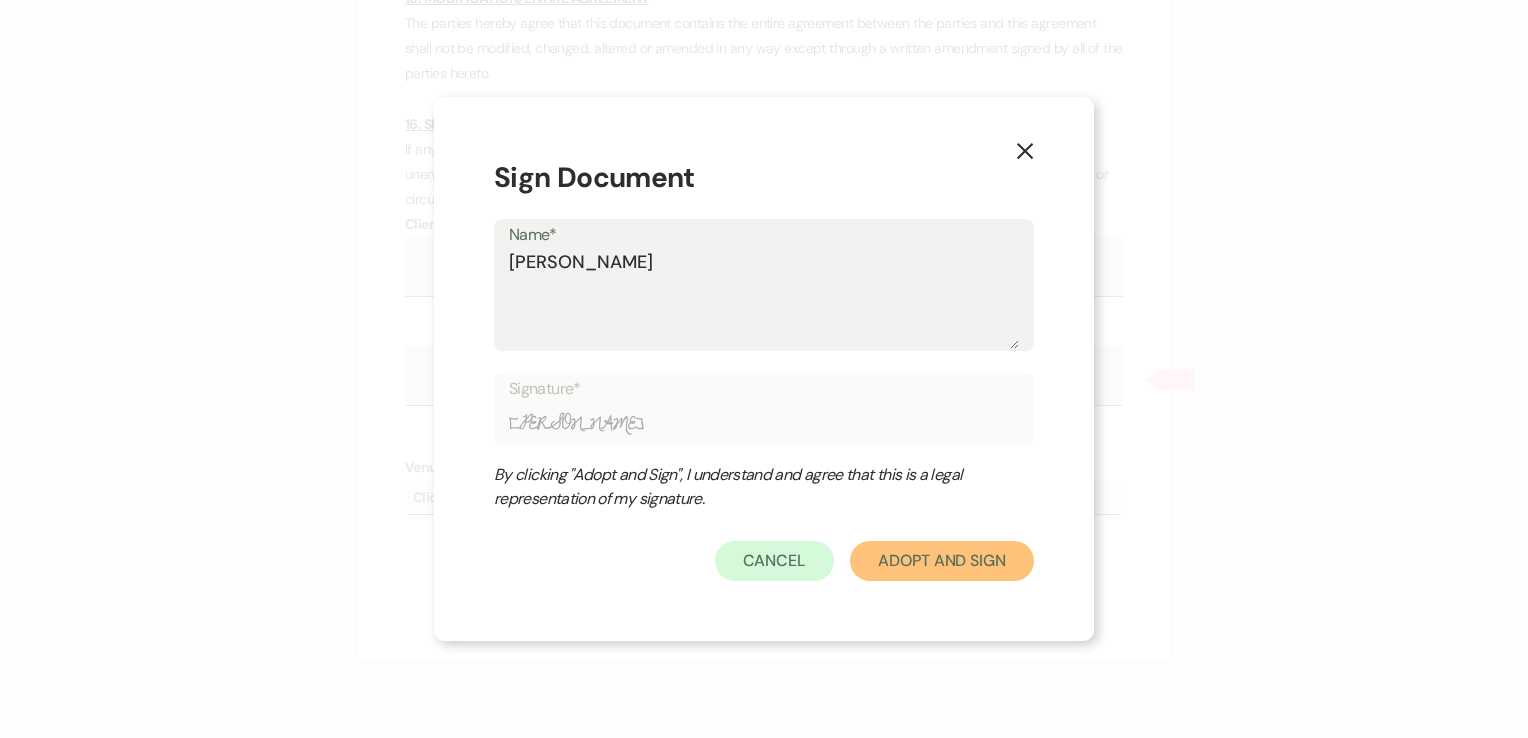click on "Adopt And Sign" at bounding box center [942, 561] 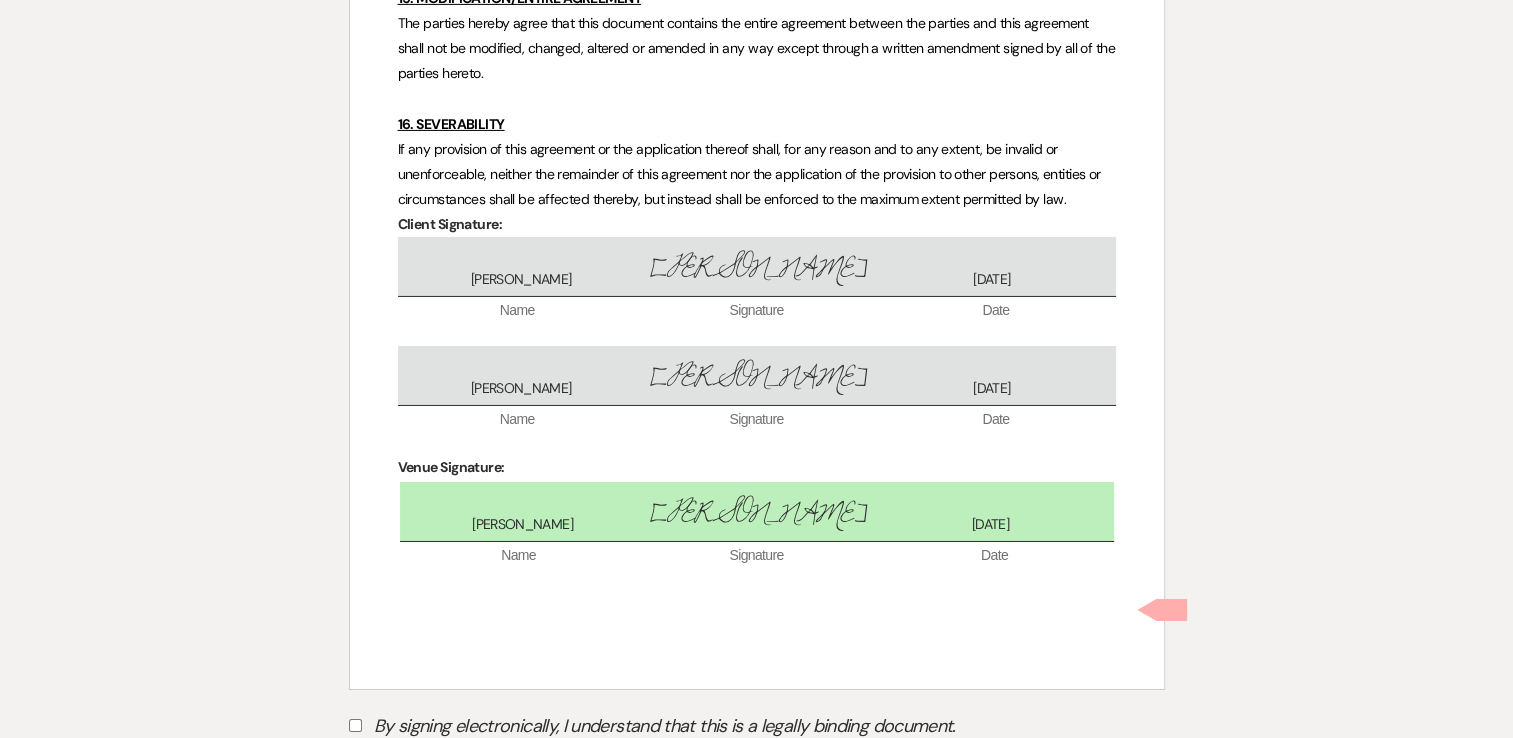 scroll, scrollTop: 6860, scrollLeft: 0, axis: vertical 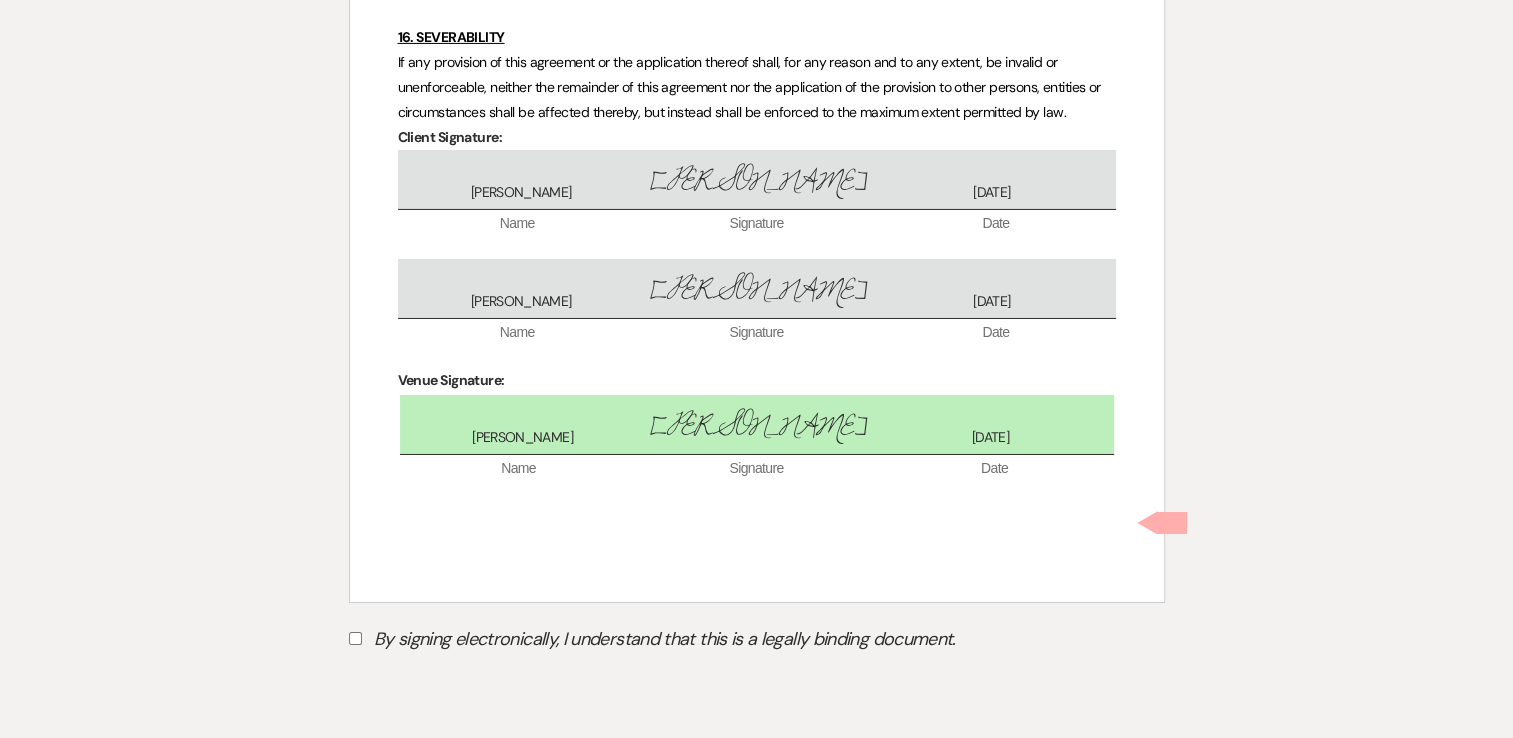 click on "By signing electronically, I understand that this is a legally binding document." at bounding box center [355, 638] 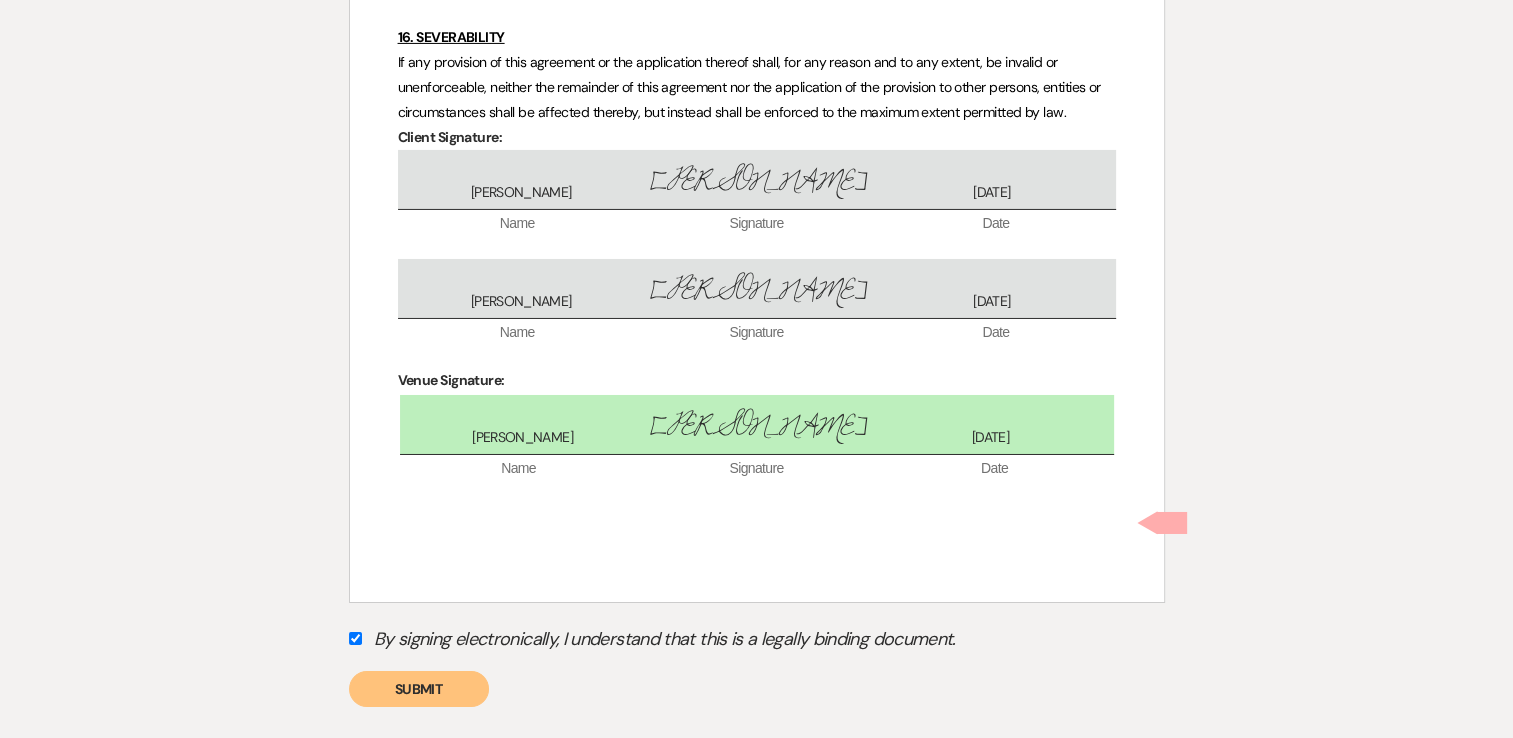 click on "Submit" at bounding box center (419, 689) 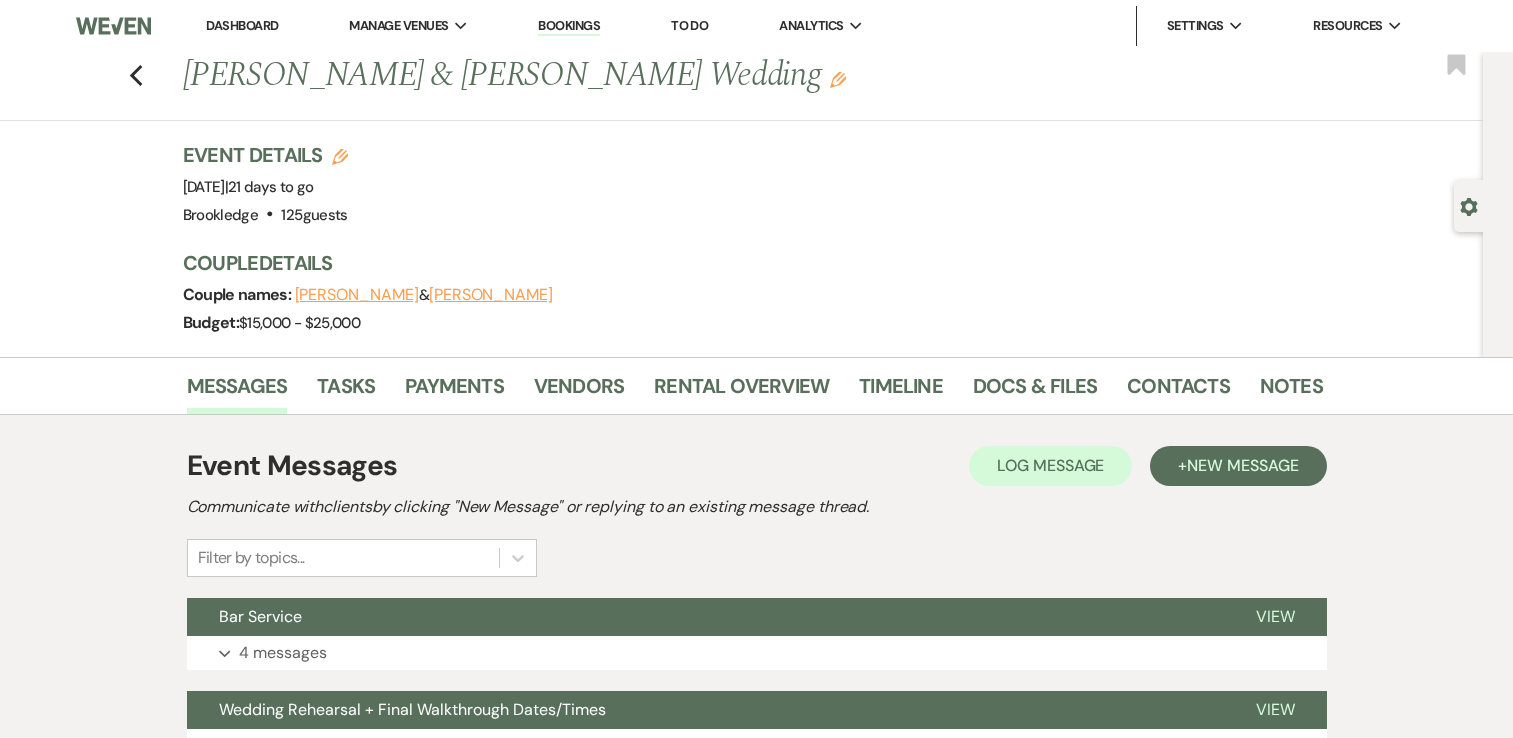 scroll, scrollTop: 0, scrollLeft: 0, axis: both 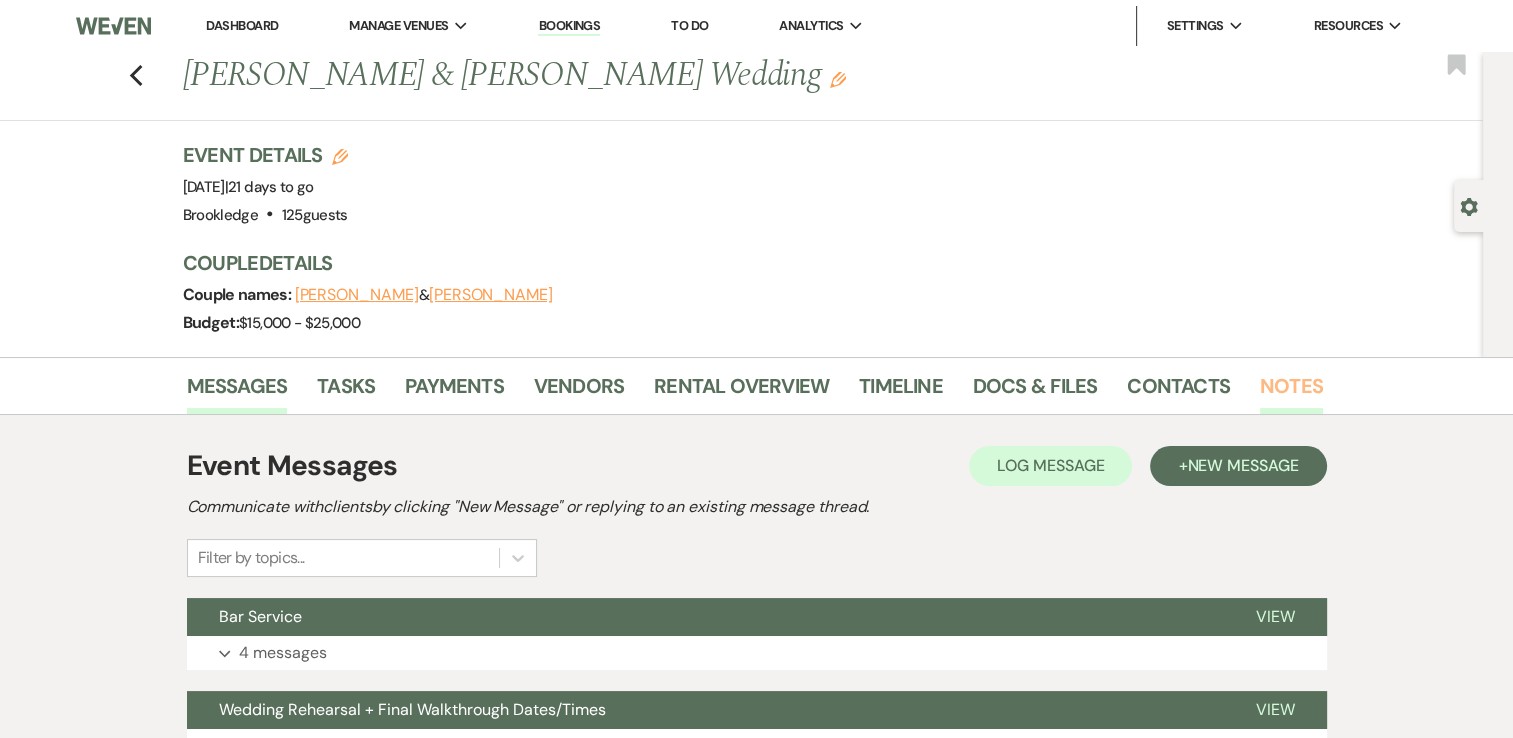 click on "Notes" at bounding box center (1291, 392) 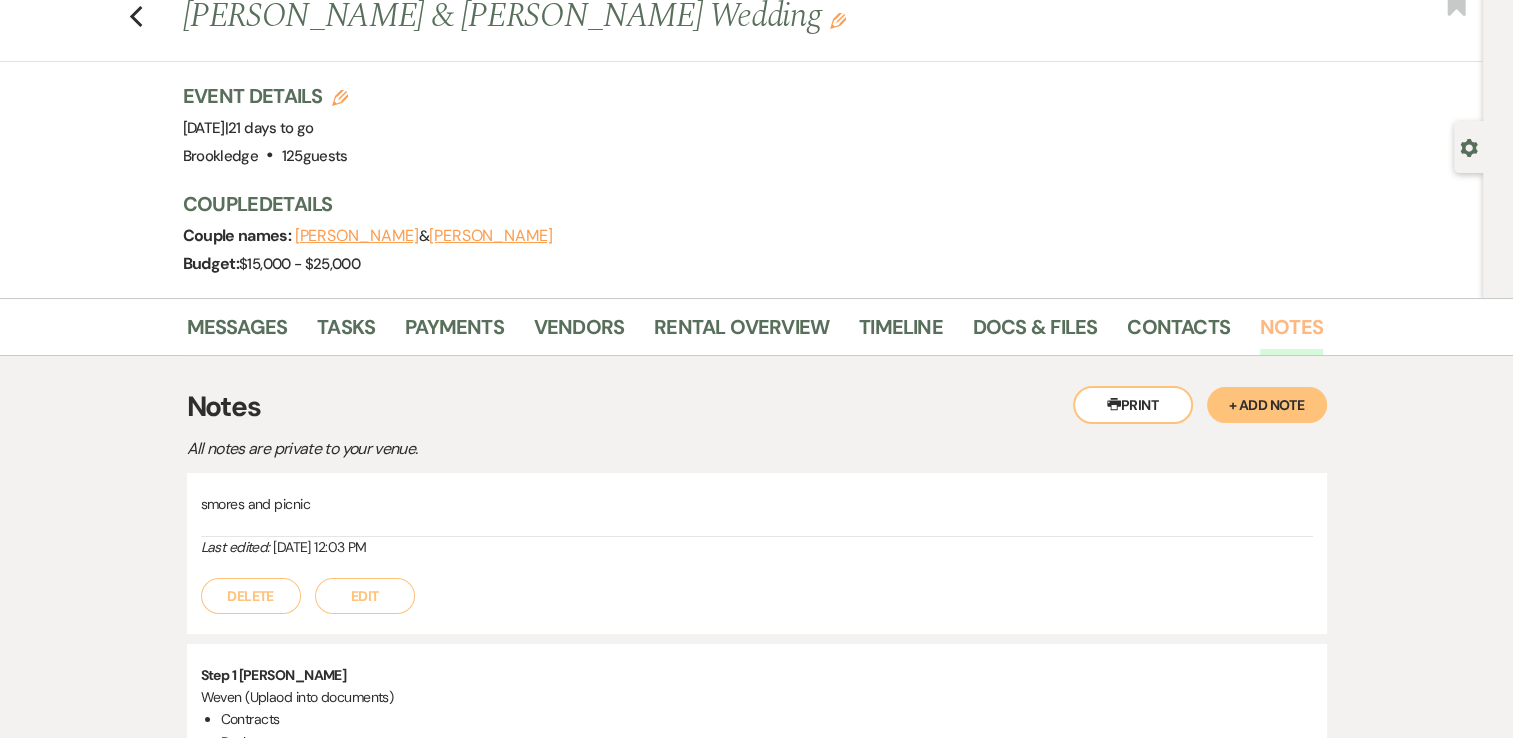 scroll, scrollTop: 0, scrollLeft: 0, axis: both 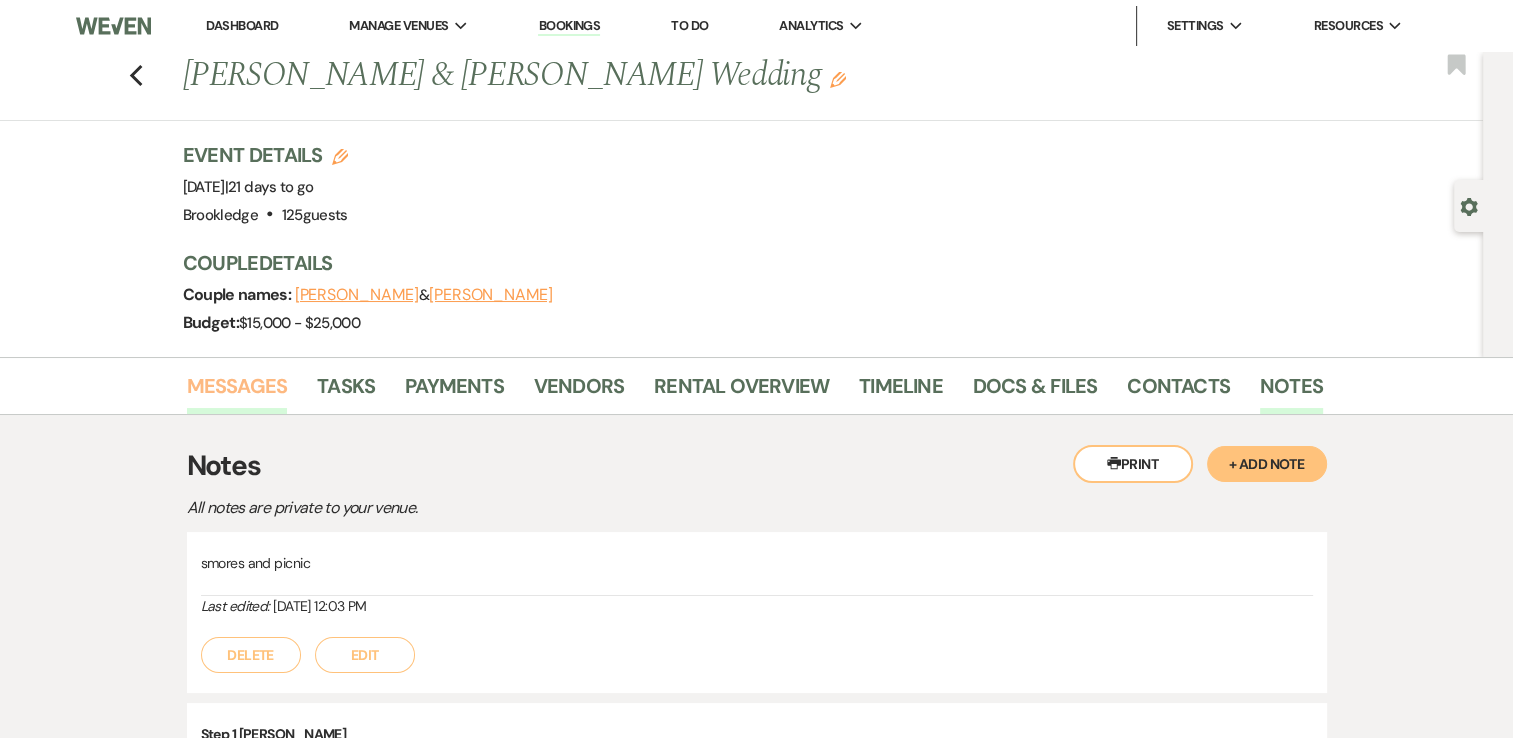 click on "Messages" at bounding box center [237, 392] 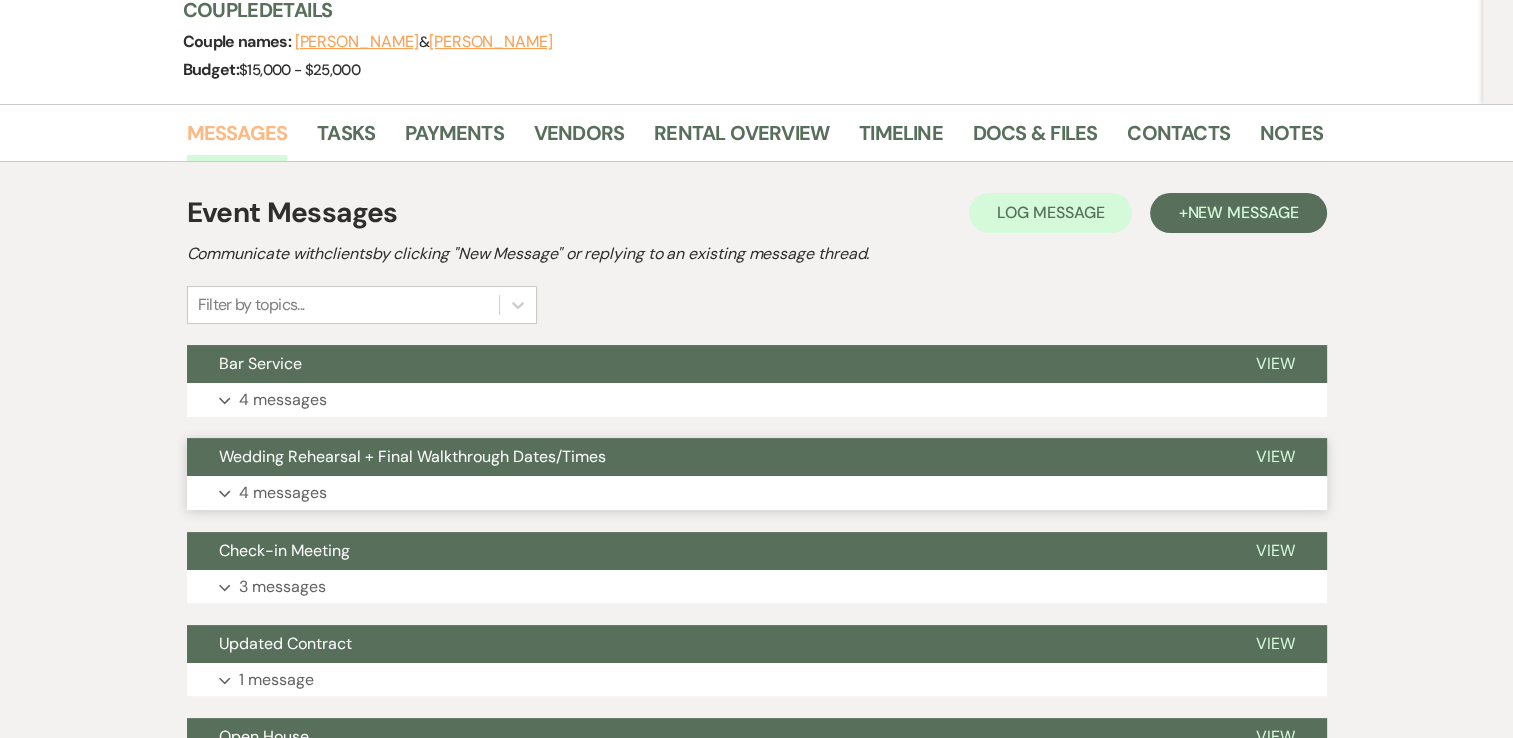 scroll, scrollTop: 300, scrollLeft: 0, axis: vertical 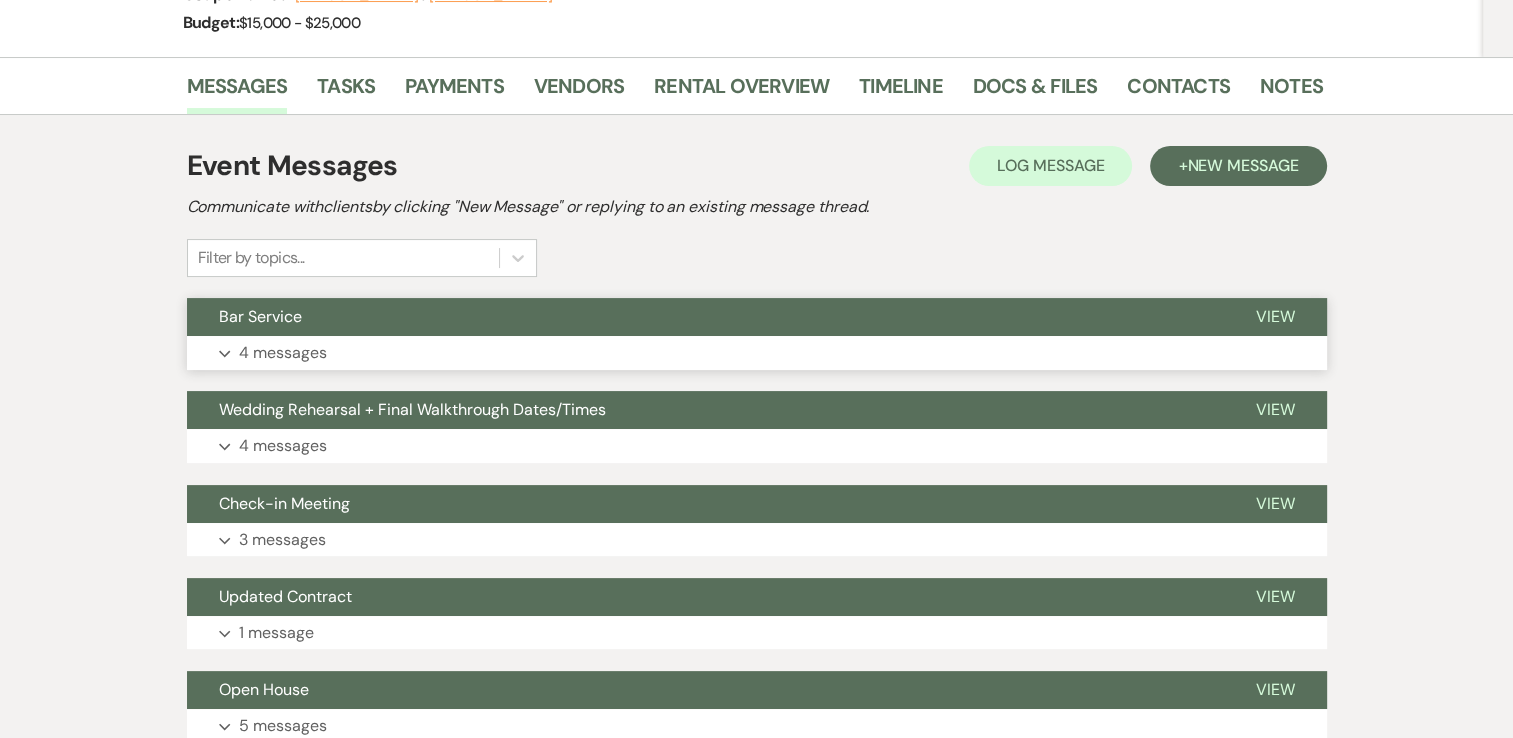 click on "4 messages" at bounding box center (283, 353) 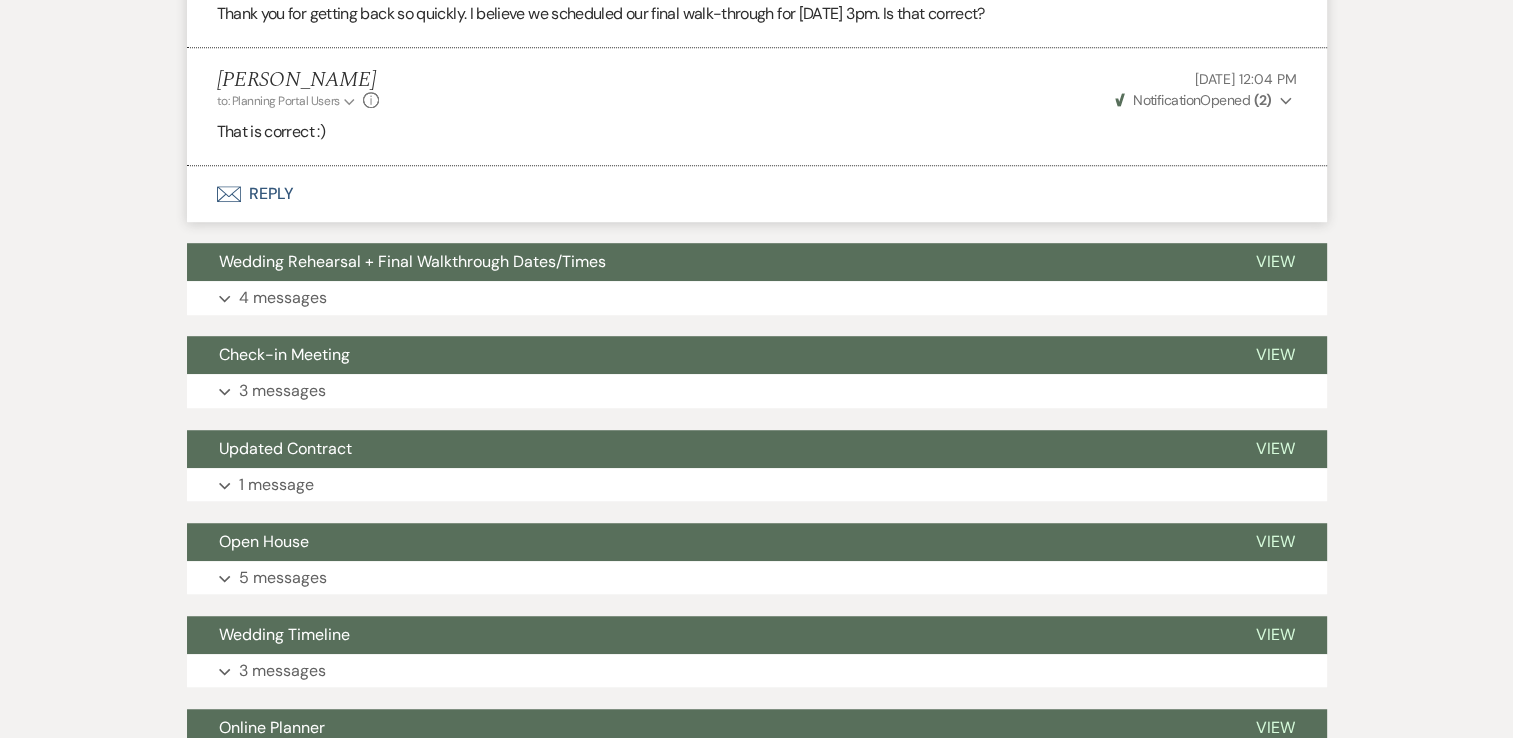scroll, scrollTop: 1400, scrollLeft: 0, axis: vertical 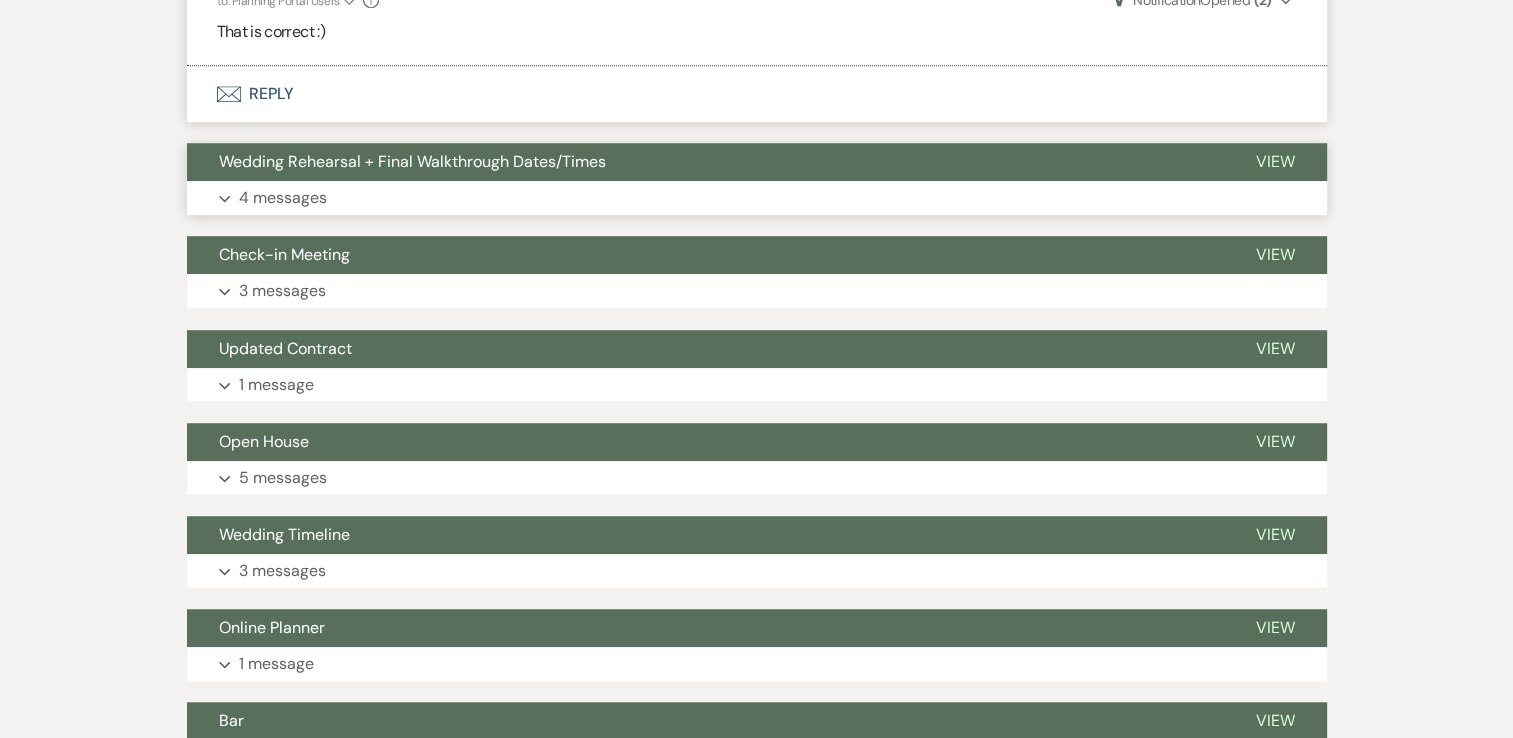 click on "4 messages" at bounding box center (283, 198) 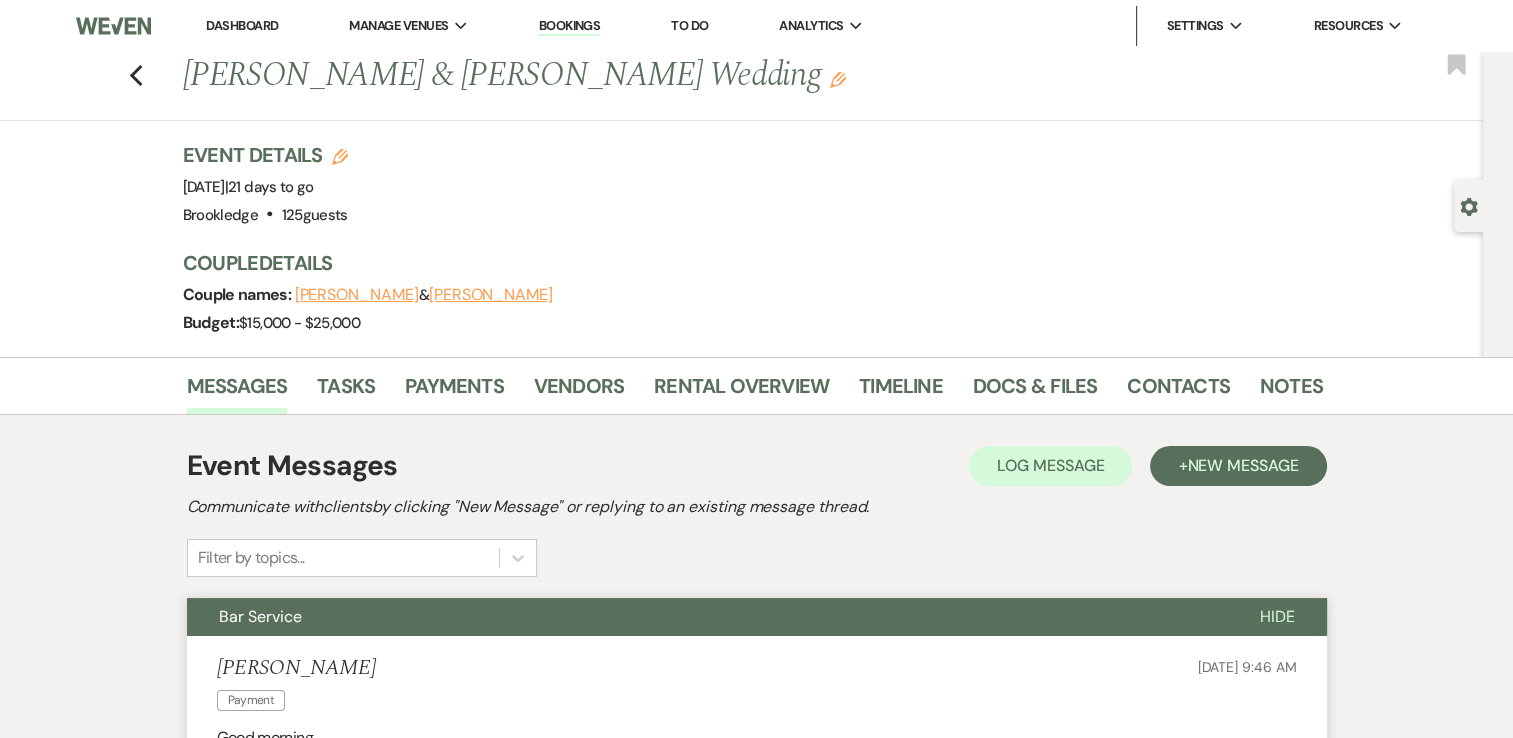 scroll, scrollTop: 100, scrollLeft: 0, axis: vertical 